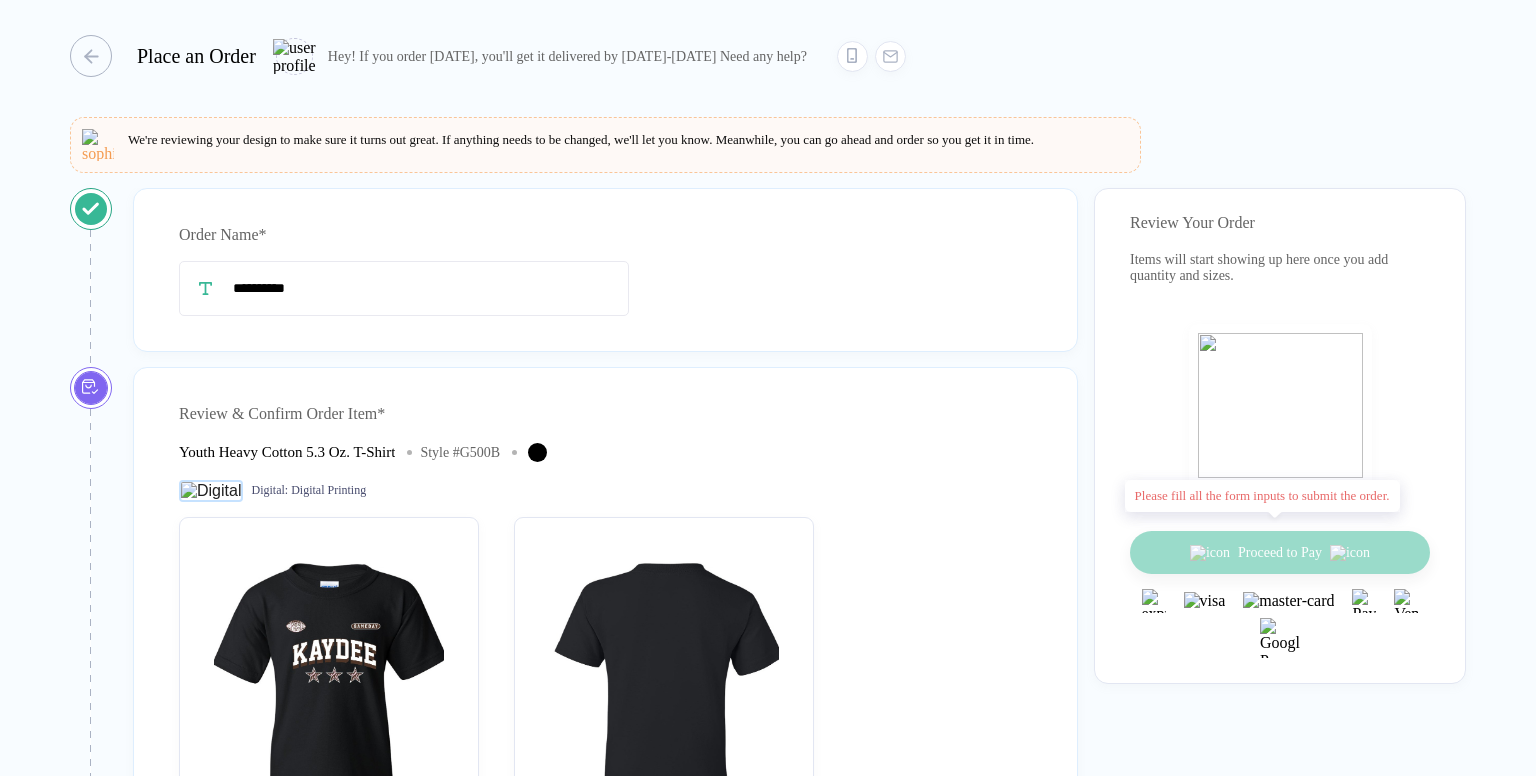 scroll, scrollTop: 0, scrollLeft: 0, axis: both 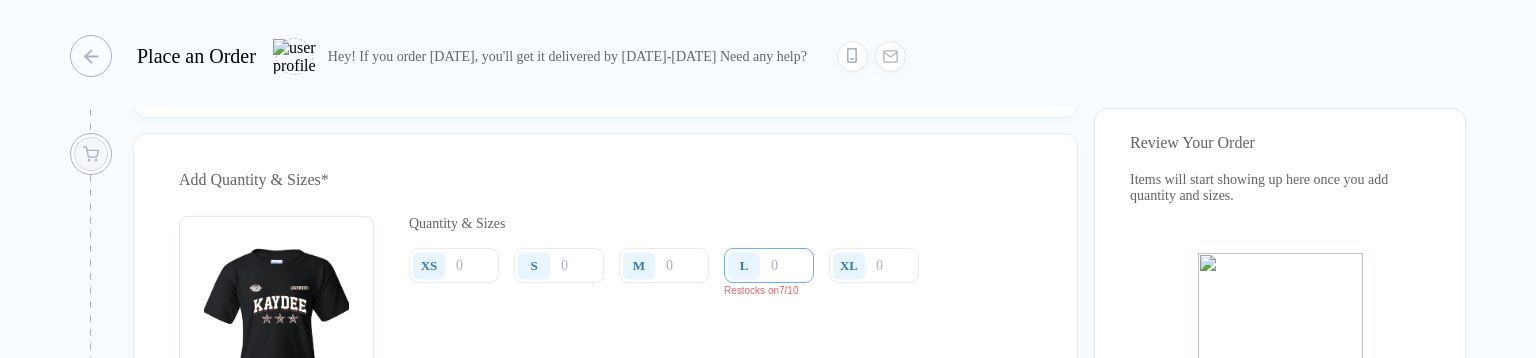 click at bounding box center [769, 265] 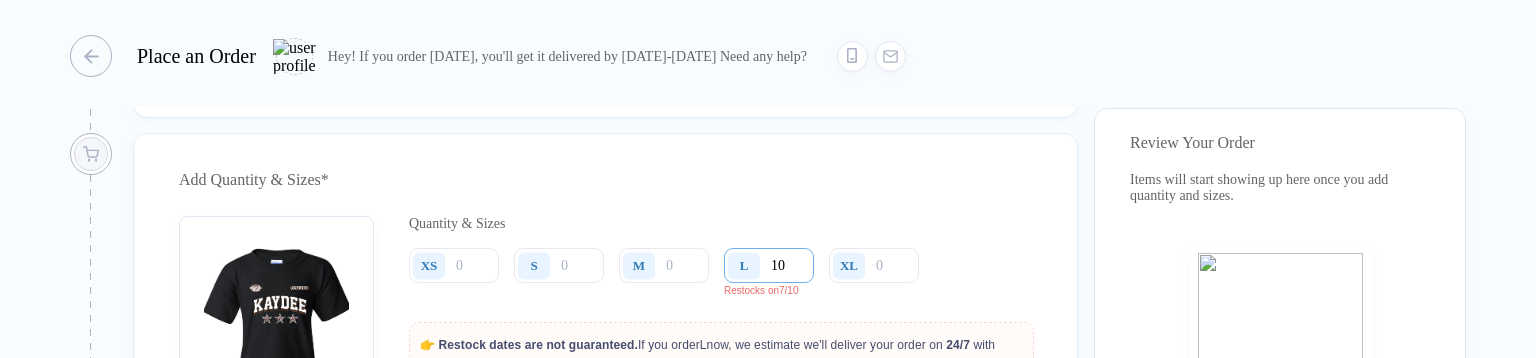 type on "1" 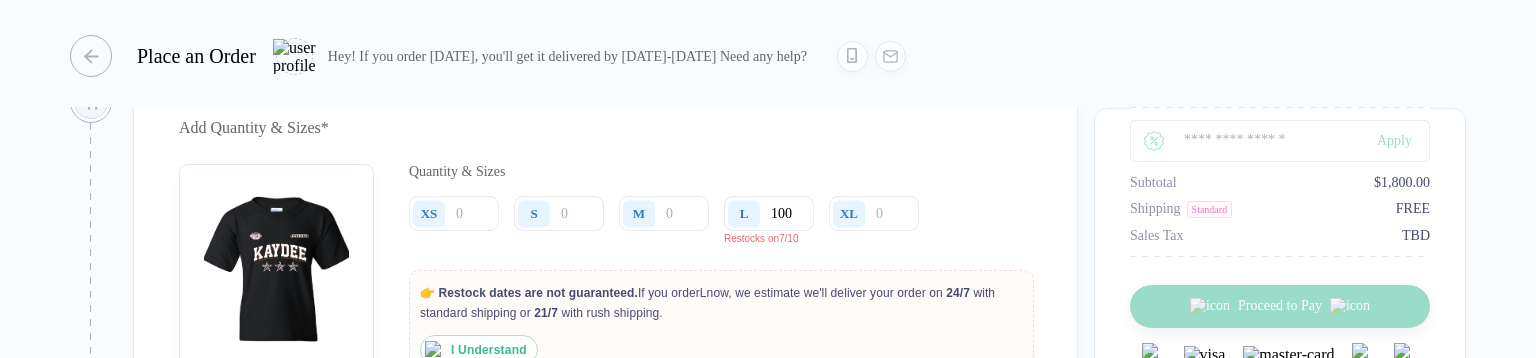 scroll, scrollTop: 1000, scrollLeft: 0, axis: vertical 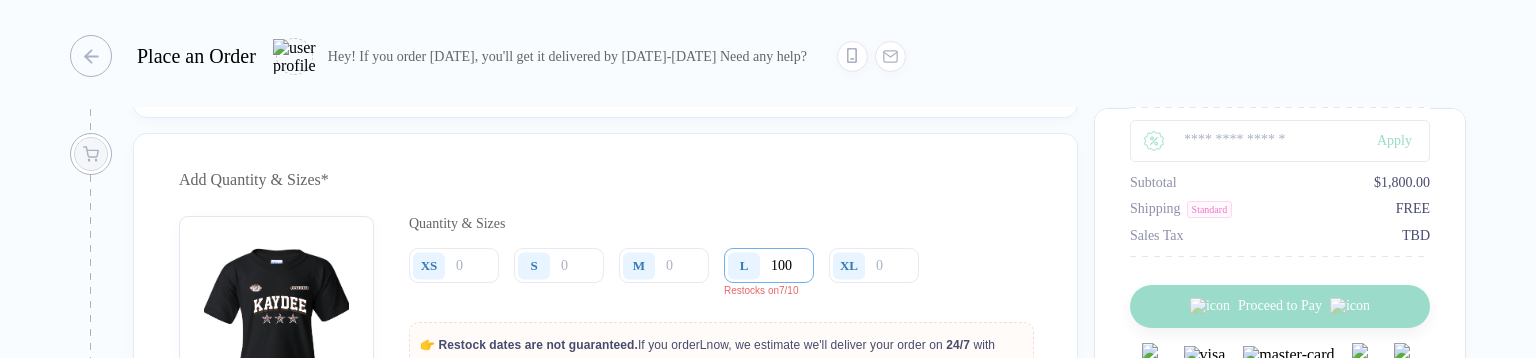 click on "100" at bounding box center [769, 265] 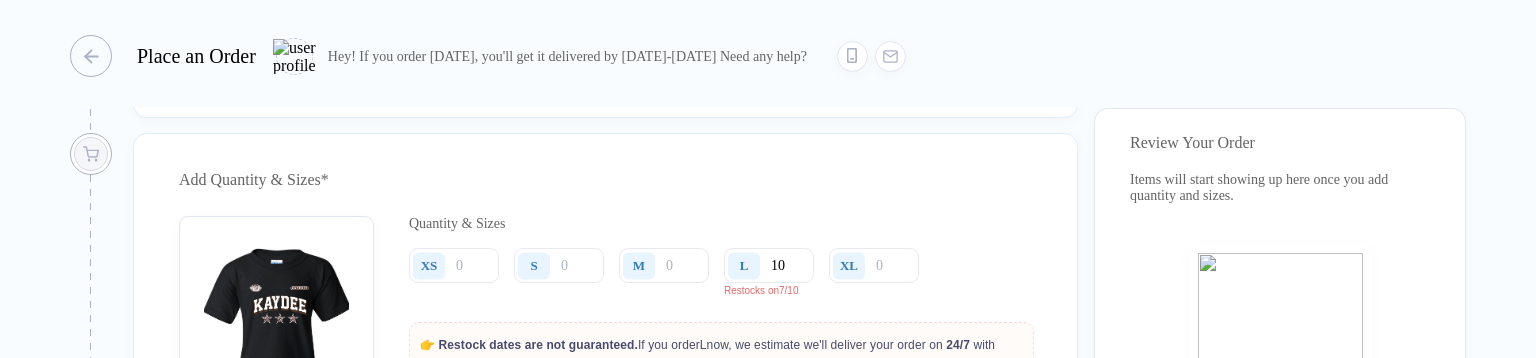 type on "10" 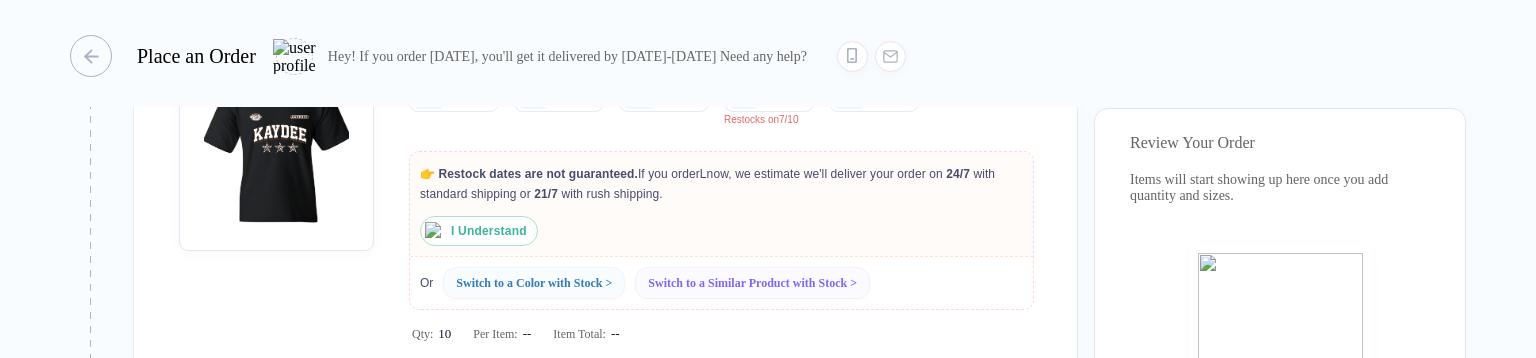scroll, scrollTop: 1200, scrollLeft: 0, axis: vertical 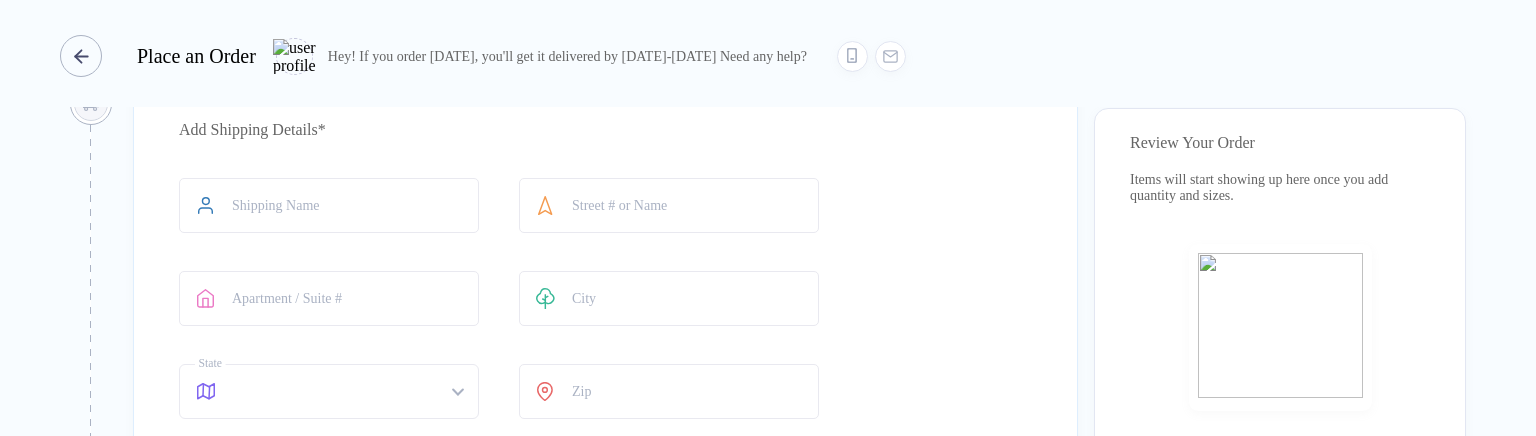 click at bounding box center [85, 56] 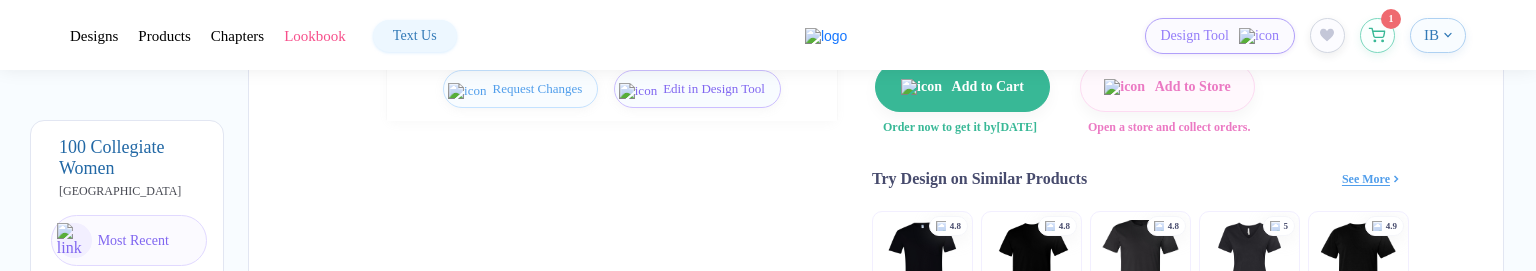 scroll, scrollTop: 594, scrollLeft: 0, axis: vertical 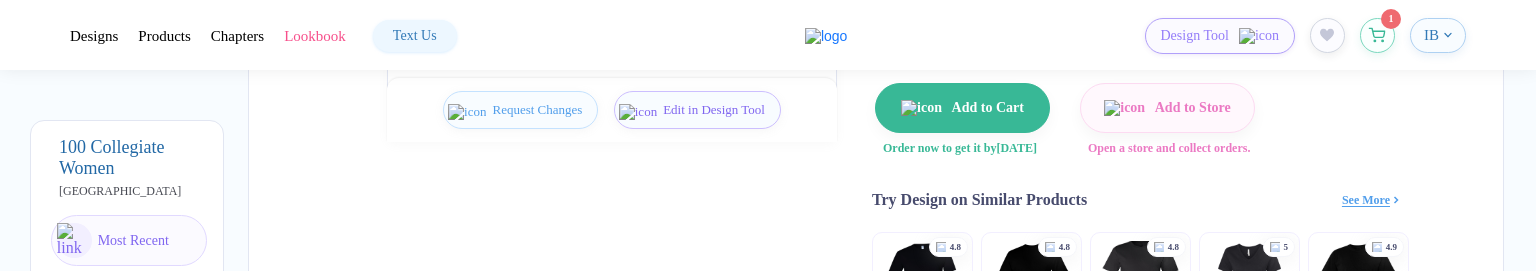 click on "**********" at bounding box center [768, 35] 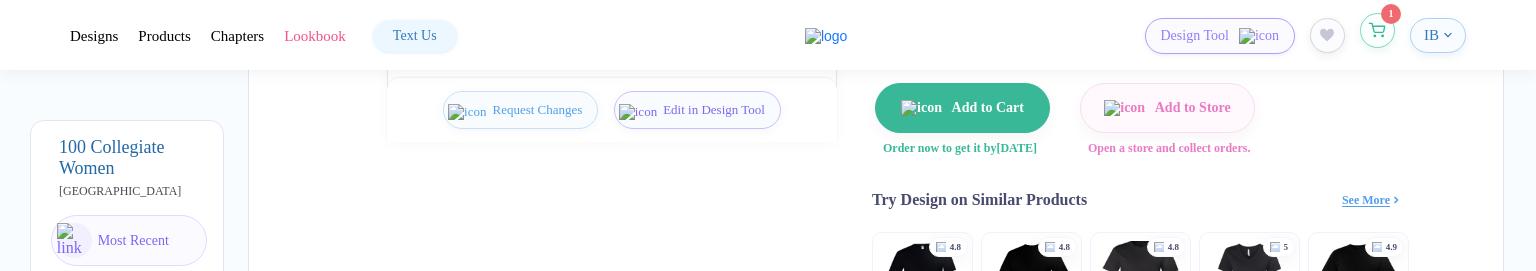click at bounding box center (1377, 30) 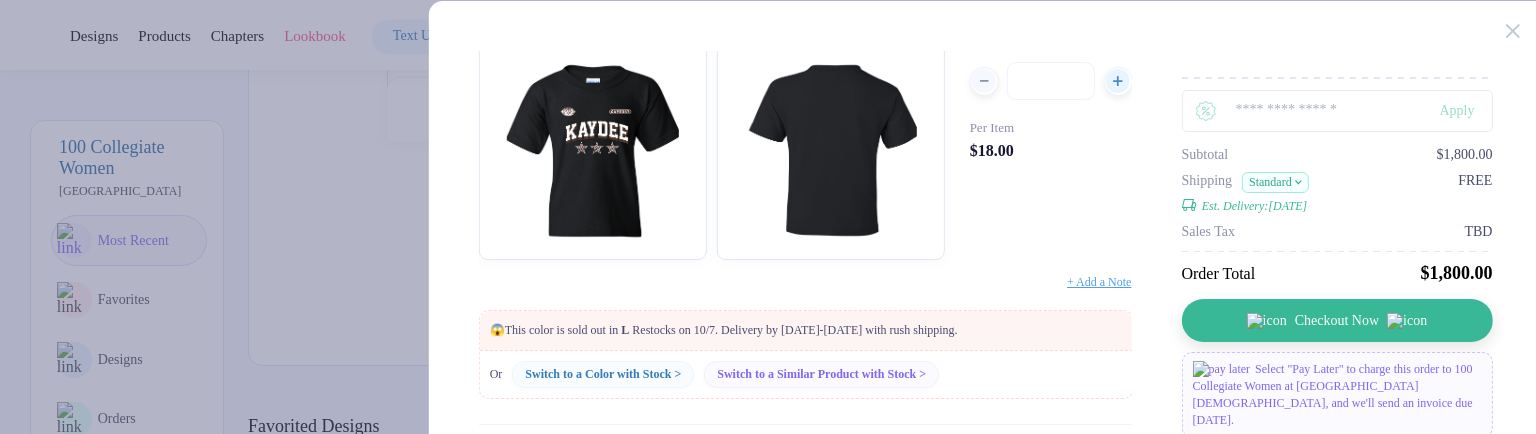 scroll, scrollTop: 213, scrollLeft: 0, axis: vertical 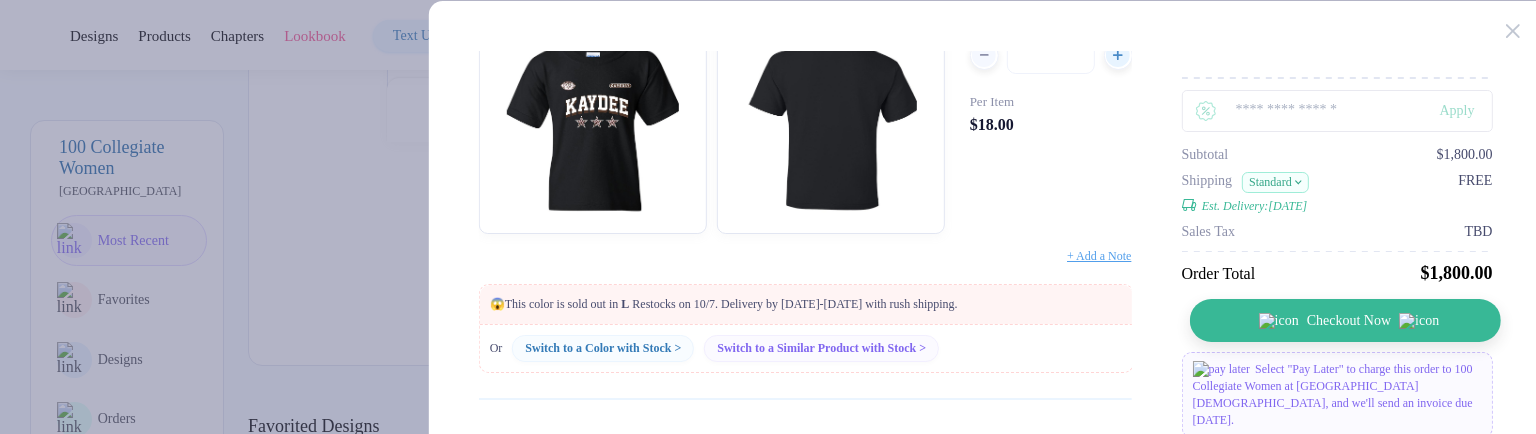 click on "Checkout Now" at bounding box center [1349, 321] 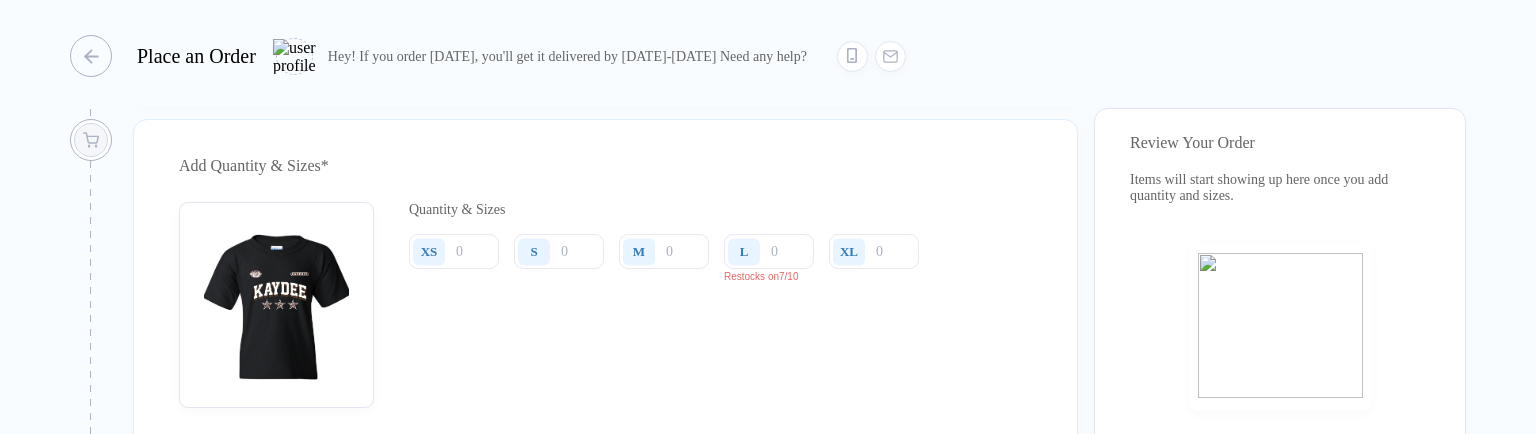 scroll, scrollTop: 1000, scrollLeft: 0, axis: vertical 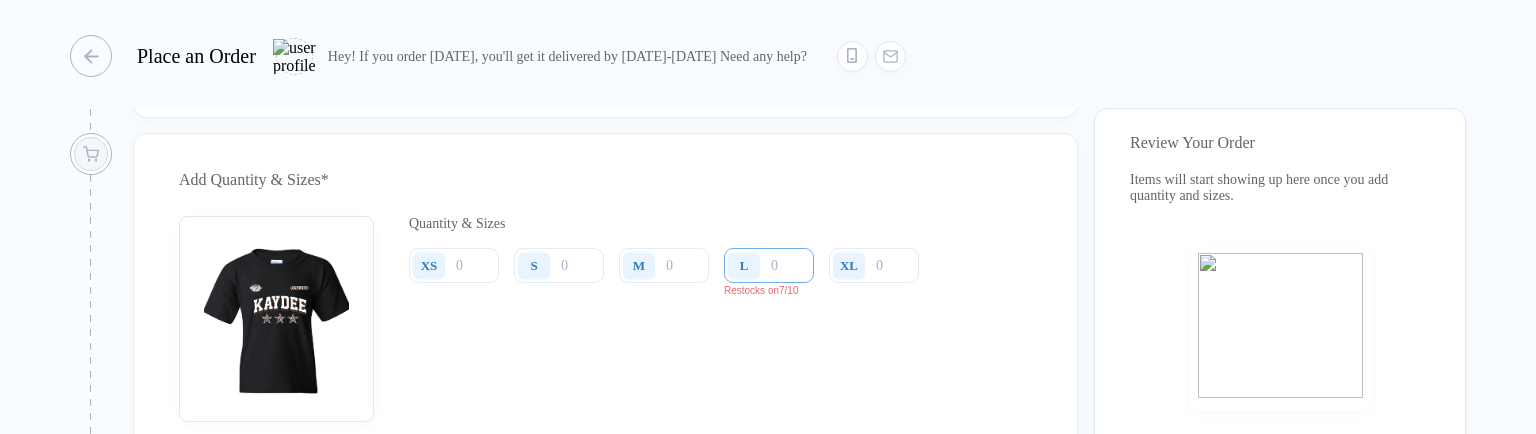 click at bounding box center [769, 265] 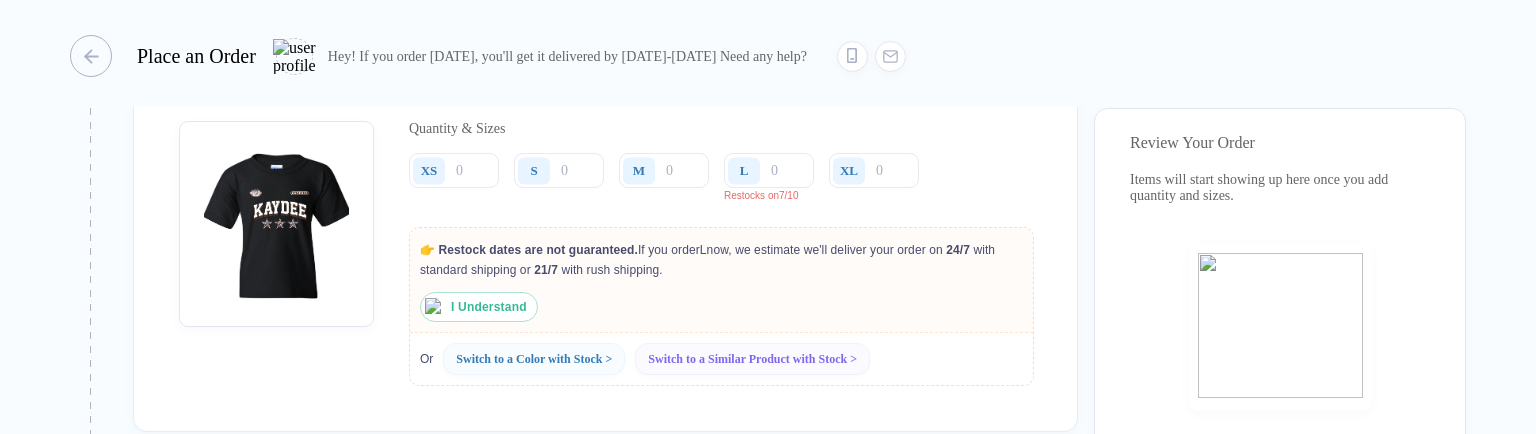 scroll, scrollTop: 1100, scrollLeft: 0, axis: vertical 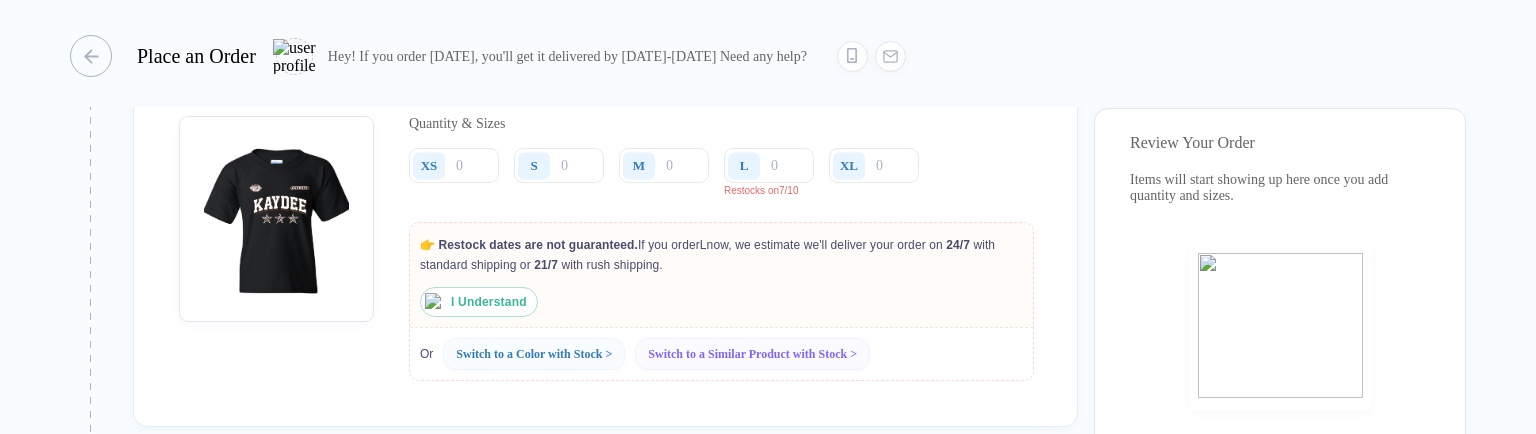 click on "👉   Restock dates are not guaranteed.  If you order  L  now, we estimate we'll deliver your order on   24/7   with standard shipping or   21/7   with rush shipping." at bounding box center [721, 255] 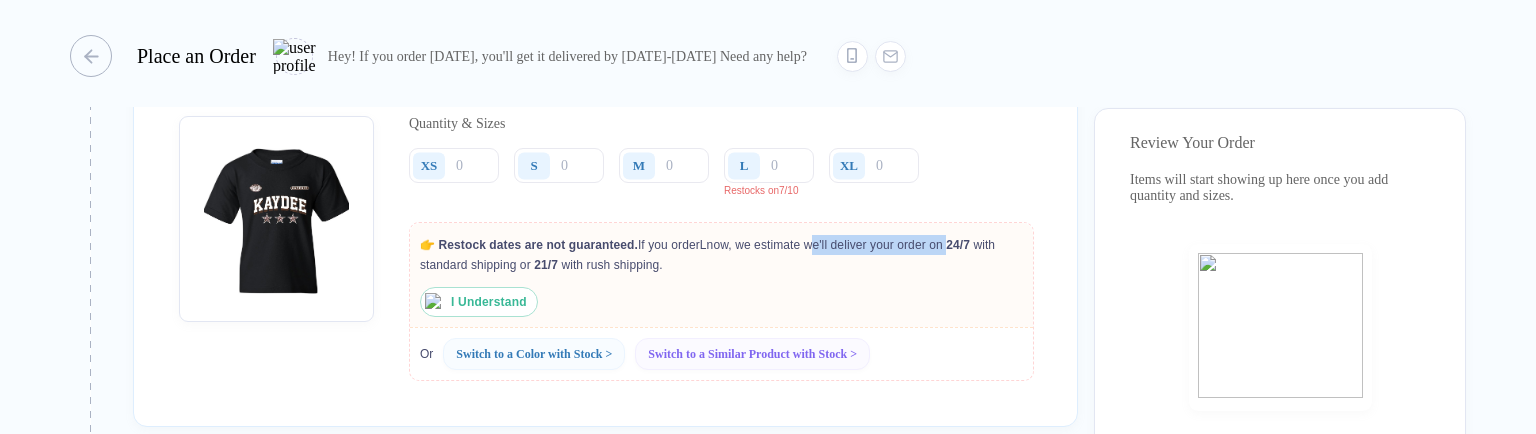 drag, startPoint x: 820, startPoint y: 273, endPoint x: 952, endPoint y: 265, distance: 132.2422 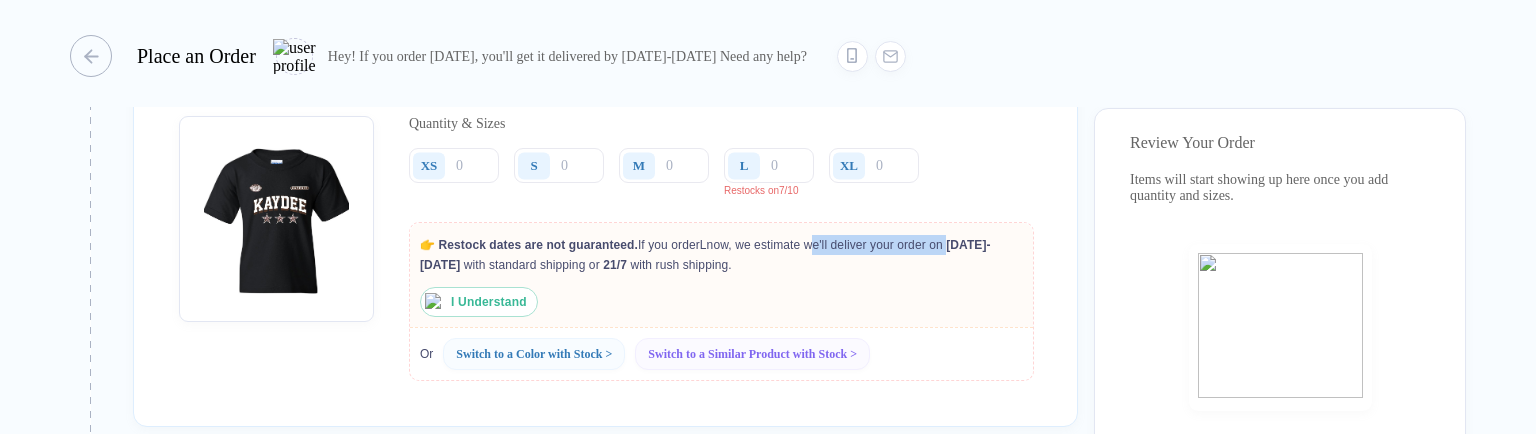 click on "👉   Restock dates are not guaranteed.  If you order  L  now, we estimate we'll deliver your order on   21-24 Jul   with standard shipping or   21/7   with rush shipping." at bounding box center (721, 255) 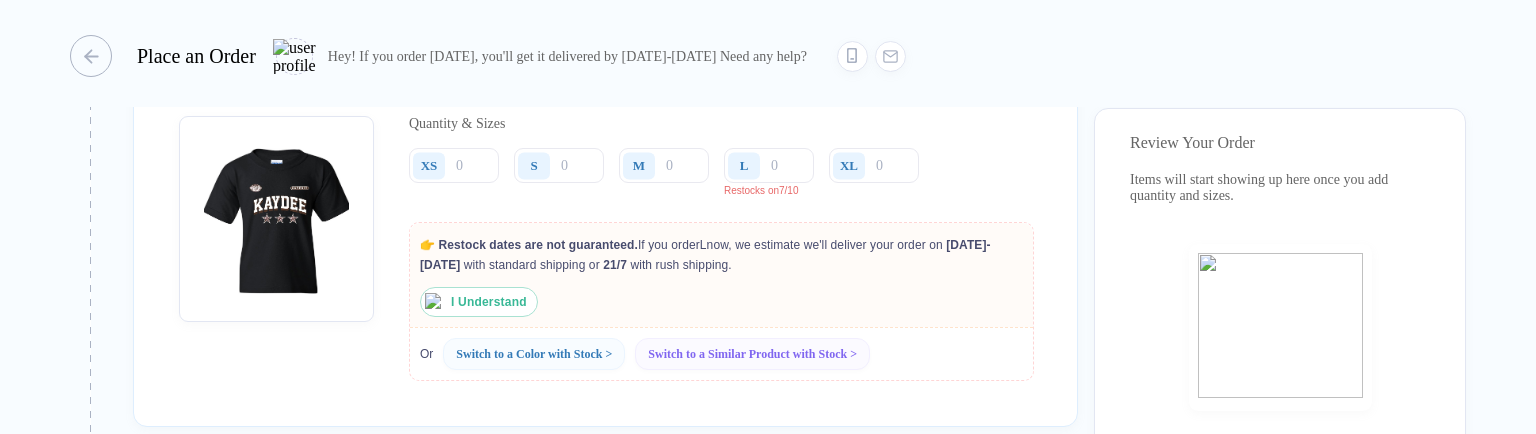 click on "21-24 Jul" at bounding box center (705, 255) 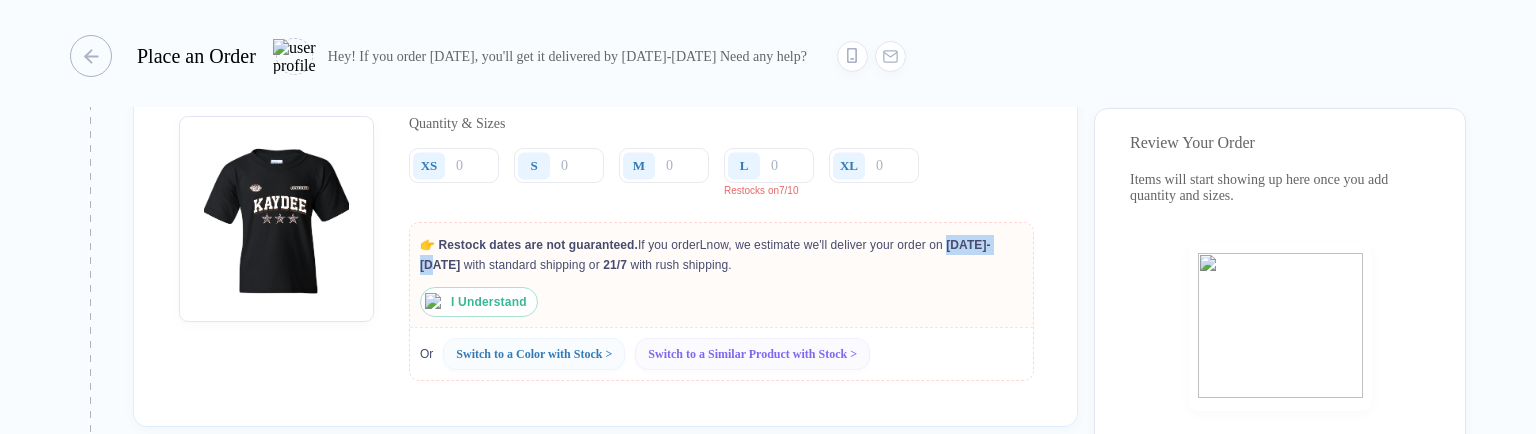 drag, startPoint x: 964, startPoint y: 273, endPoint x: 996, endPoint y: 266, distance: 32.75668 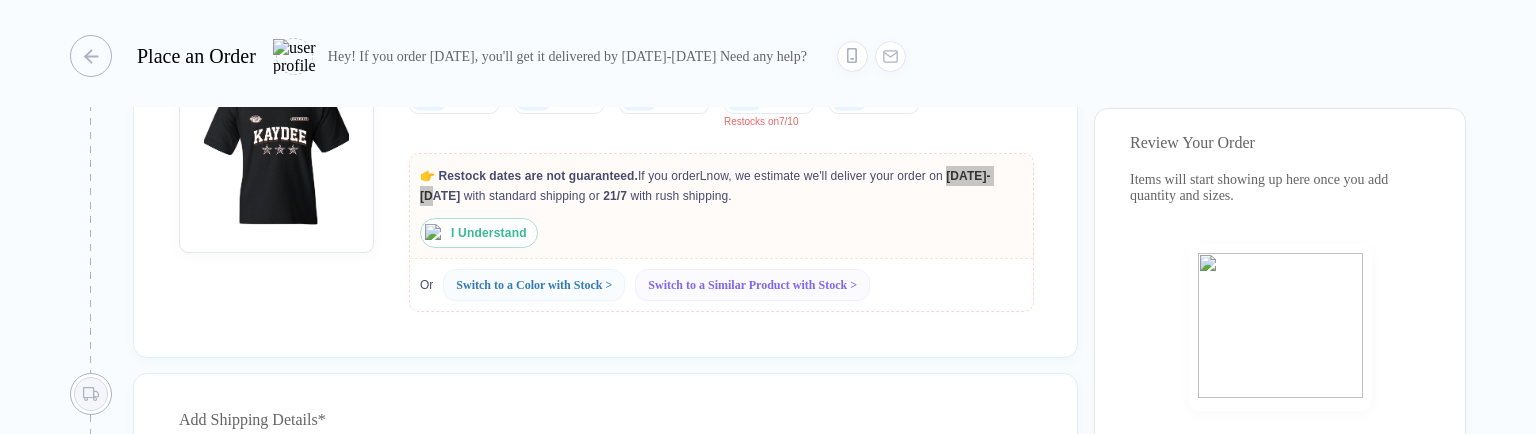 scroll, scrollTop: 1200, scrollLeft: 0, axis: vertical 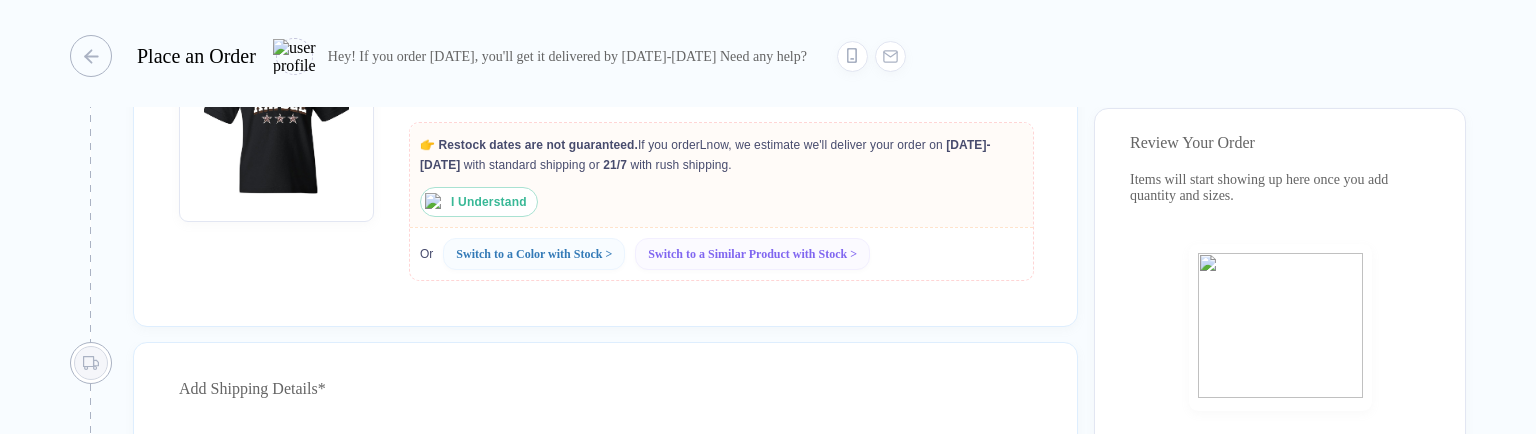 click on "👉   Restock dates are not guaranteed.  If you order  L  now, we estimate we'll deliver your order on   21-24 Jul   with standard shipping or   21/7   with rush shipping." at bounding box center [721, 155] 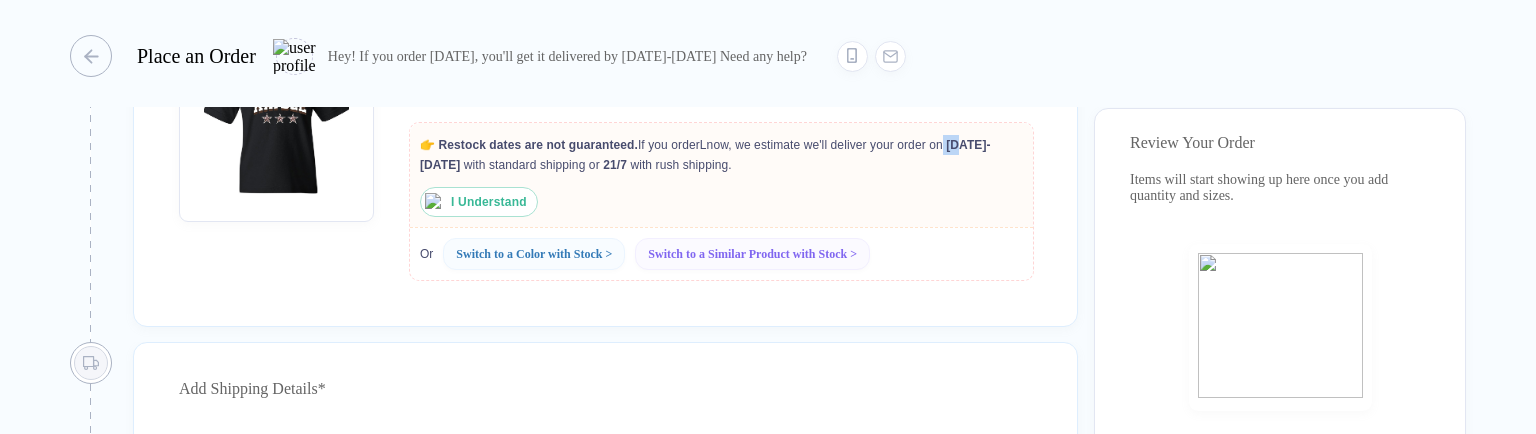 click on "👉   Restock dates are not guaranteed.  If you order  L  now, we estimate we'll deliver your order on   21-24 Jul   with standard shipping or   21/7   with rush shipping." at bounding box center [721, 155] 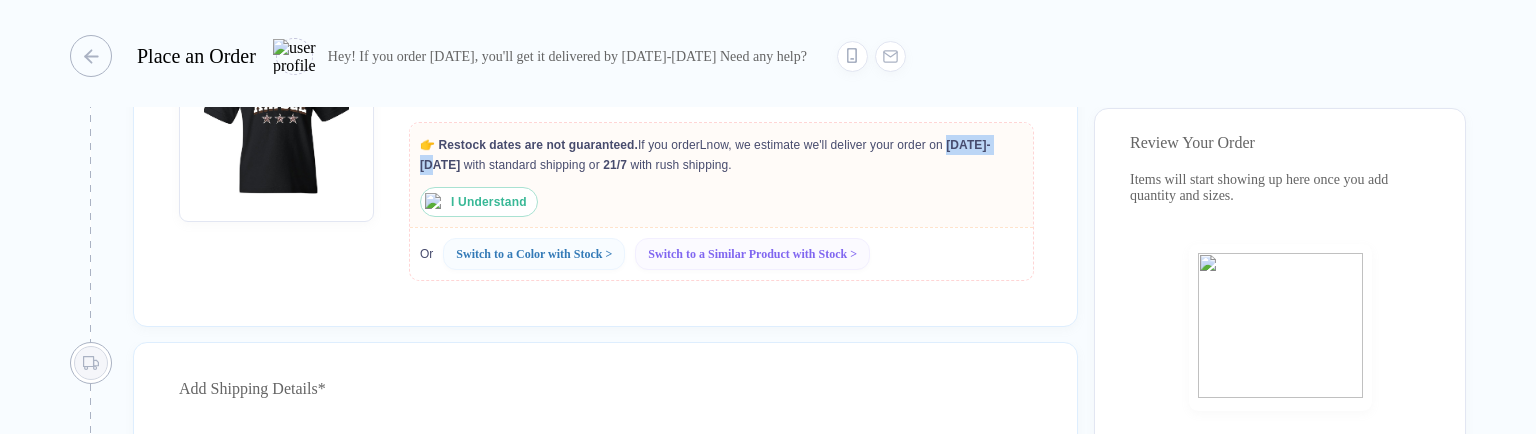 drag, startPoint x: 956, startPoint y: 169, endPoint x: 1028, endPoint y: 169, distance: 72 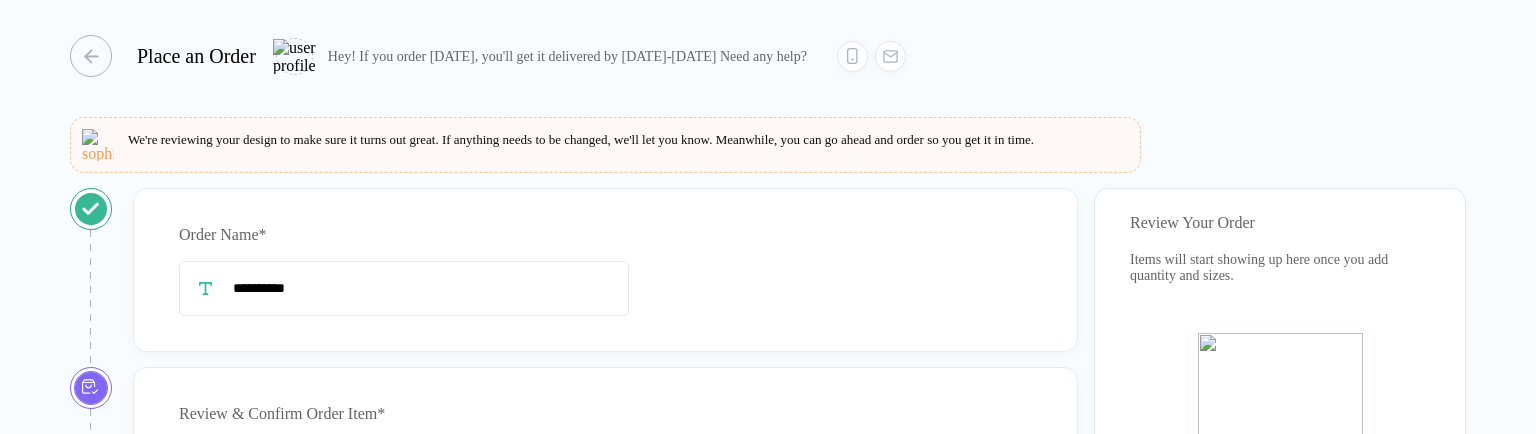 scroll, scrollTop: 0, scrollLeft: 0, axis: both 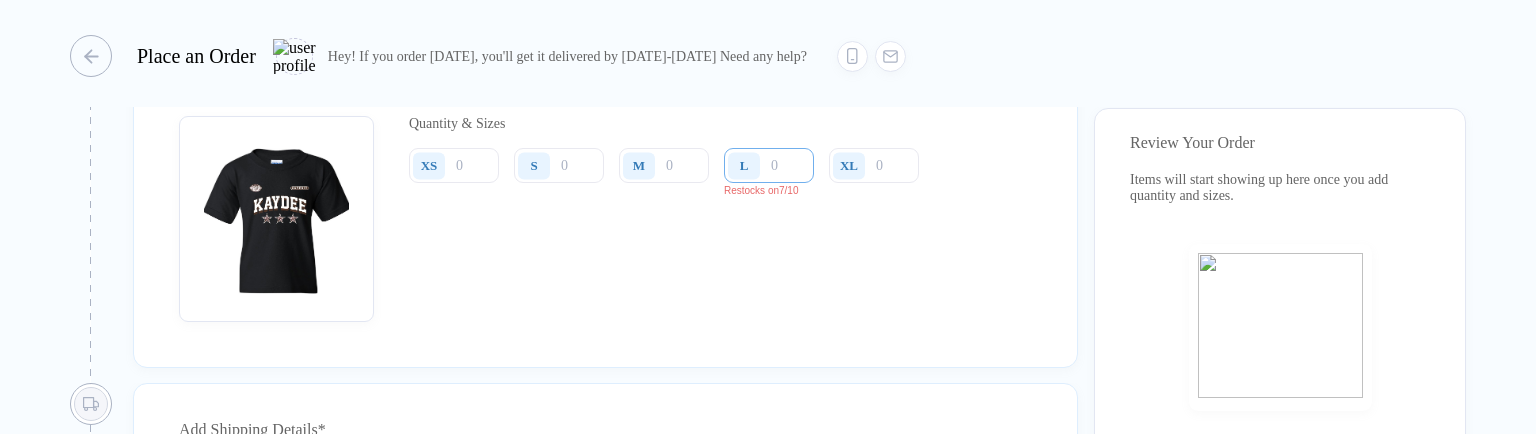 click at bounding box center (769, 165) 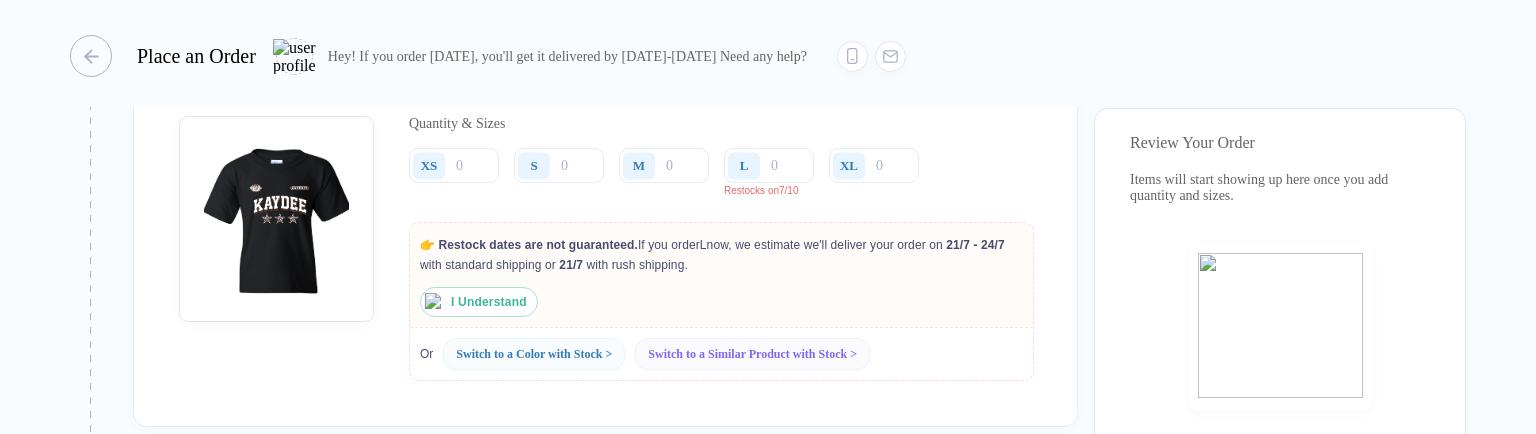 click on "👉   Restock dates are not guaranteed.  If you order  L  now, we estimate we'll deliver your order on   21/7 - 24/7   with standard shipping or   21/7   with rush shipping." at bounding box center (721, 255) 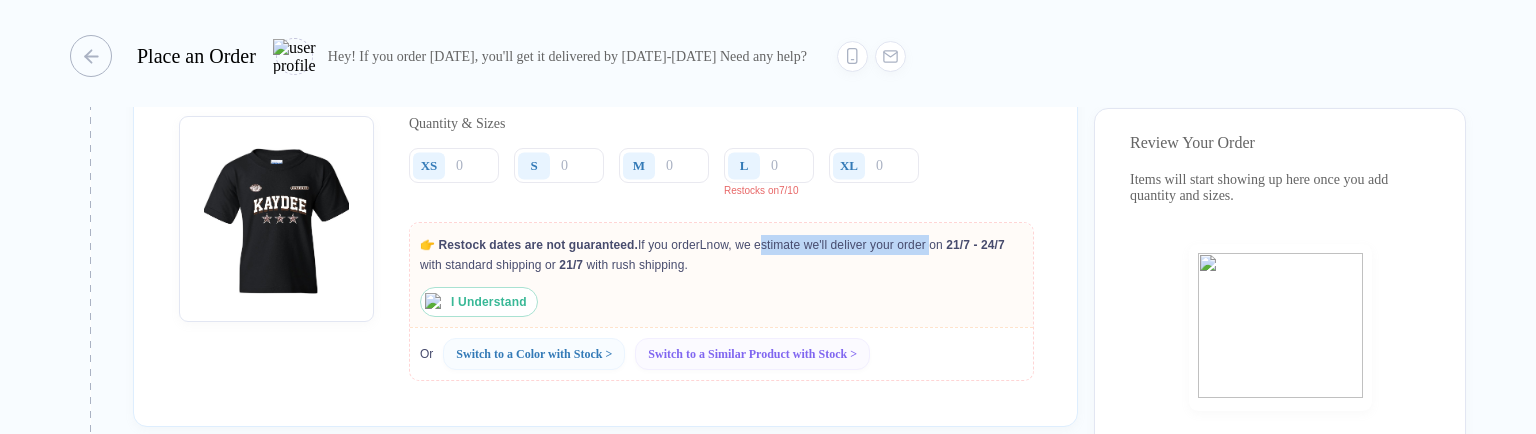 drag, startPoint x: 772, startPoint y: 278, endPoint x: 927, endPoint y: 269, distance: 155.26108 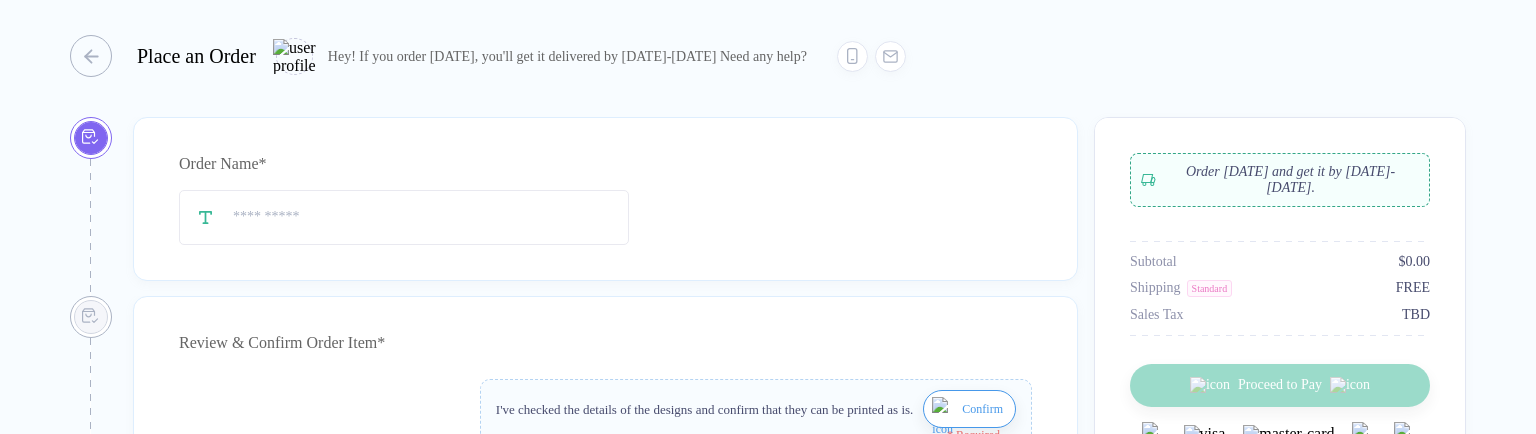 type on "**********" 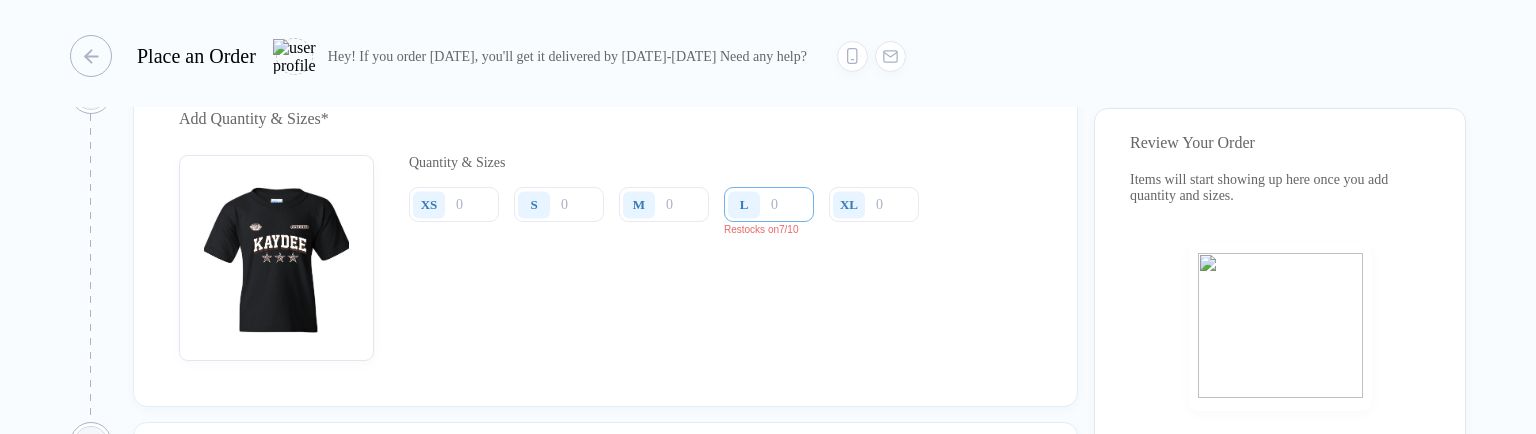 scroll, scrollTop: 1000, scrollLeft: 0, axis: vertical 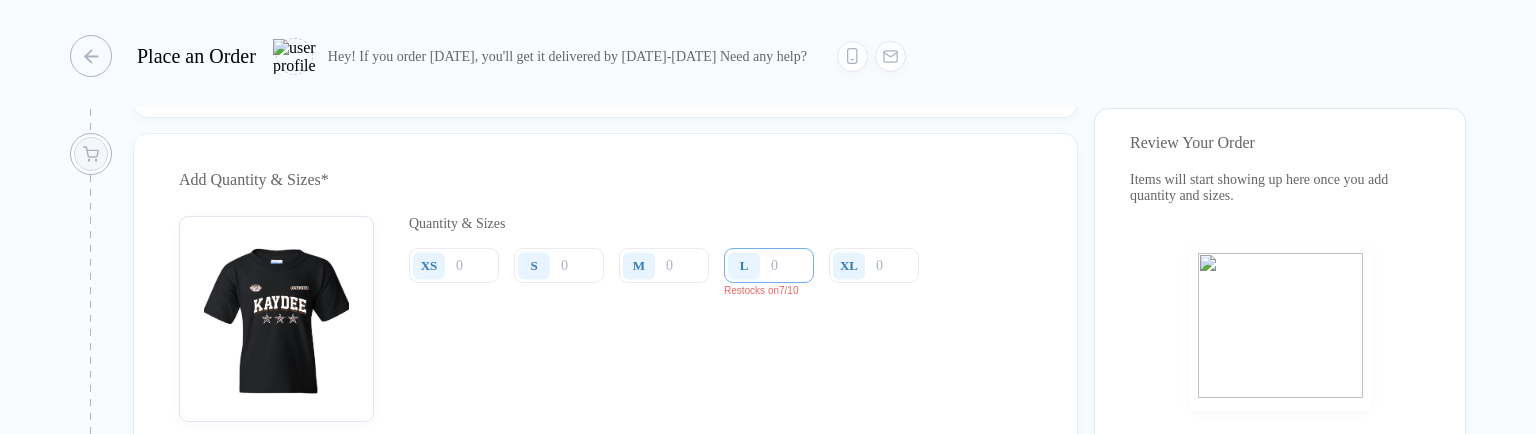 click at bounding box center [769, 265] 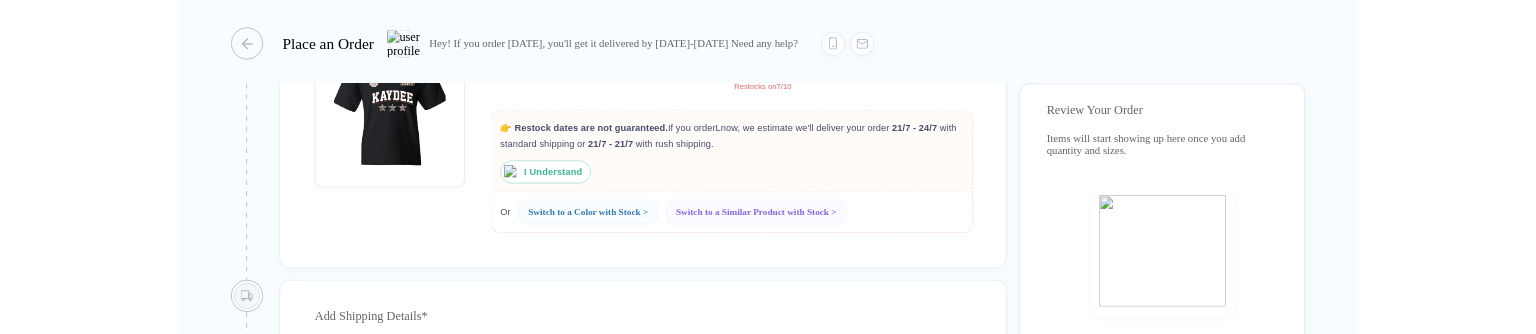 scroll, scrollTop: 1200, scrollLeft: 0, axis: vertical 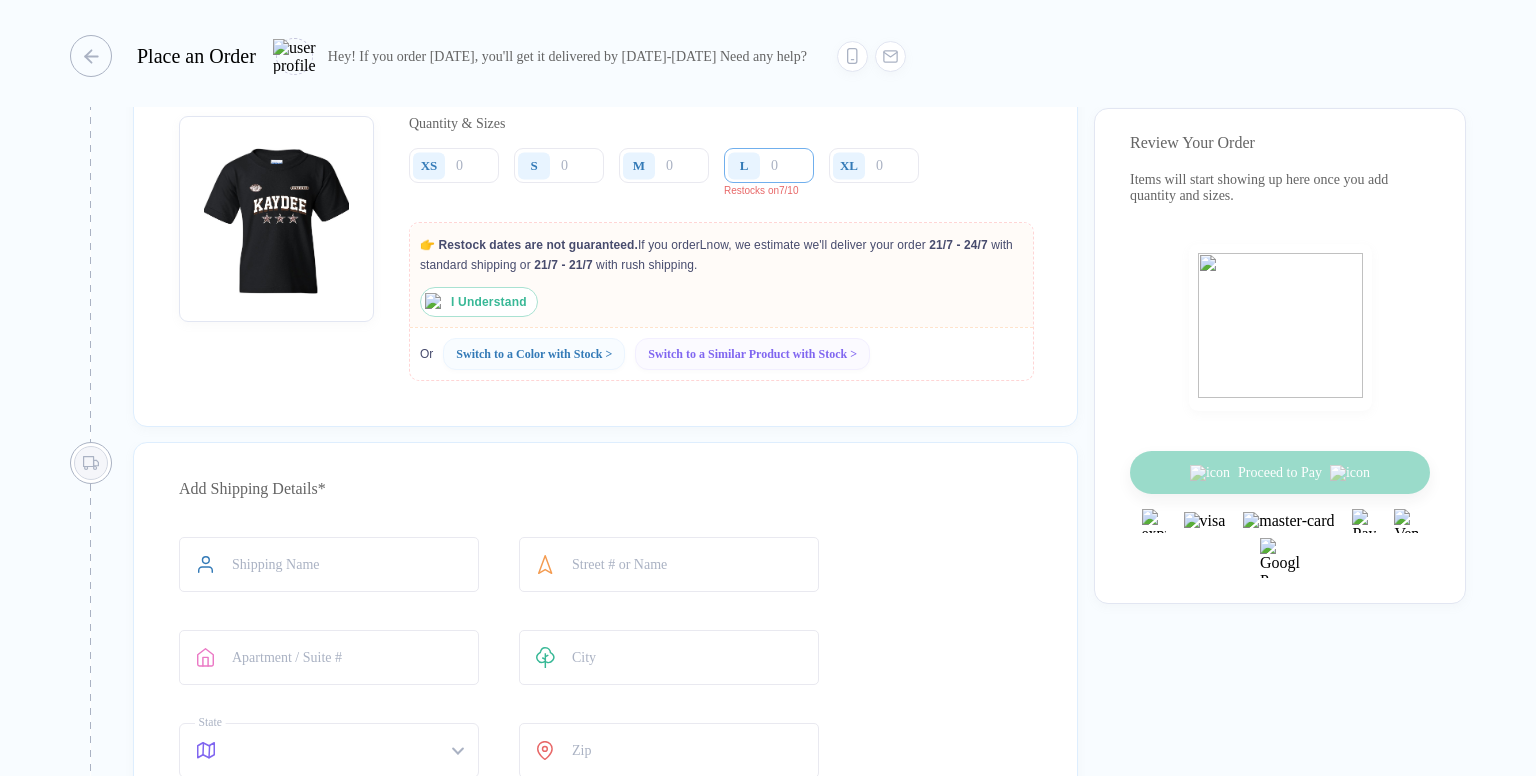 click at bounding box center [769, 165] 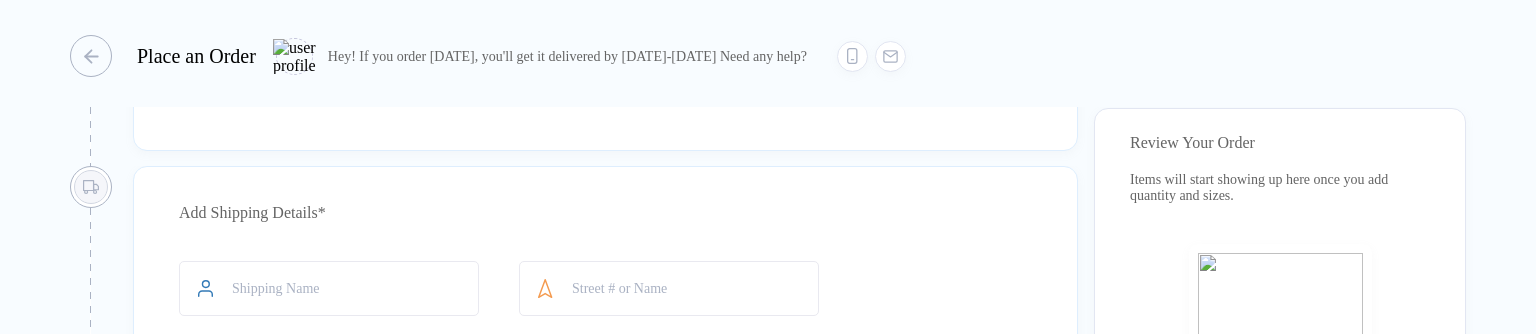 scroll, scrollTop: 1400, scrollLeft: 0, axis: vertical 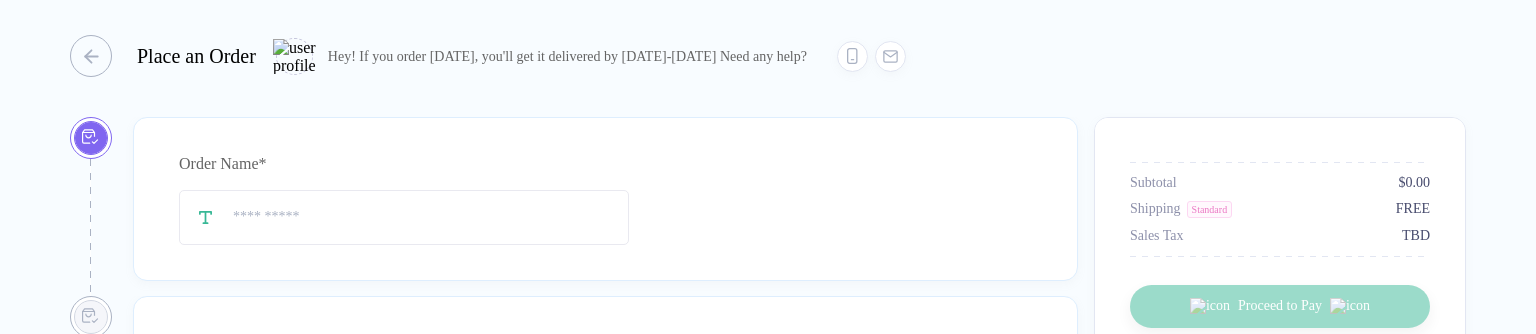 type on "**********" 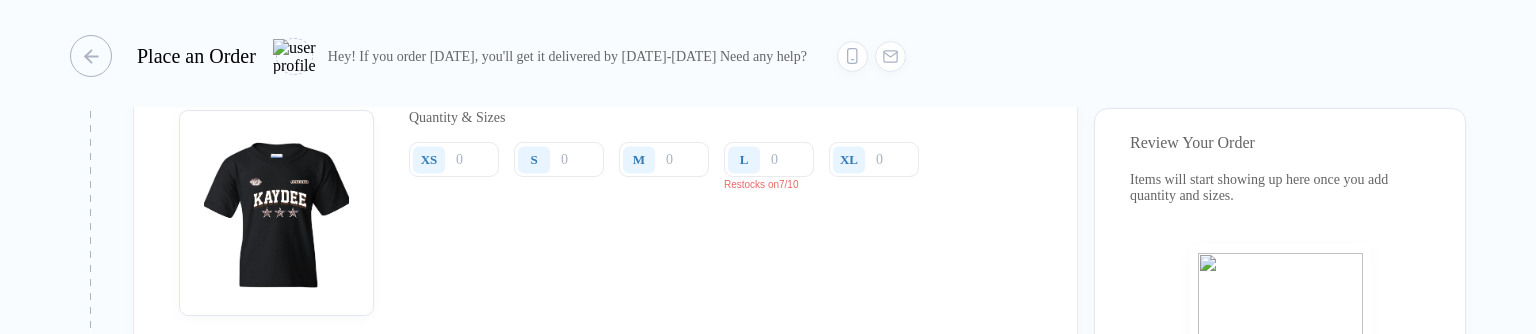 scroll, scrollTop: 1100, scrollLeft: 0, axis: vertical 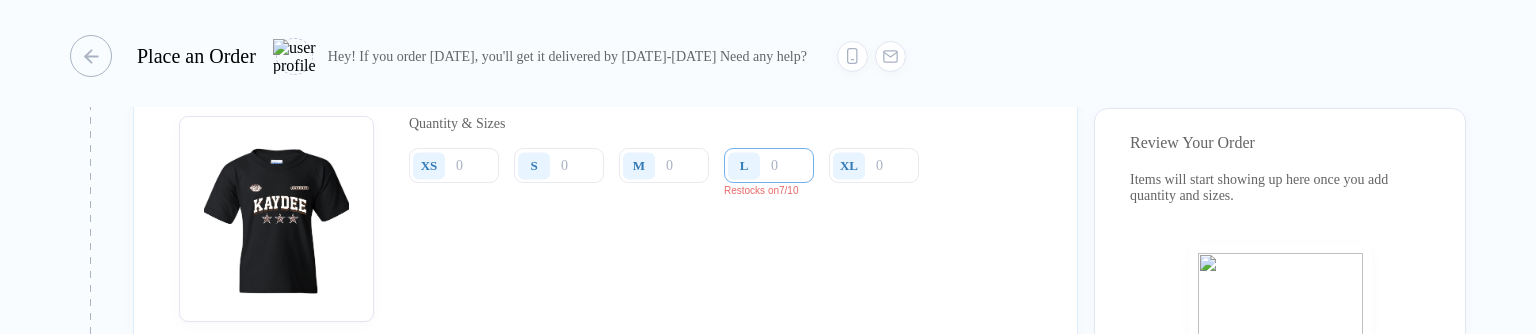 click at bounding box center (769, 165) 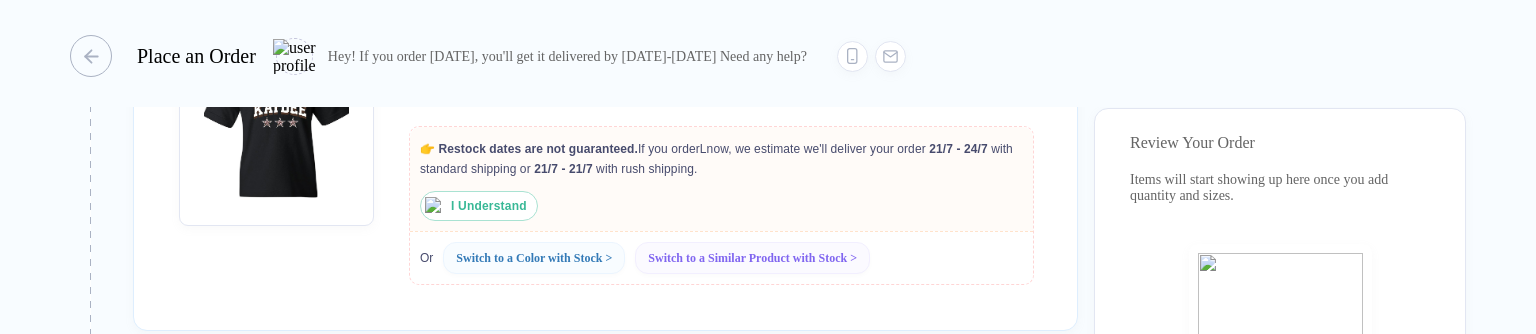 scroll, scrollTop: 1200, scrollLeft: 0, axis: vertical 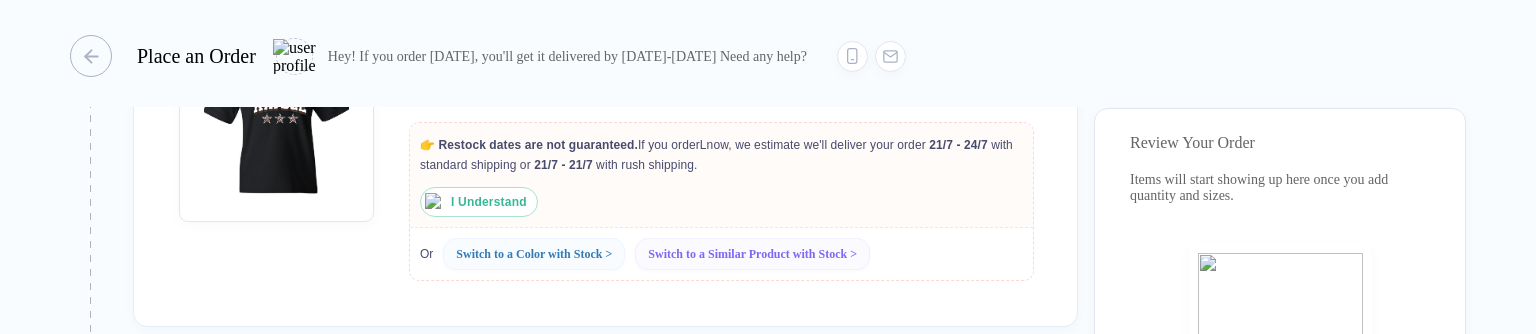 click on "21/7 - 24/7" at bounding box center [958, 145] 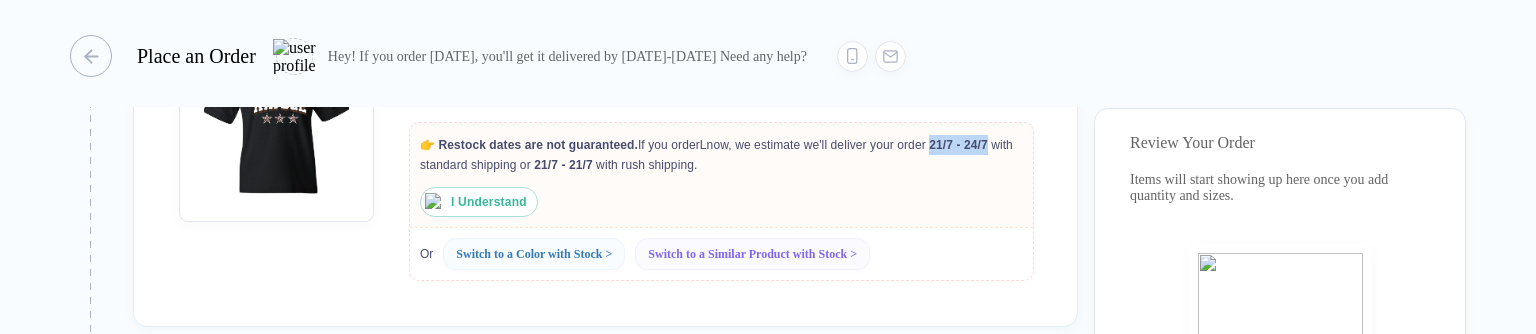 drag, startPoint x: 945, startPoint y: 175, endPoint x: 999, endPoint y: 178, distance: 54.08327 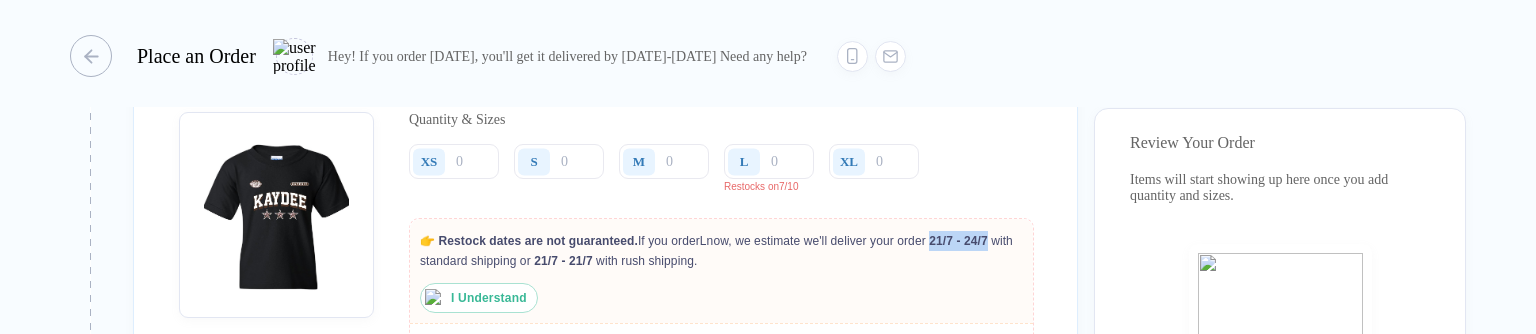 scroll, scrollTop: 1100, scrollLeft: 0, axis: vertical 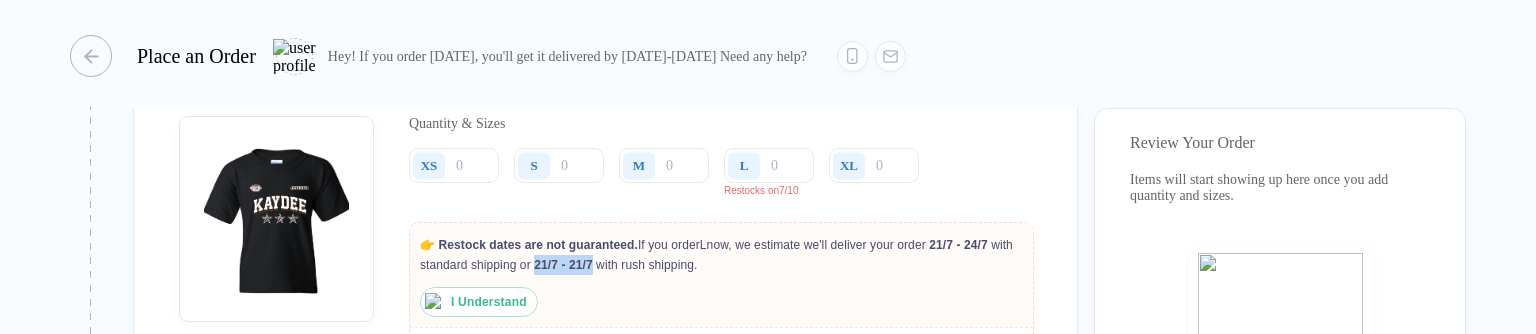 drag, startPoint x: 563, startPoint y: 294, endPoint x: 624, endPoint y: 293, distance: 61.008198 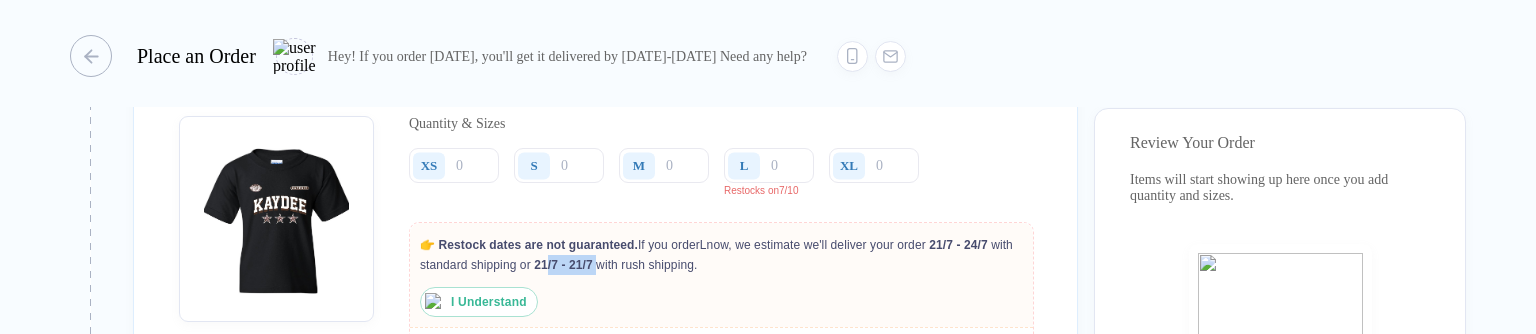 drag, startPoint x: 624, startPoint y: 293, endPoint x: 574, endPoint y: 293, distance: 50 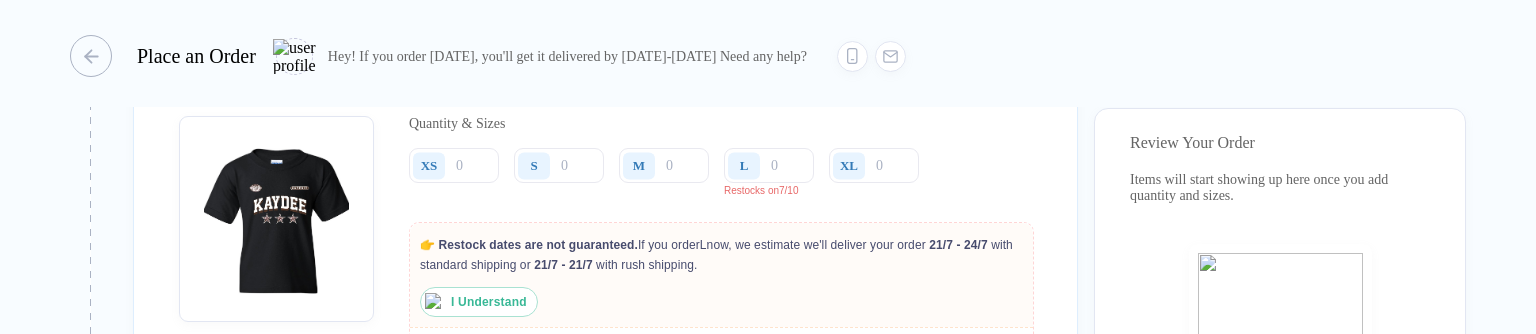 click on "👉   Restock dates are not guaranteed.  If you order  L  now, we estimate we'll deliver your order   21/7 - 24/7   with standard shipping or   21/7 - 21/7   with rush shipping." at bounding box center [721, 255] 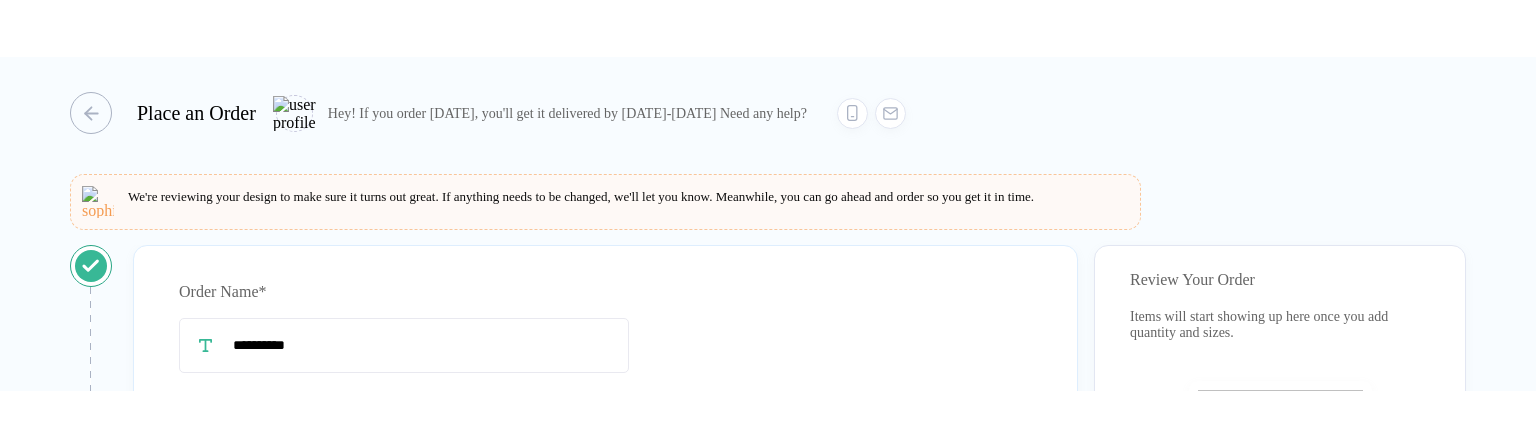 scroll, scrollTop: 0, scrollLeft: 0, axis: both 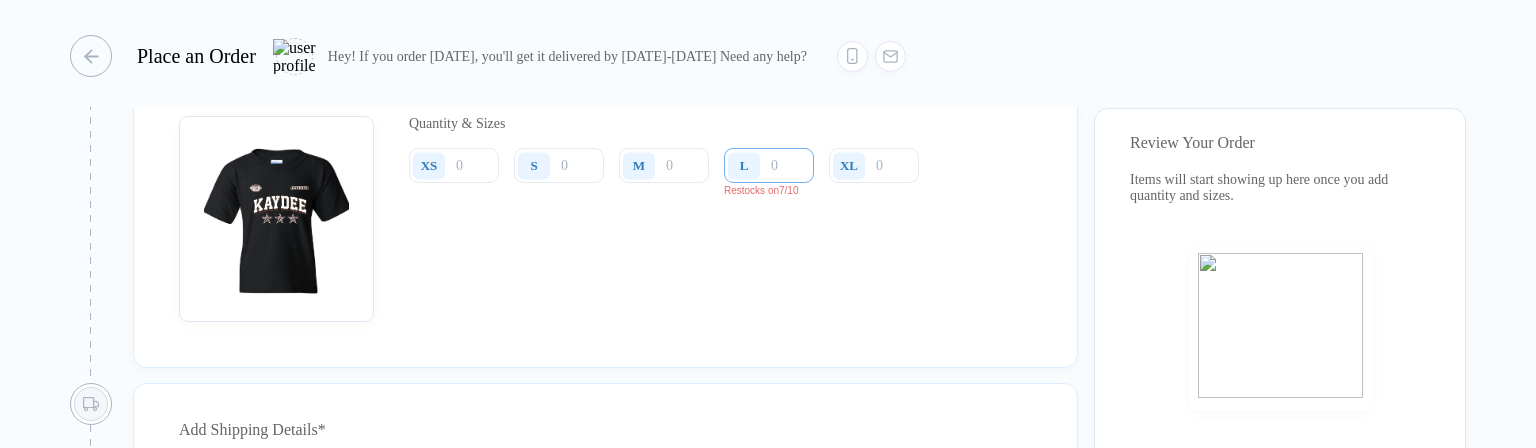 click at bounding box center [769, 165] 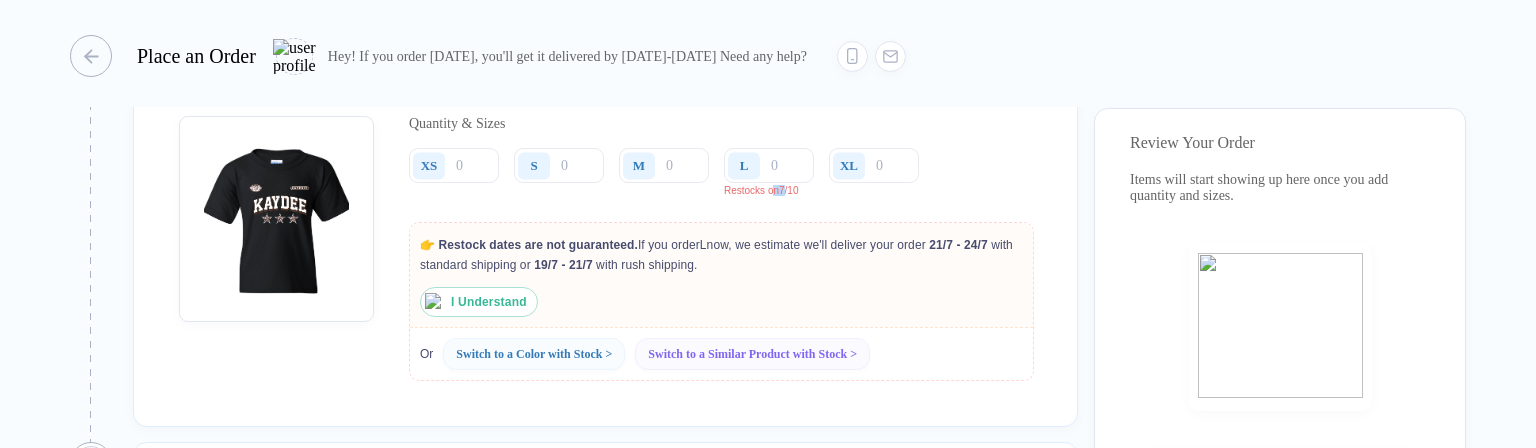 drag, startPoint x: 783, startPoint y: 221, endPoint x: 773, endPoint y: 220, distance: 10.049875 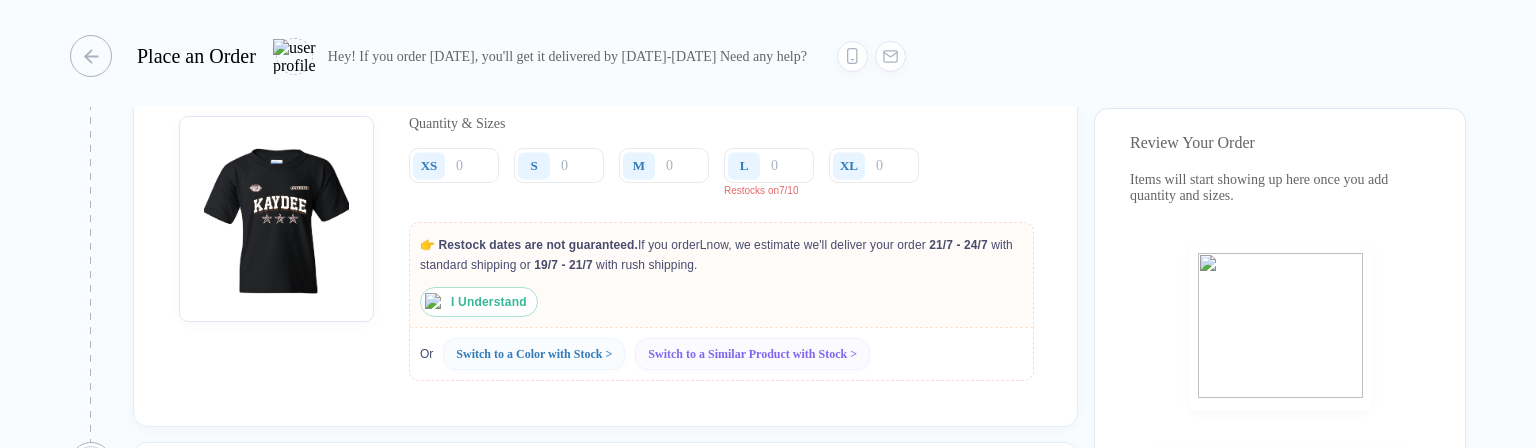 click on "👉   Restock dates are not guaranteed.  If you order  L  now, we estimate we'll deliver your order   21/7 - 24/7   with standard shipping or   19/7 - 21/7   with rush shipping." at bounding box center (721, 255) 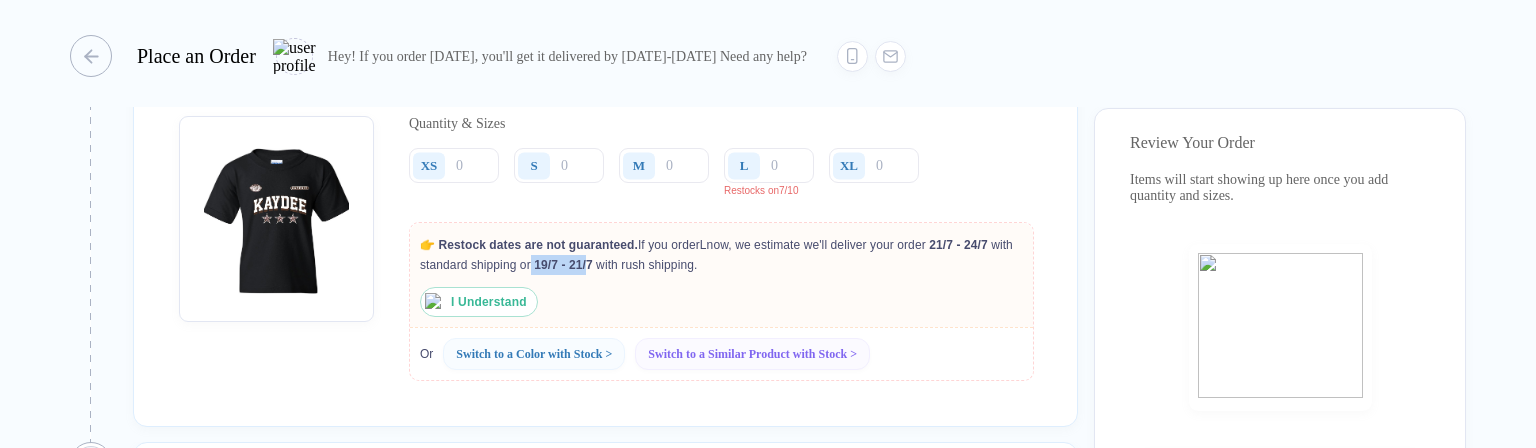 drag, startPoint x: 621, startPoint y: 285, endPoint x: 556, endPoint y: 289, distance: 65.12296 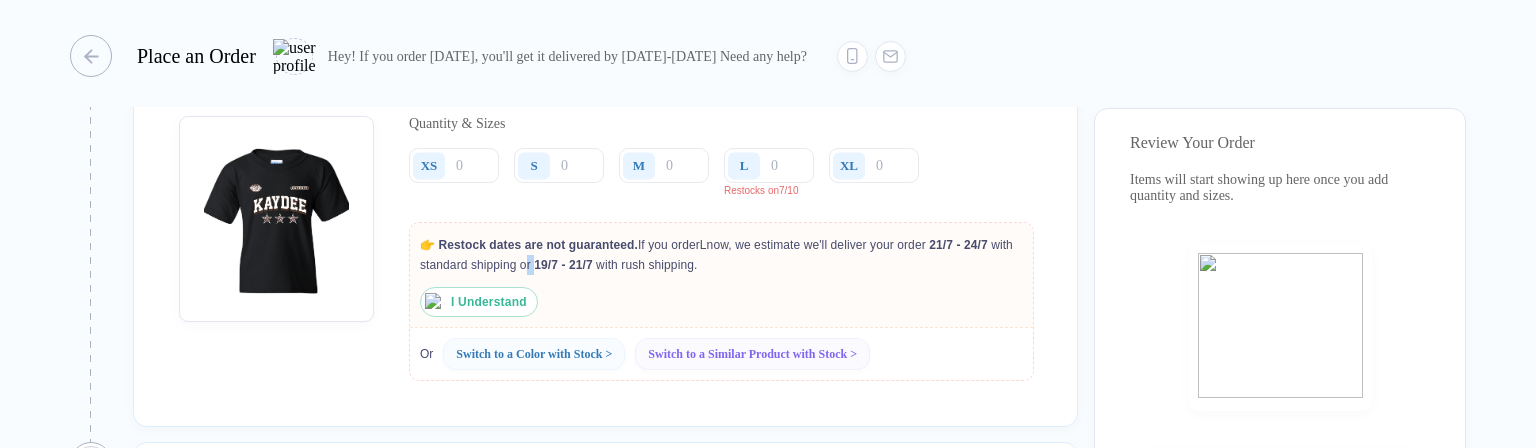 drag, startPoint x: 552, startPoint y: 289, endPoint x: 564, endPoint y: 289, distance: 12 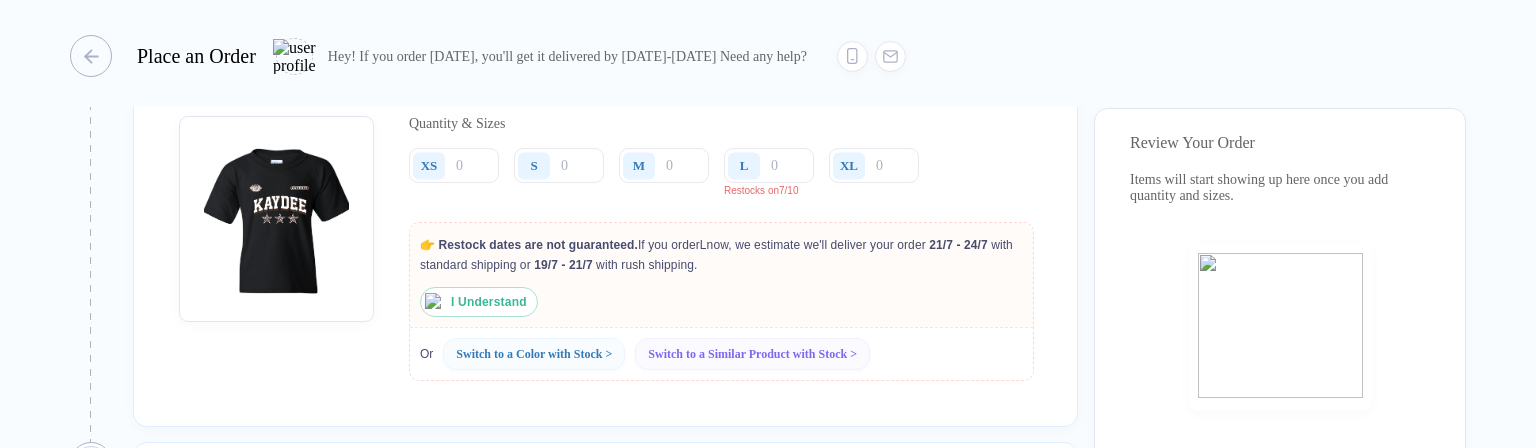 click on "19/7 - 21/7" at bounding box center (563, 265) 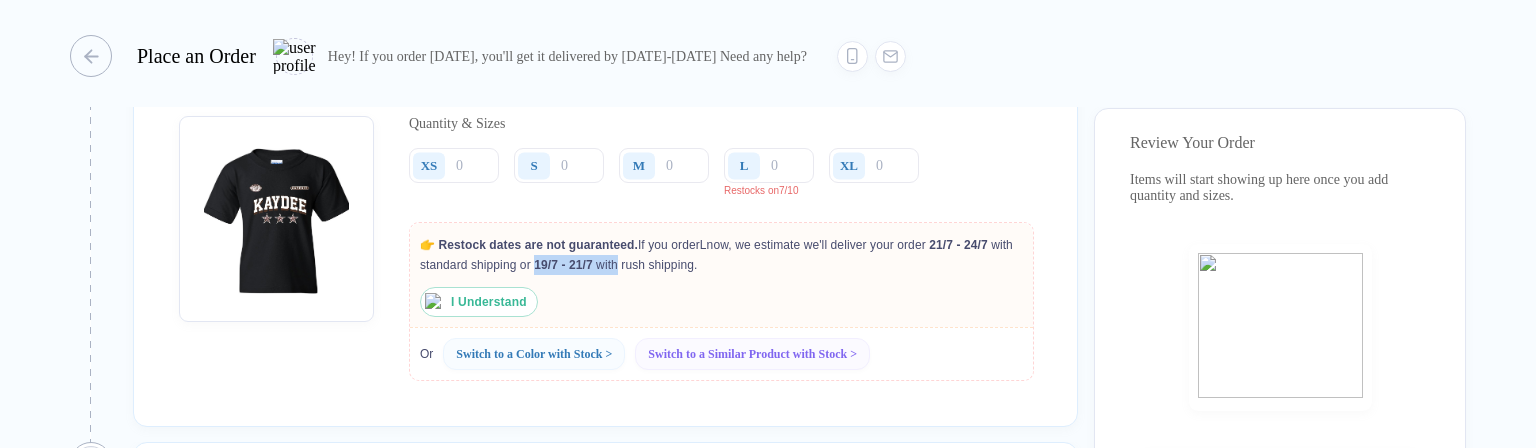 drag, startPoint x: 564, startPoint y: 289, endPoint x: 632, endPoint y: 291, distance: 68.0294 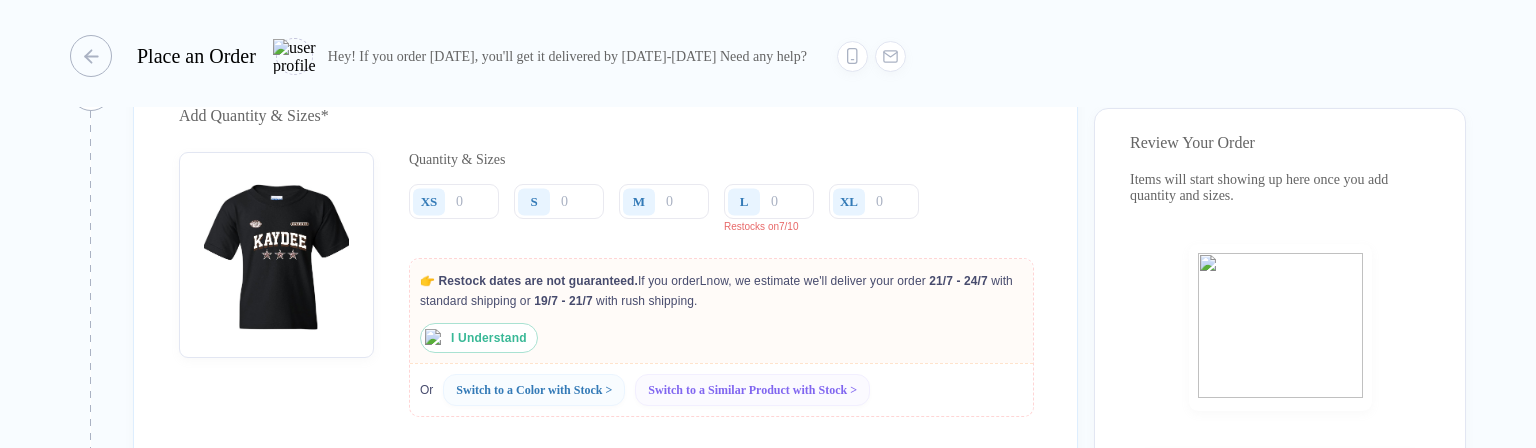 scroll, scrollTop: 1100, scrollLeft: 0, axis: vertical 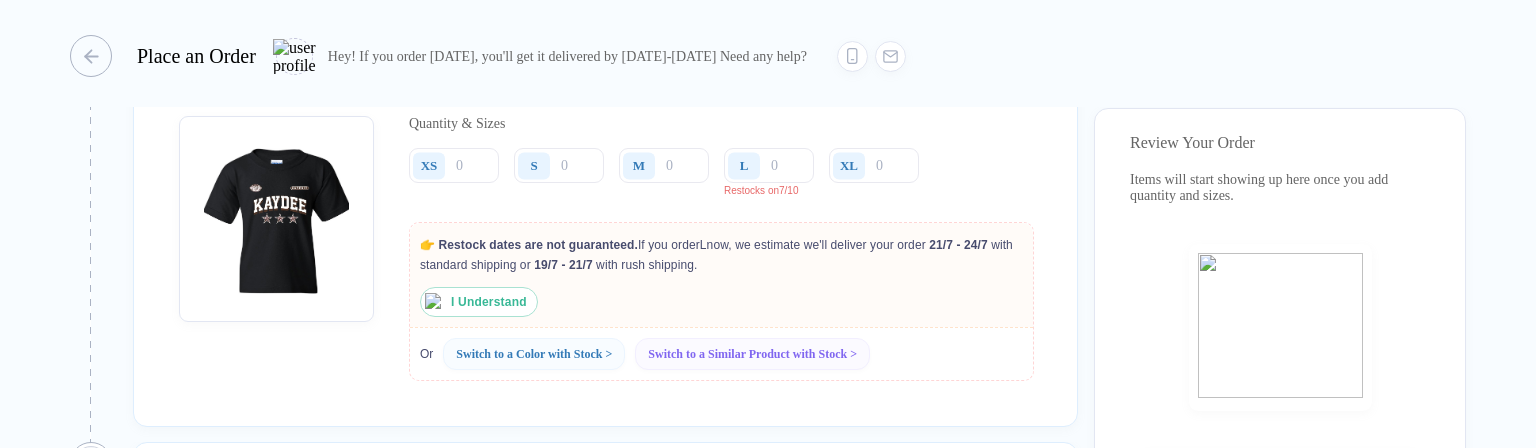 click on "19/7 - 21/7" at bounding box center (563, 265) 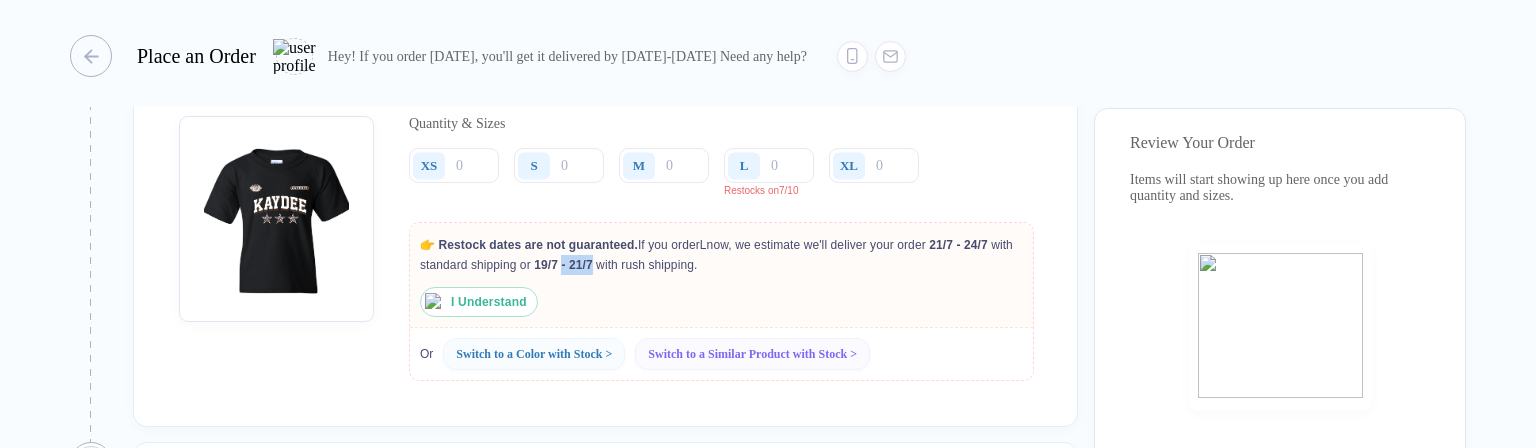 drag, startPoint x: 590, startPoint y: 299, endPoint x: 616, endPoint y: 299, distance: 26 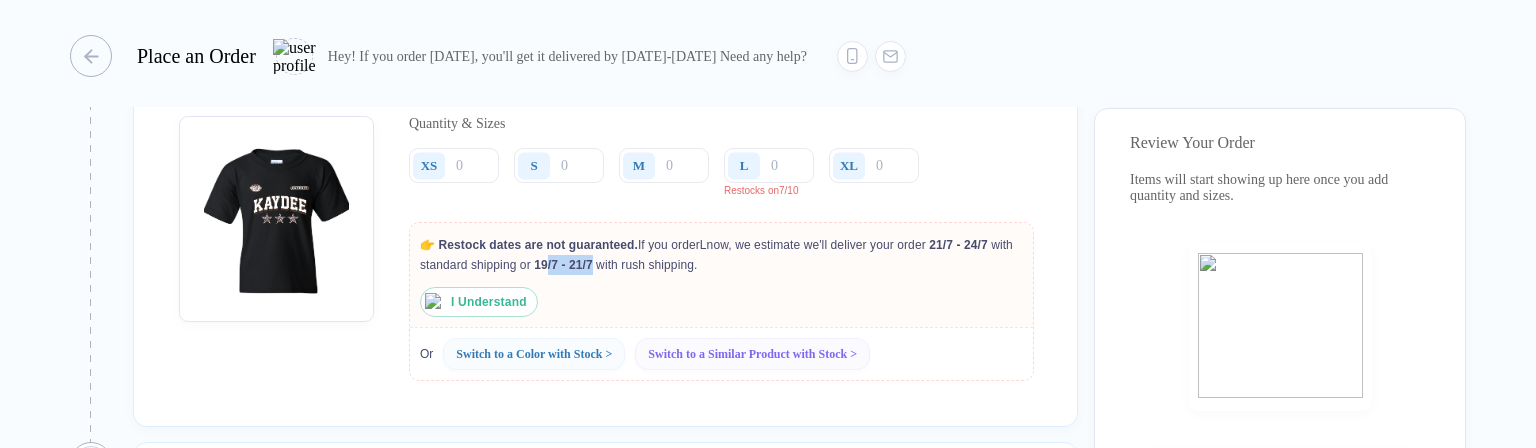drag, startPoint x: 616, startPoint y: 299, endPoint x: 575, endPoint y: 297, distance: 41.04875 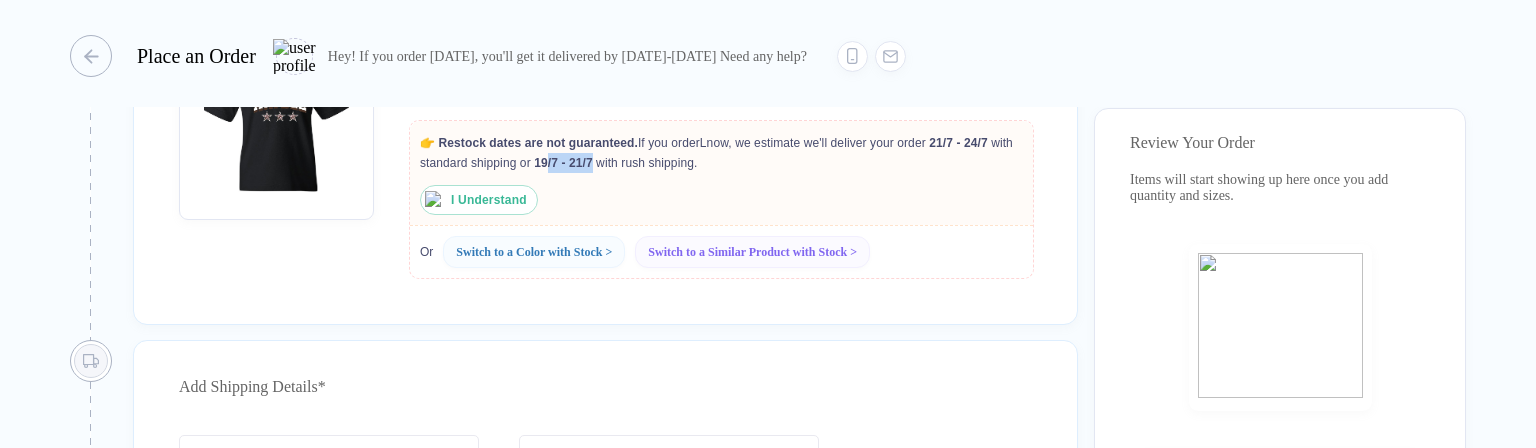 scroll, scrollTop: 1200, scrollLeft: 0, axis: vertical 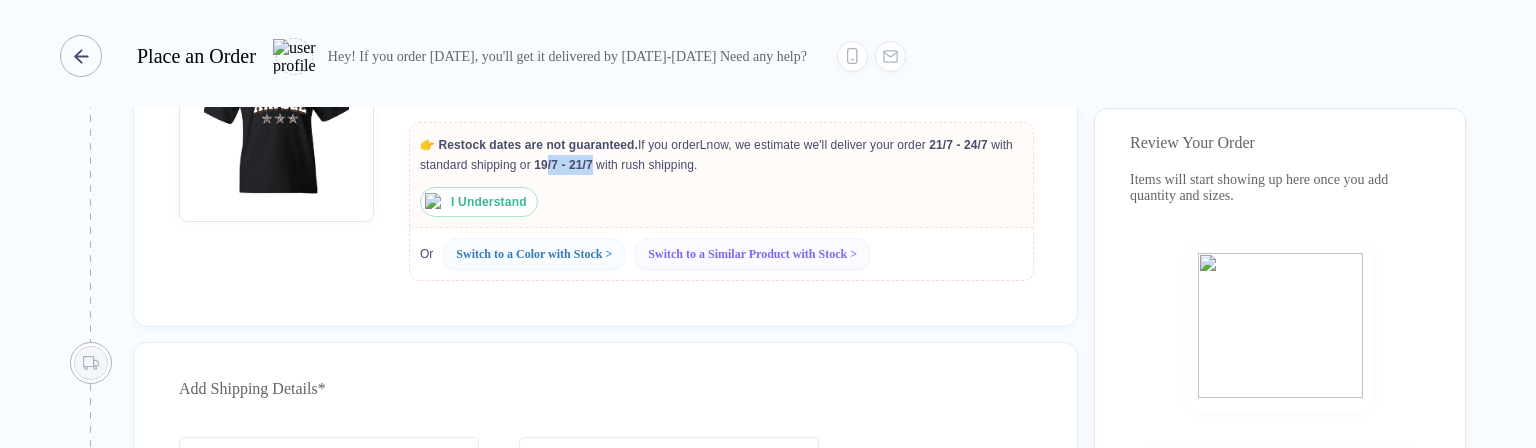 click at bounding box center [81, 56] 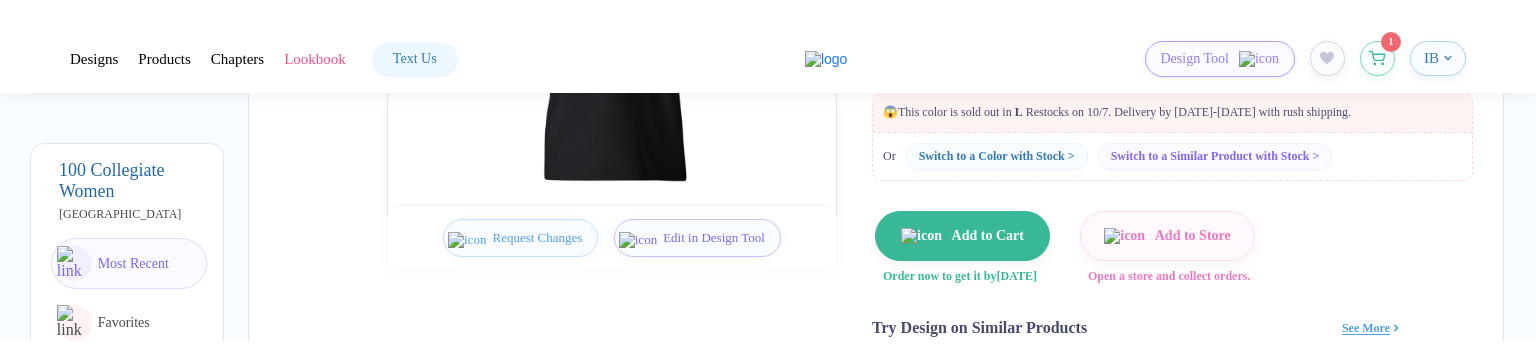 scroll, scrollTop: 461, scrollLeft: 0, axis: vertical 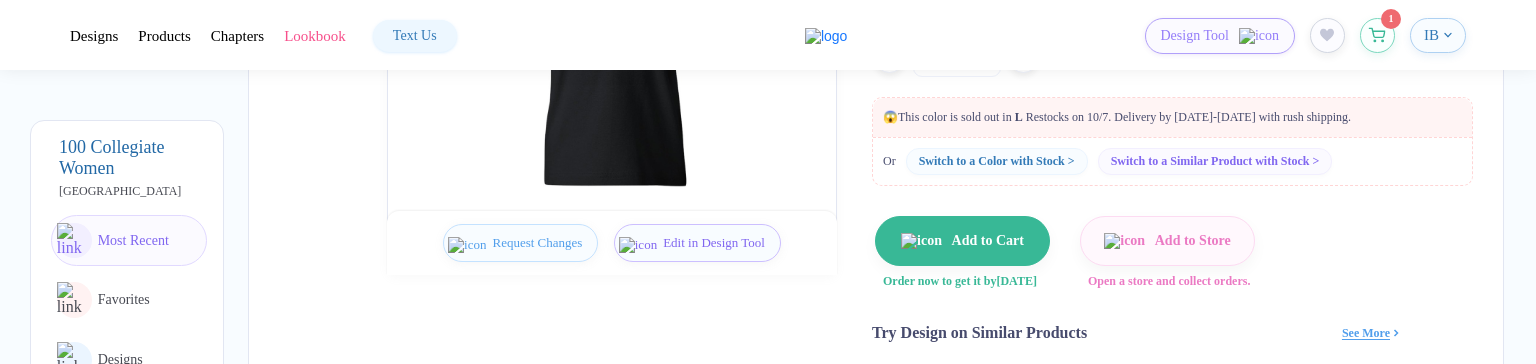 click on "😱  This color is sold out in   L    Restocks on 10/7.    Delivery by 19-21 Jul with rush shipping." at bounding box center (1172, 117) 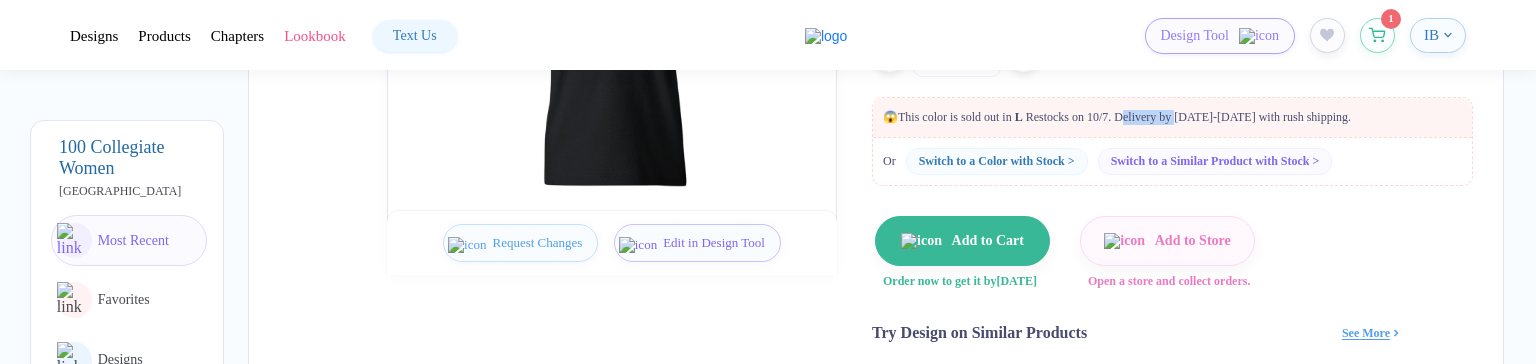 drag, startPoint x: 1160, startPoint y: 128, endPoint x: 1200, endPoint y: 116, distance: 41.761227 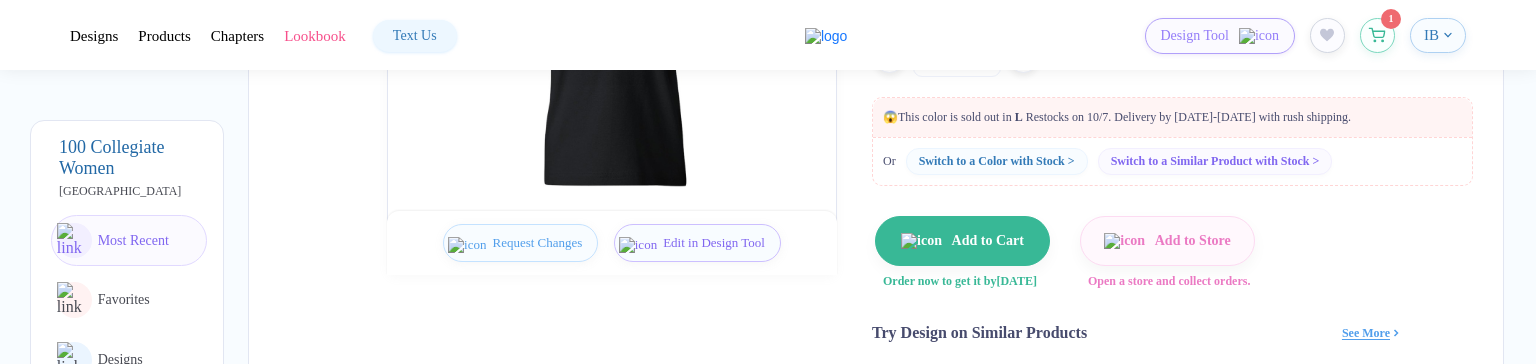 click on "😱  This color is sold out in   L    Restocks on 10/7.    Delivery by 19-21 Jul with rush shipping." at bounding box center [1172, 117] 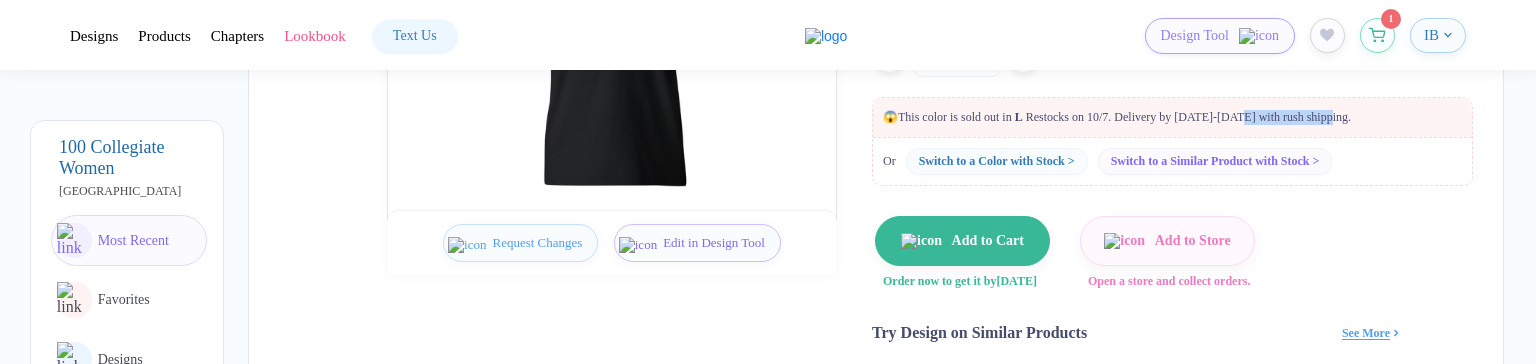 drag, startPoint x: 1288, startPoint y: 126, endPoint x: 1351, endPoint y: 126, distance: 63 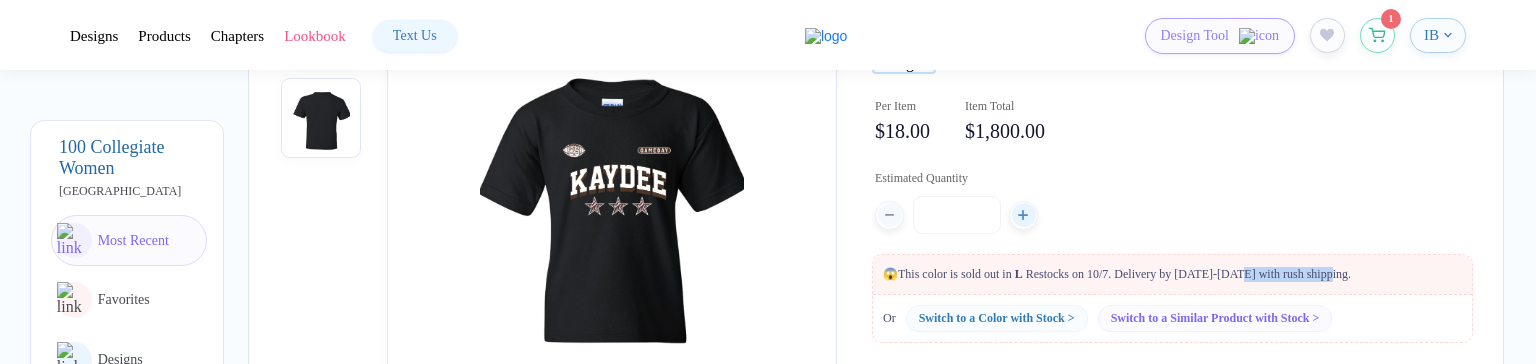 scroll, scrollTop: 361, scrollLeft: 0, axis: vertical 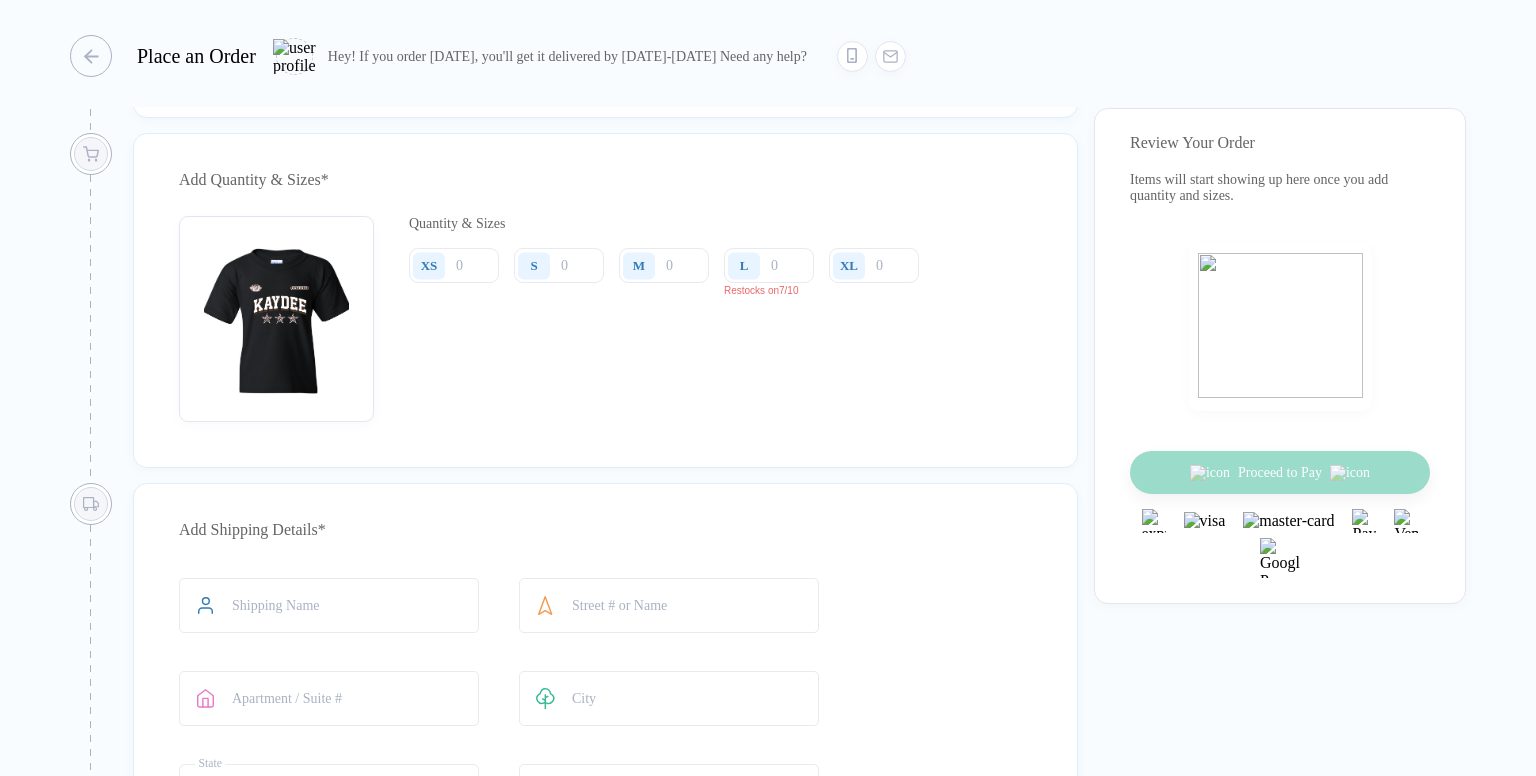 click on "L Restocks on  7/10" at bounding box center (776, 277) 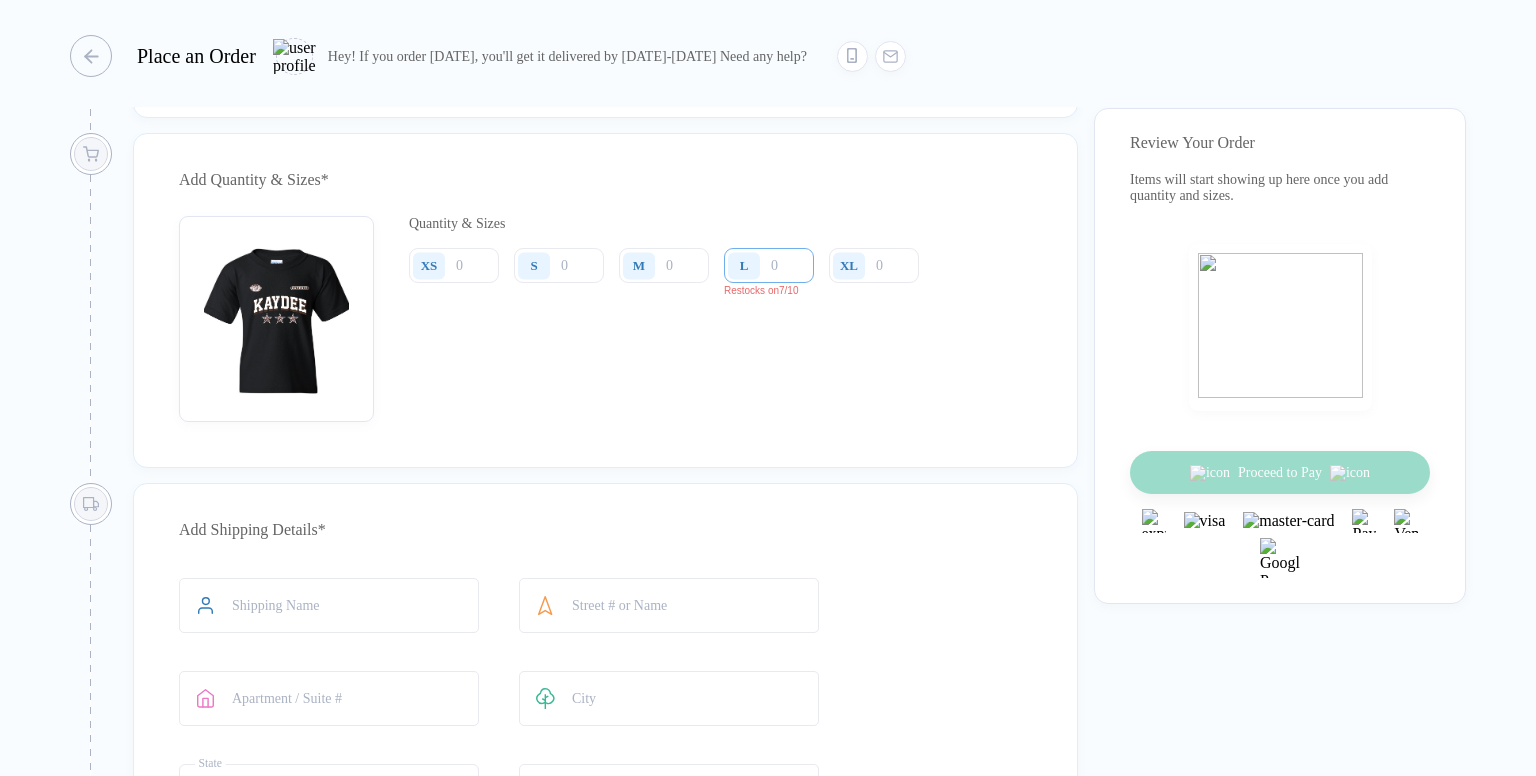 click at bounding box center [769, 265] 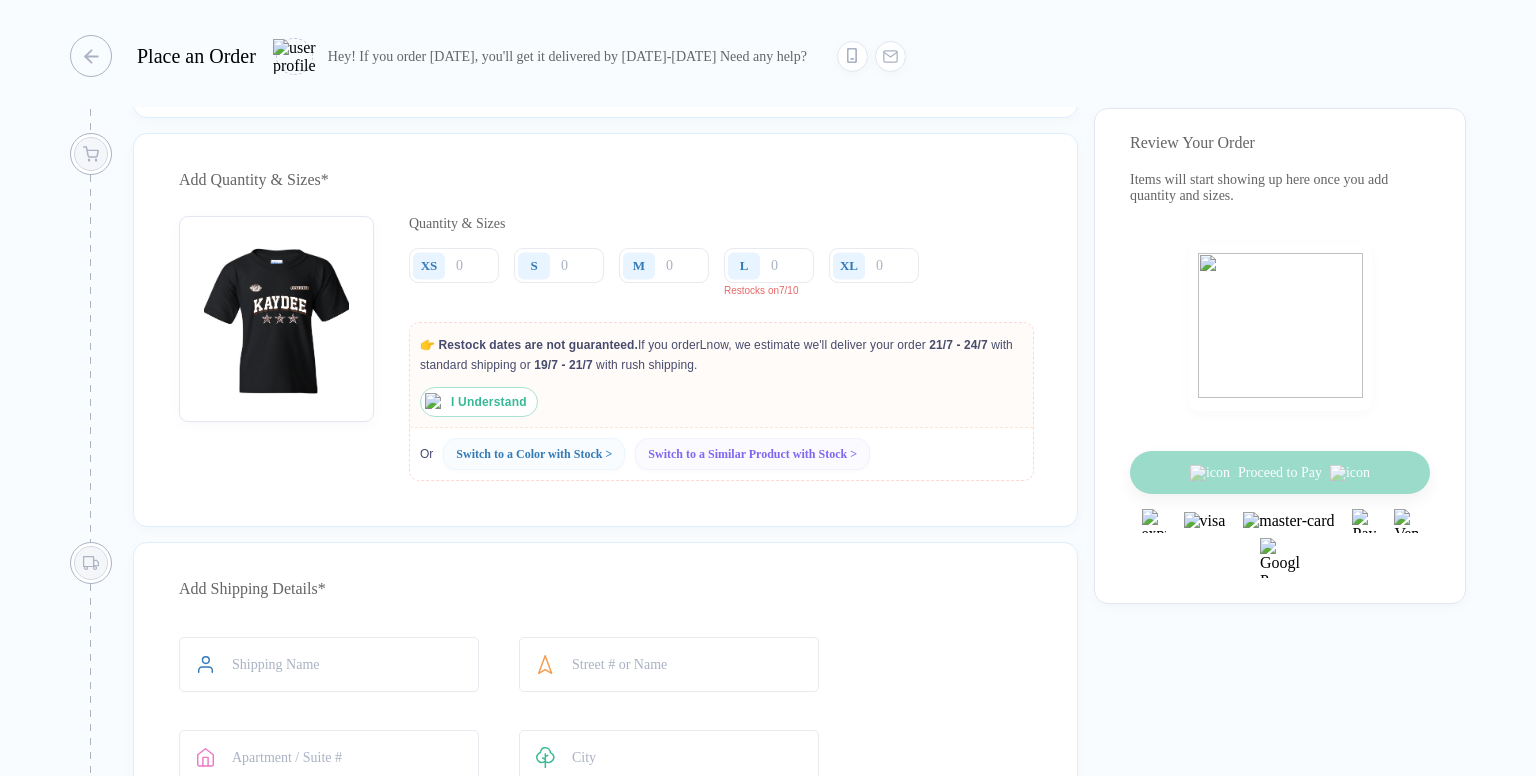 click on "Quantity & Sizes" at bounding box center [720, 224] 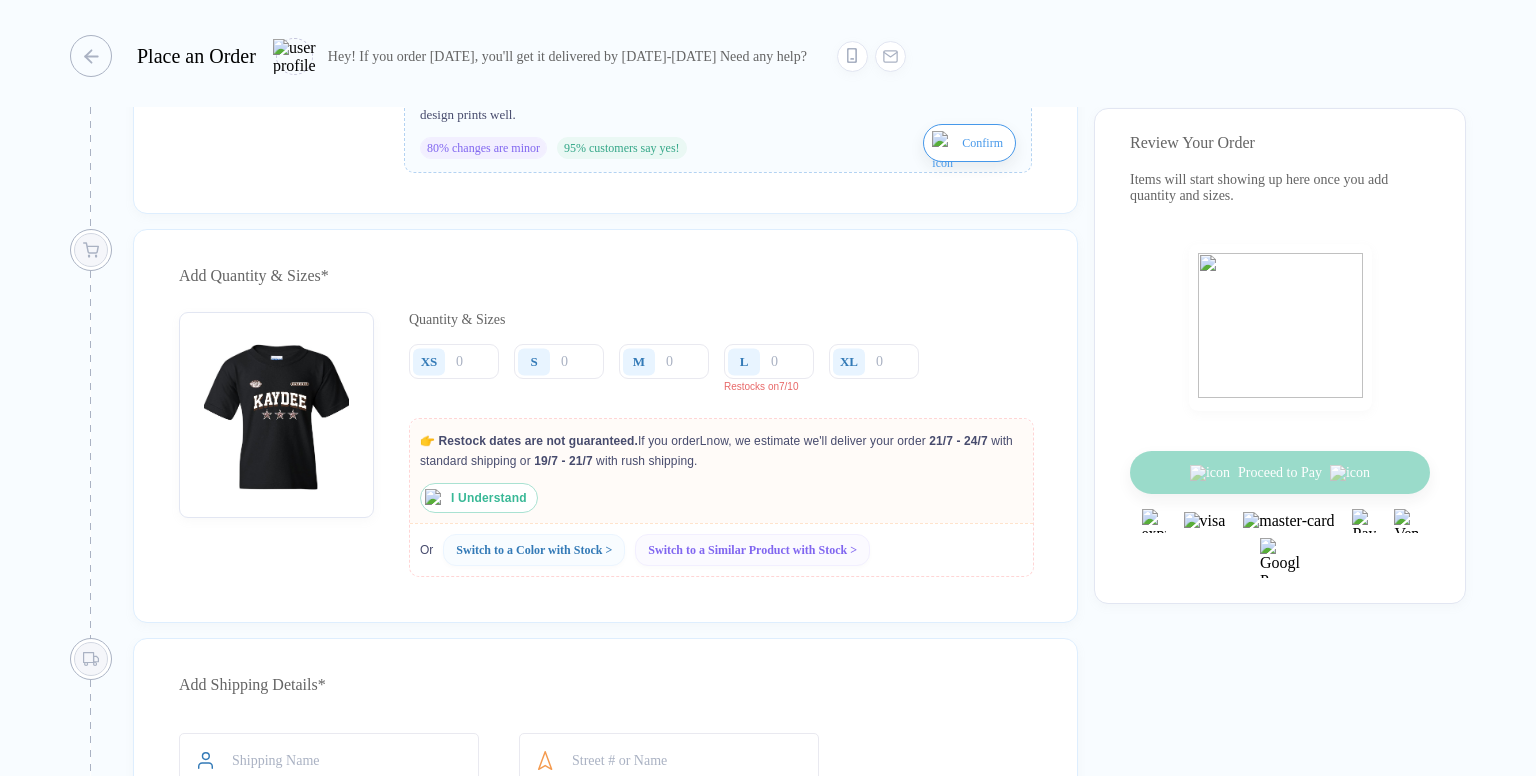 scroll, scrollTop: 900, scrollLeft: 0, axis: vertical 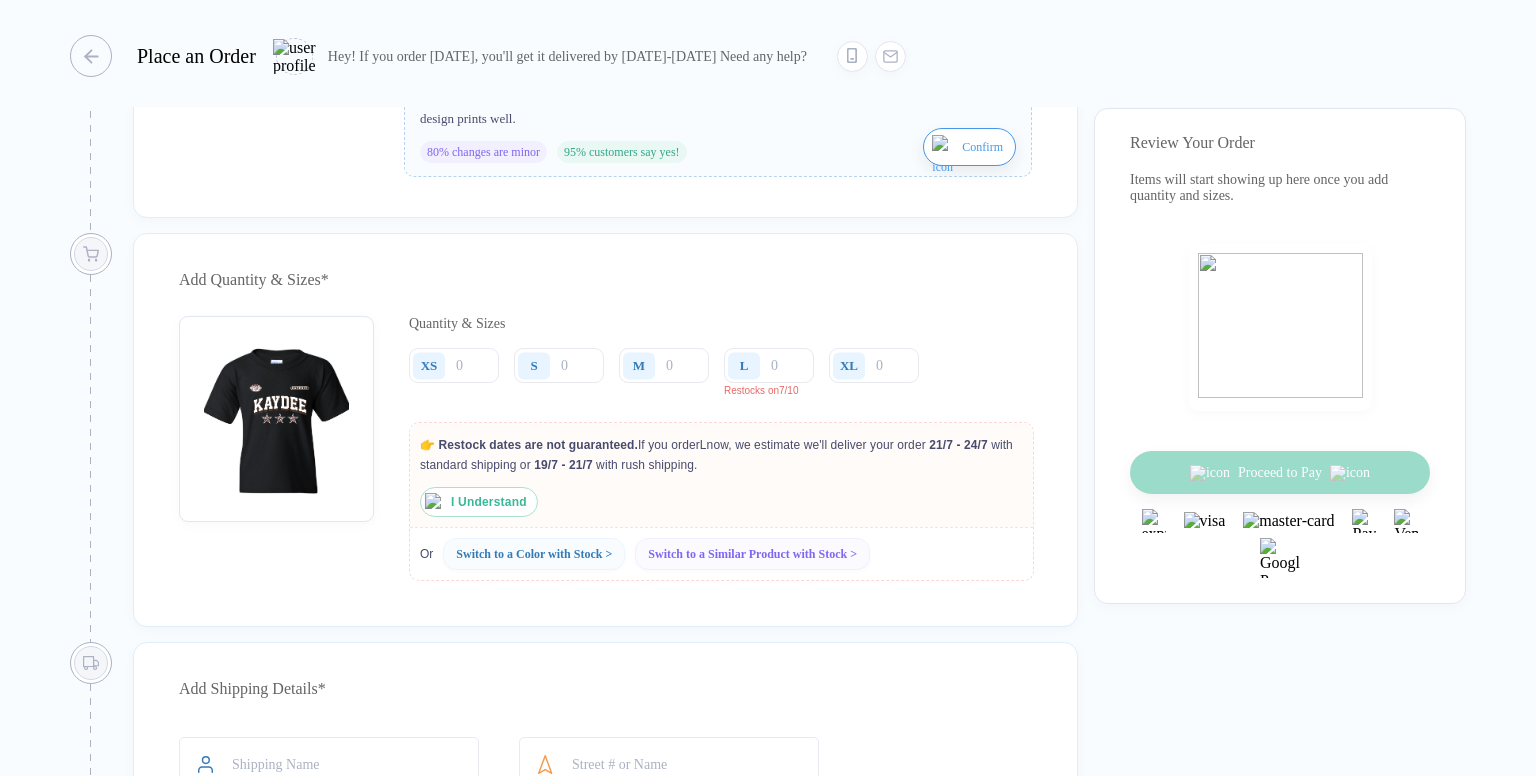 click on "Add Quantity & Sizes  *" at bounding box center [605, 280] 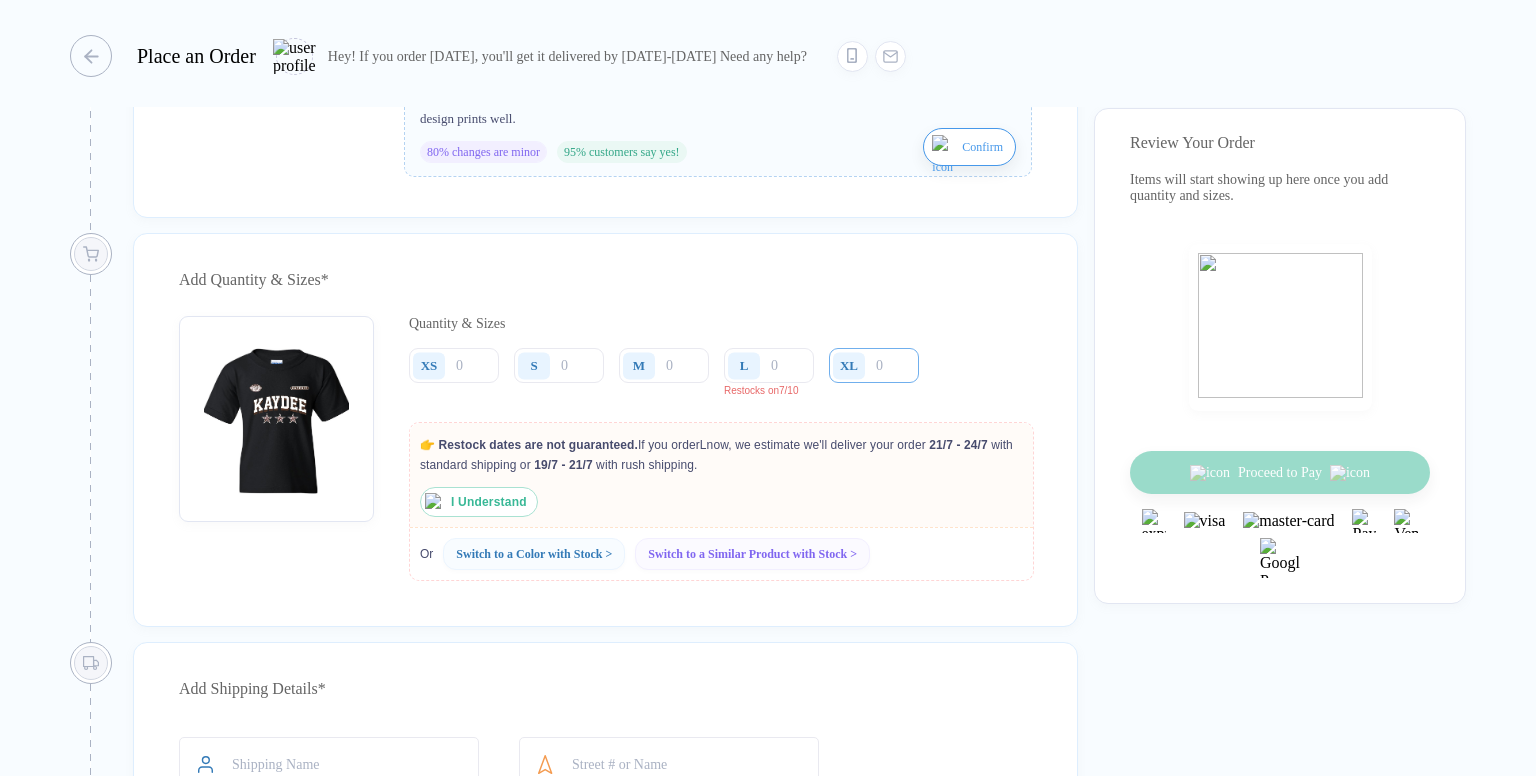 click at bounding box center [874, 365] 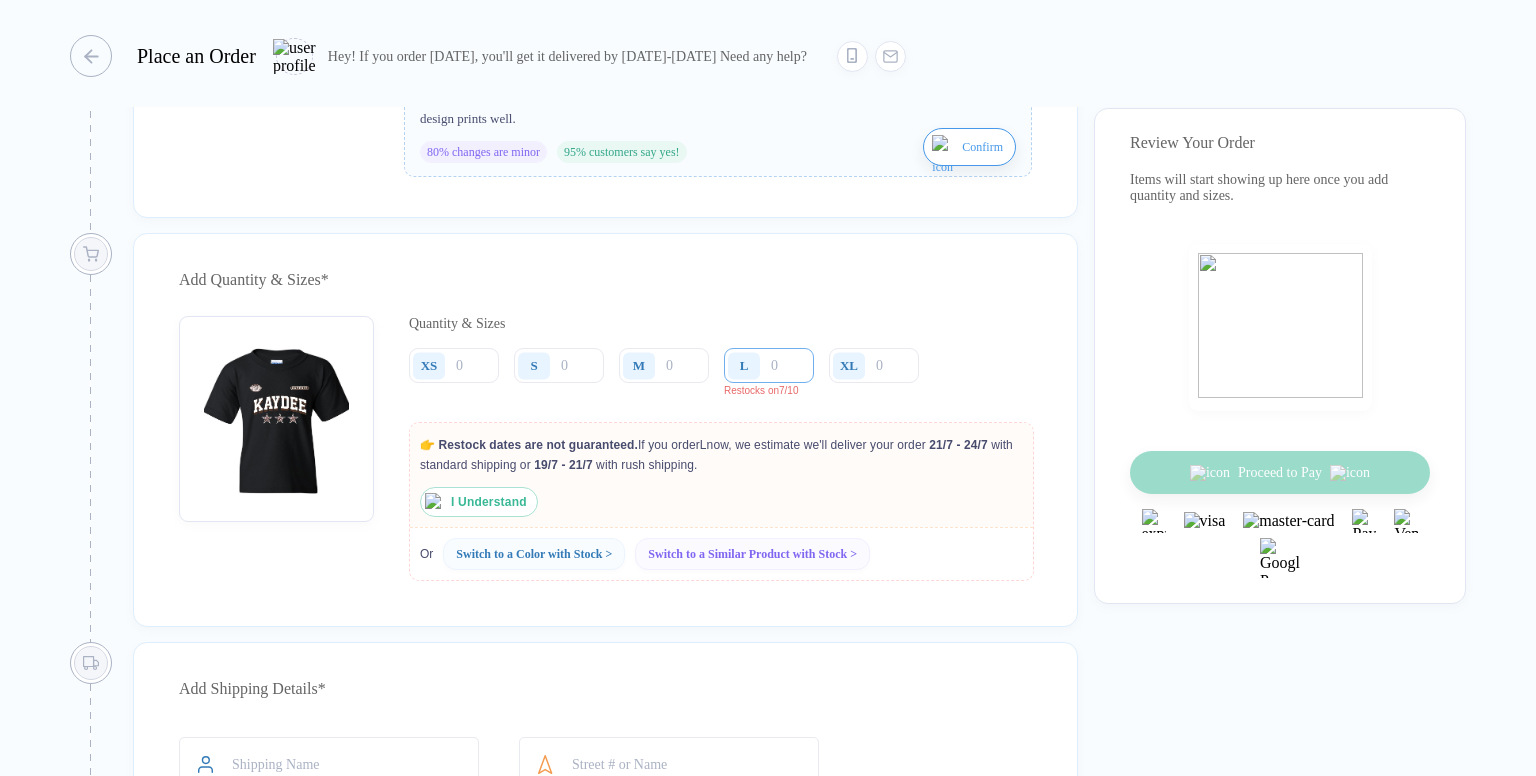 click at bounding box center (769, 365) 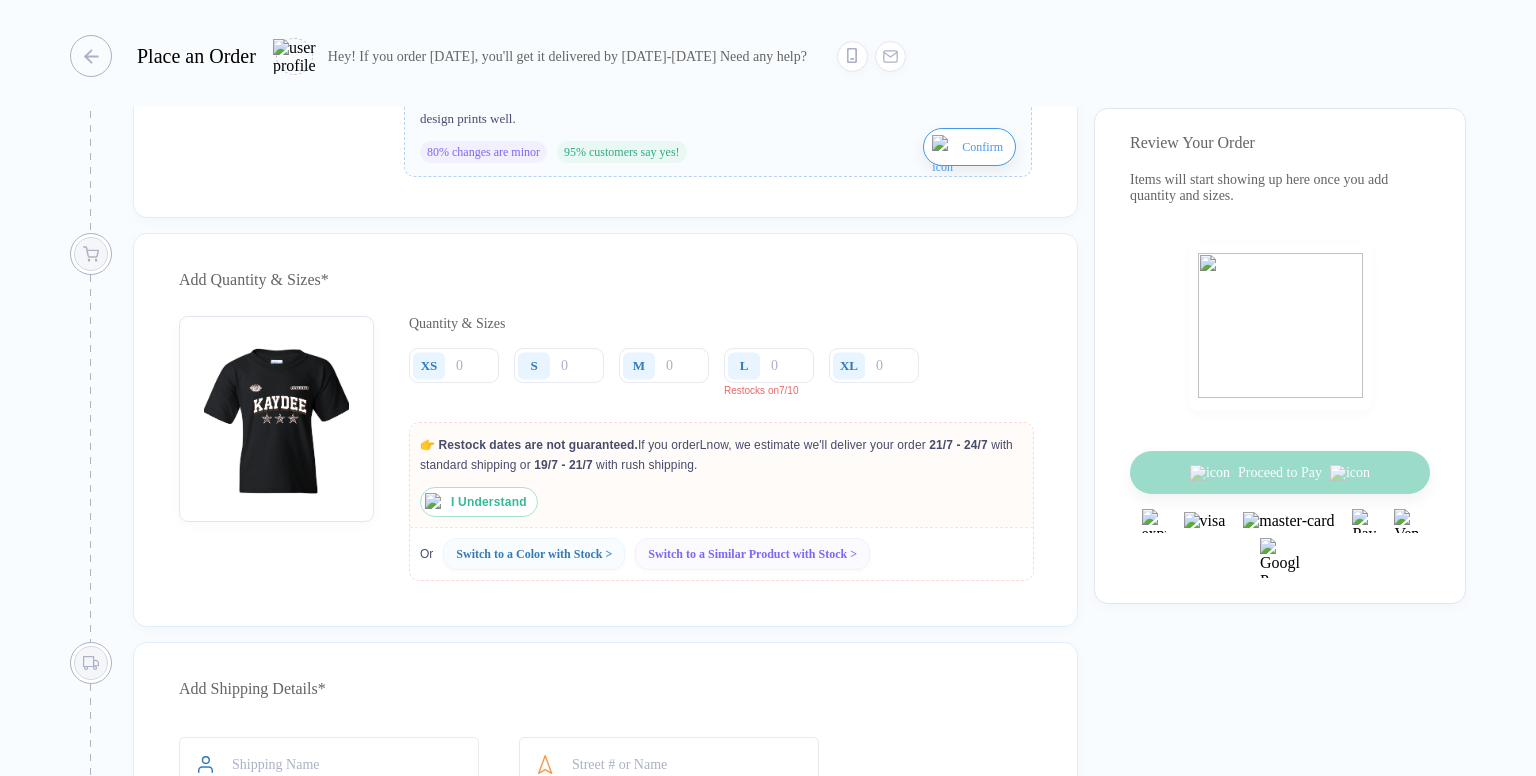 click on "Quantity & Sizes" at bounding box center [720, 324] 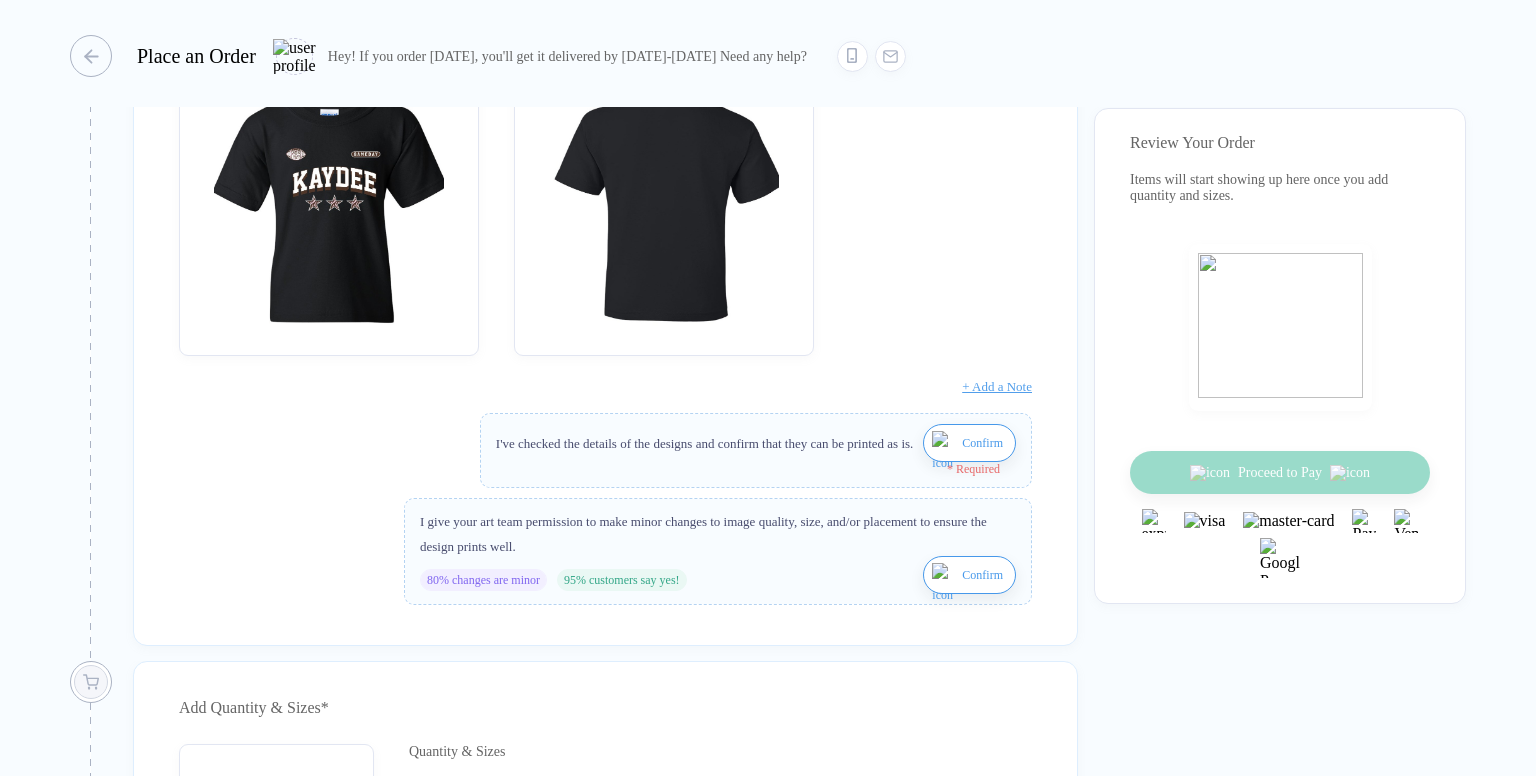 scroll, scrollTop: 200, scrollLeft: 0, axis: vertical 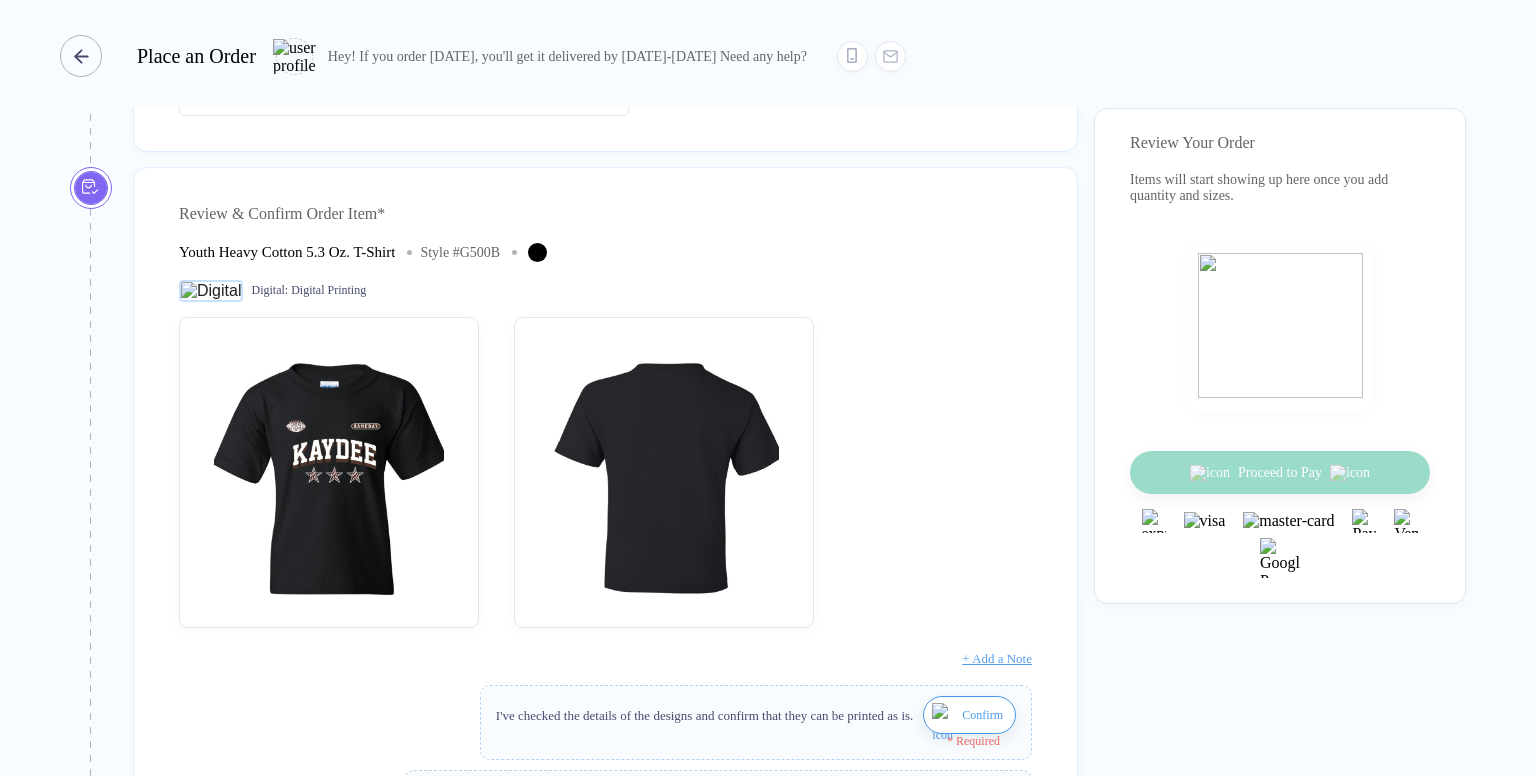 click 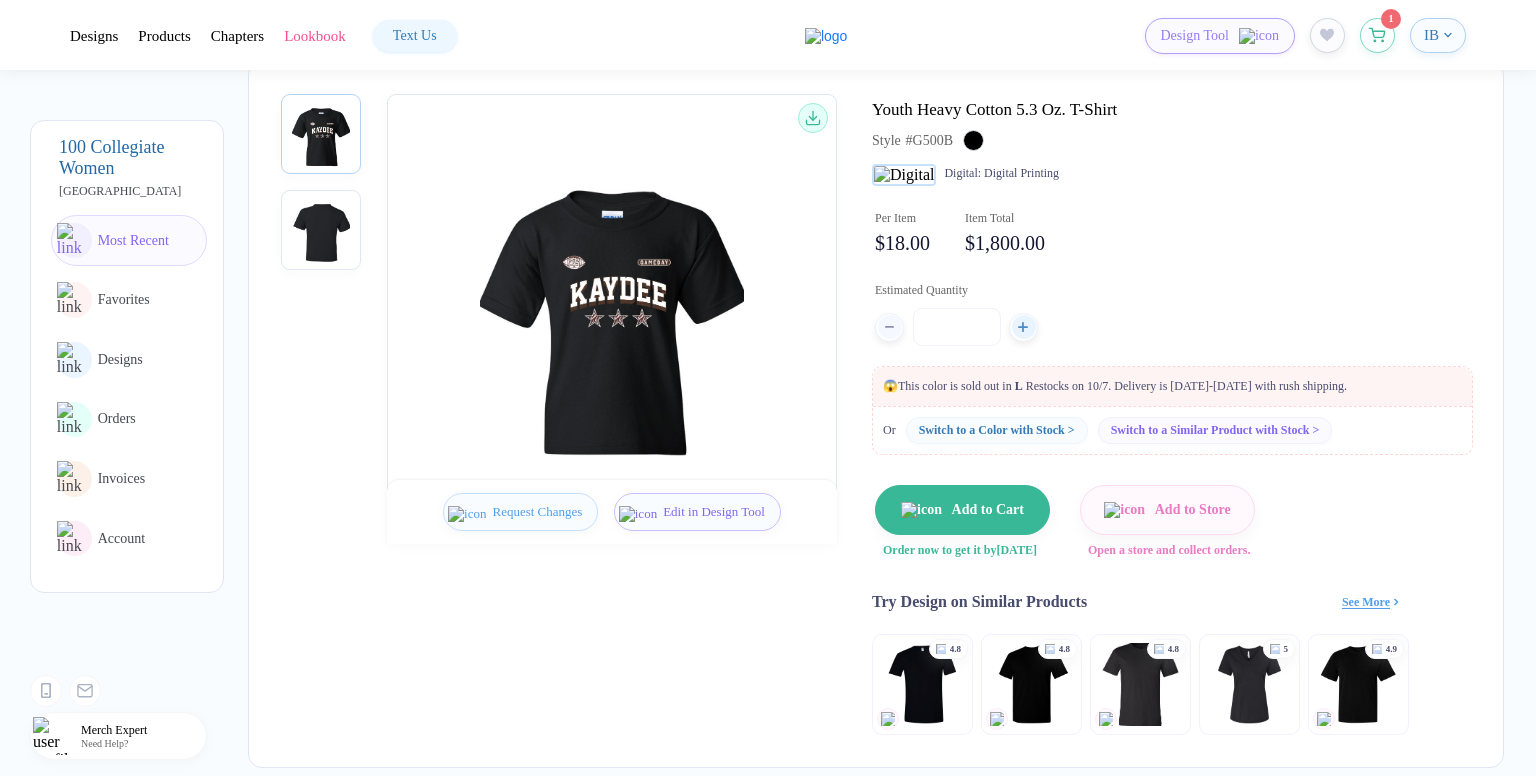 scroll, scrollTop: 200, scrollLeft: 0, axis: vertical 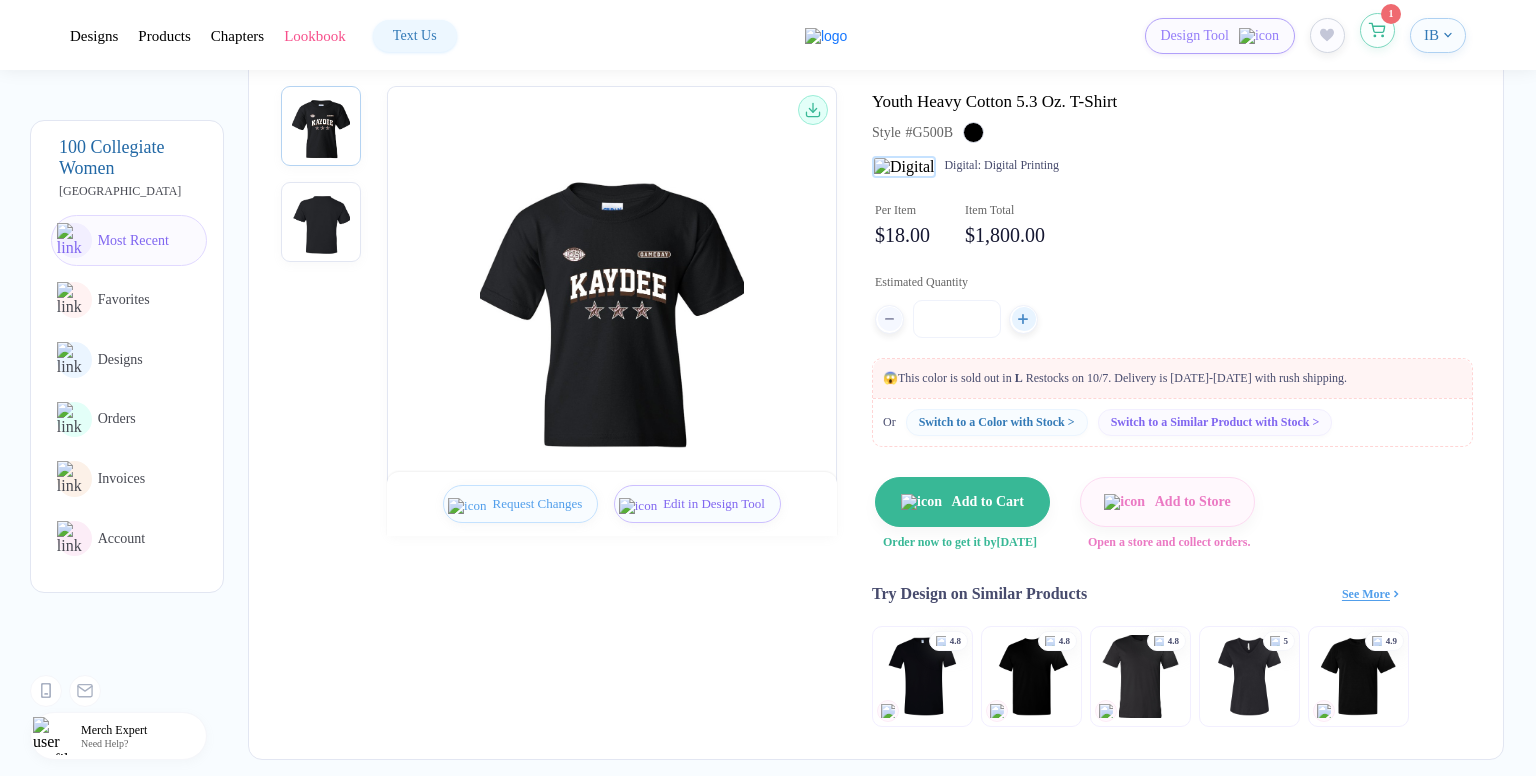 click at bounding box center (1377, 30) 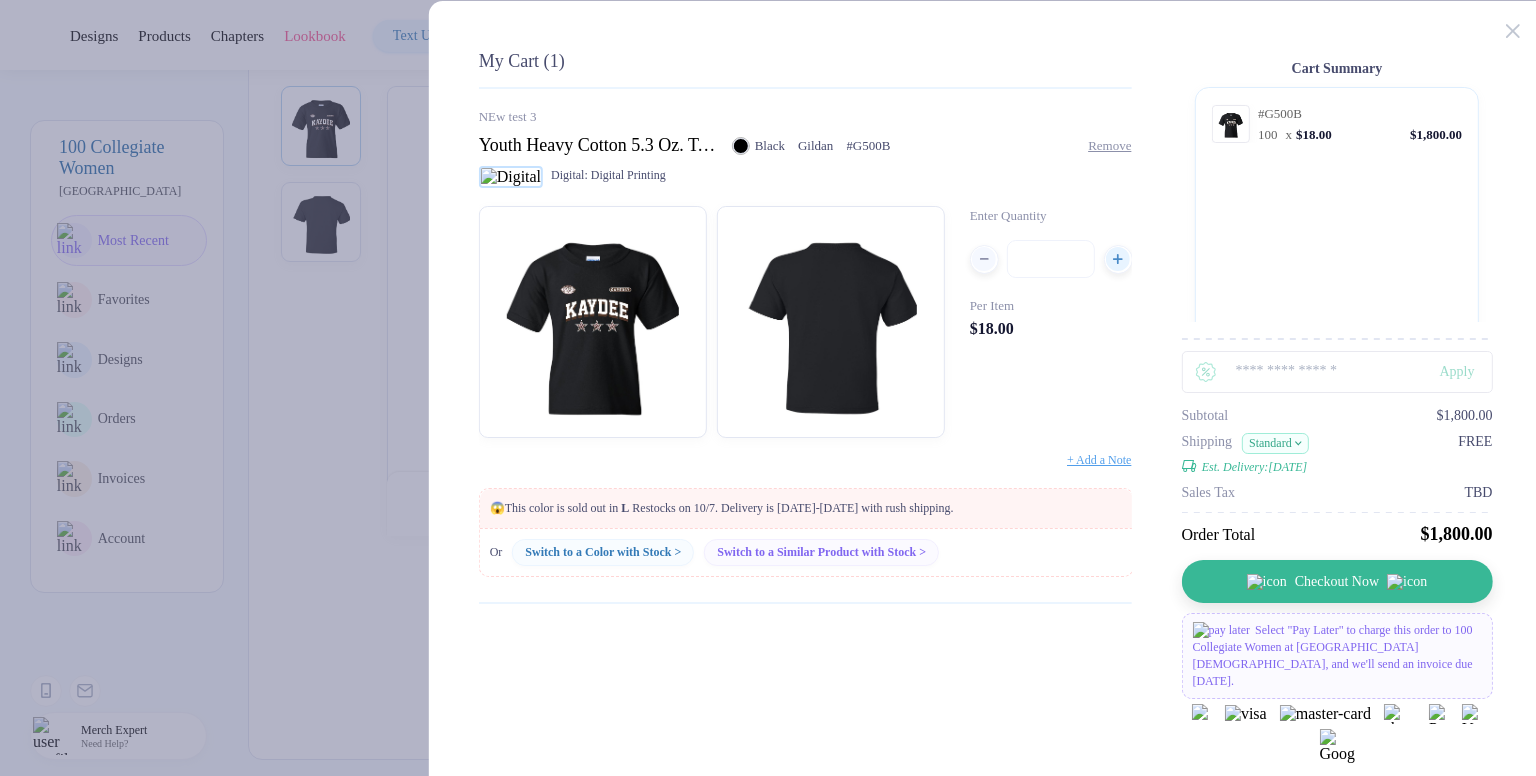 type 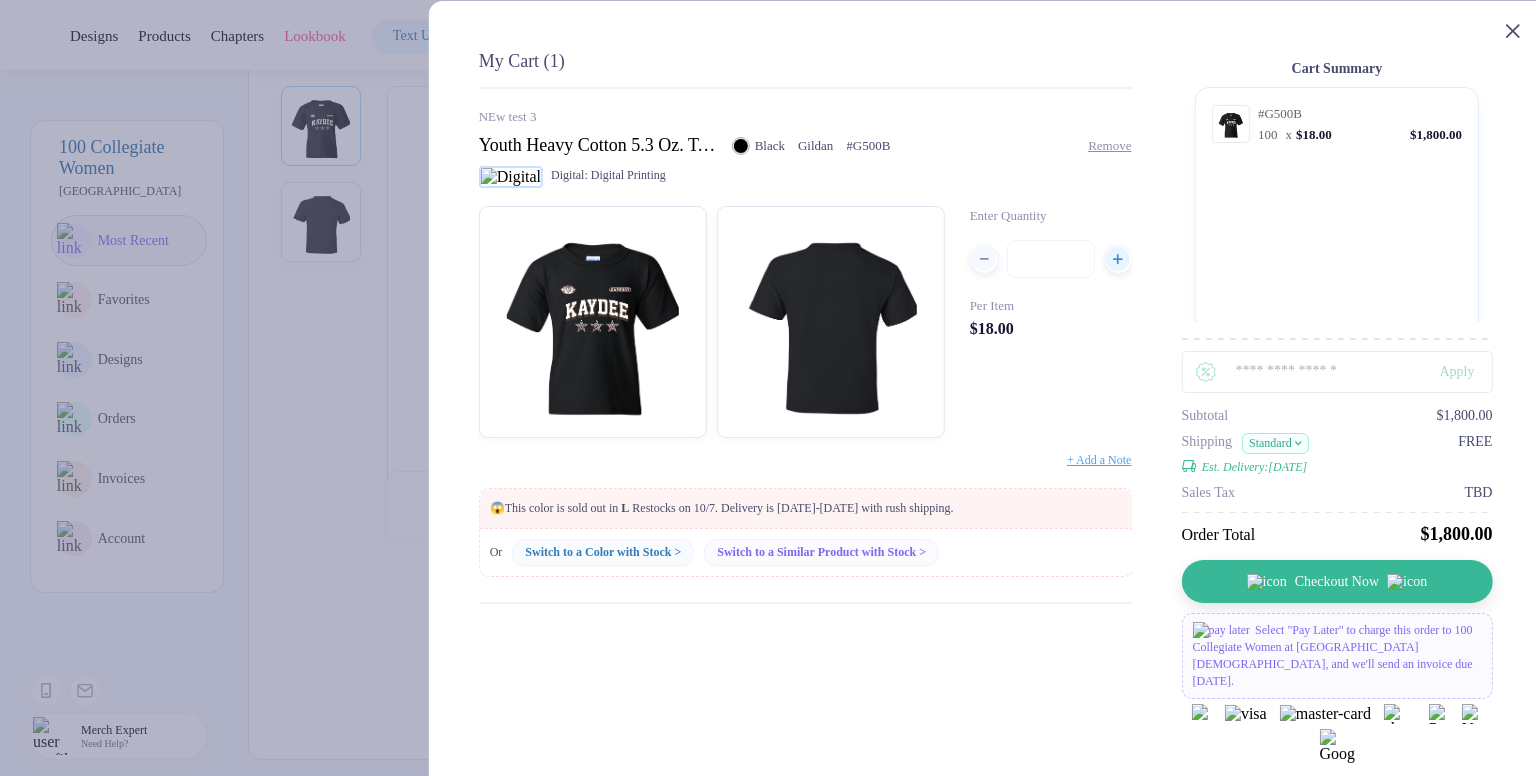 click 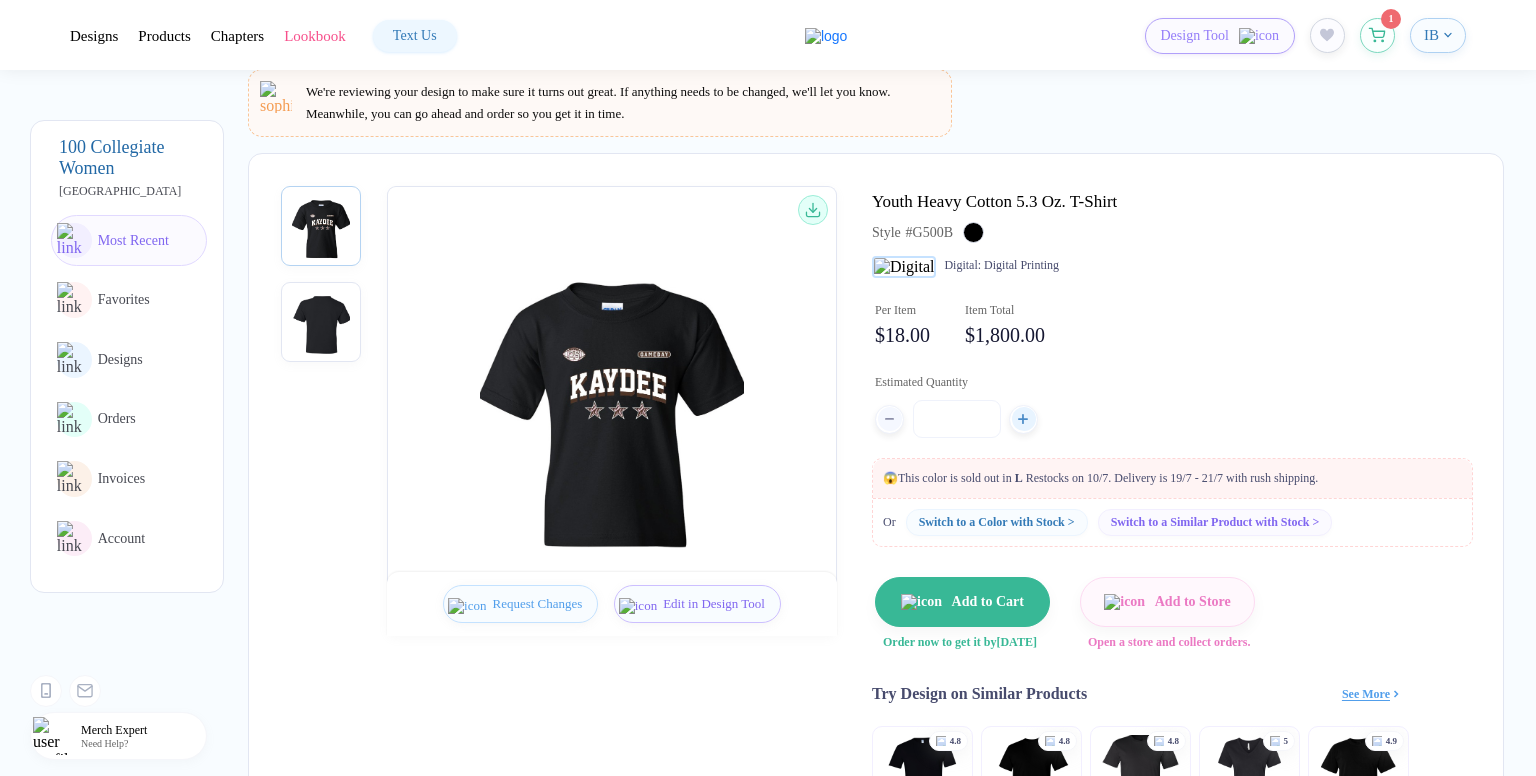 scroll, scrollTop: 100, scrollLeft: 0, axis: vertical 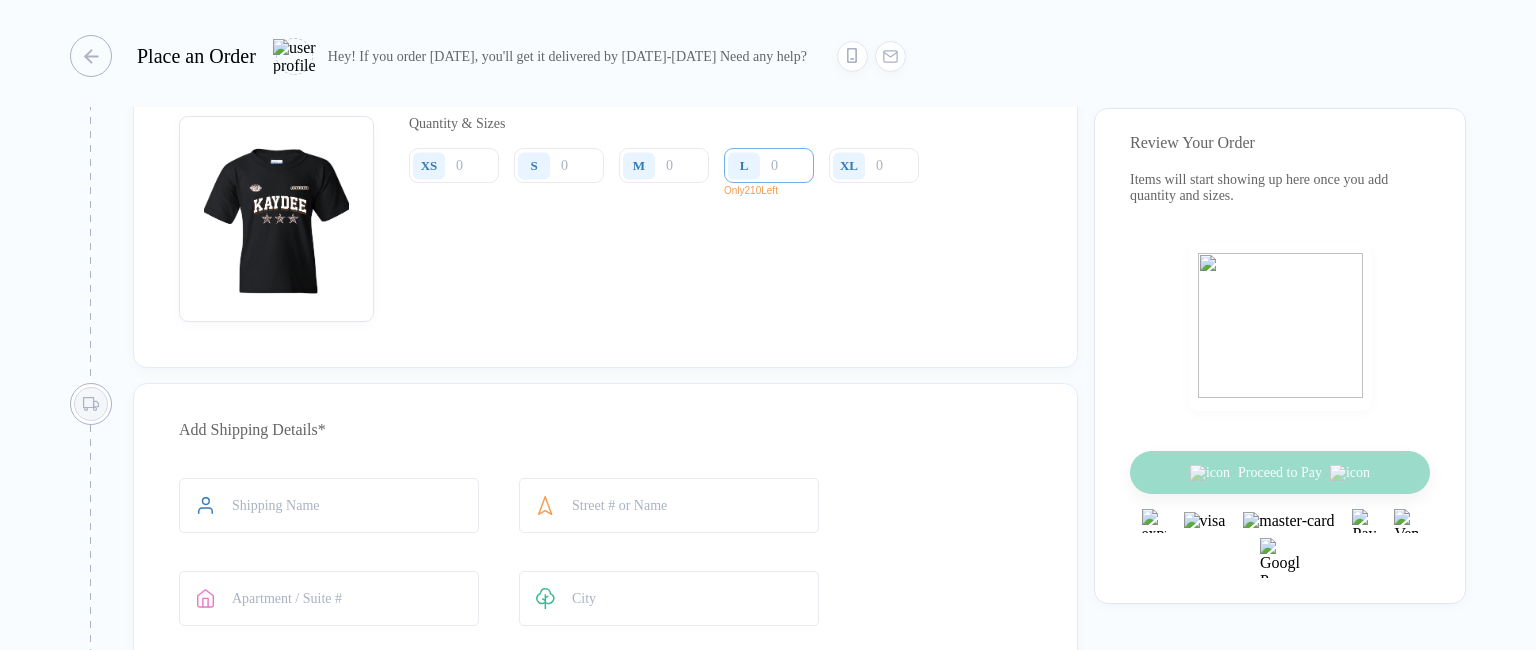 click at bounding box center [769, 165] 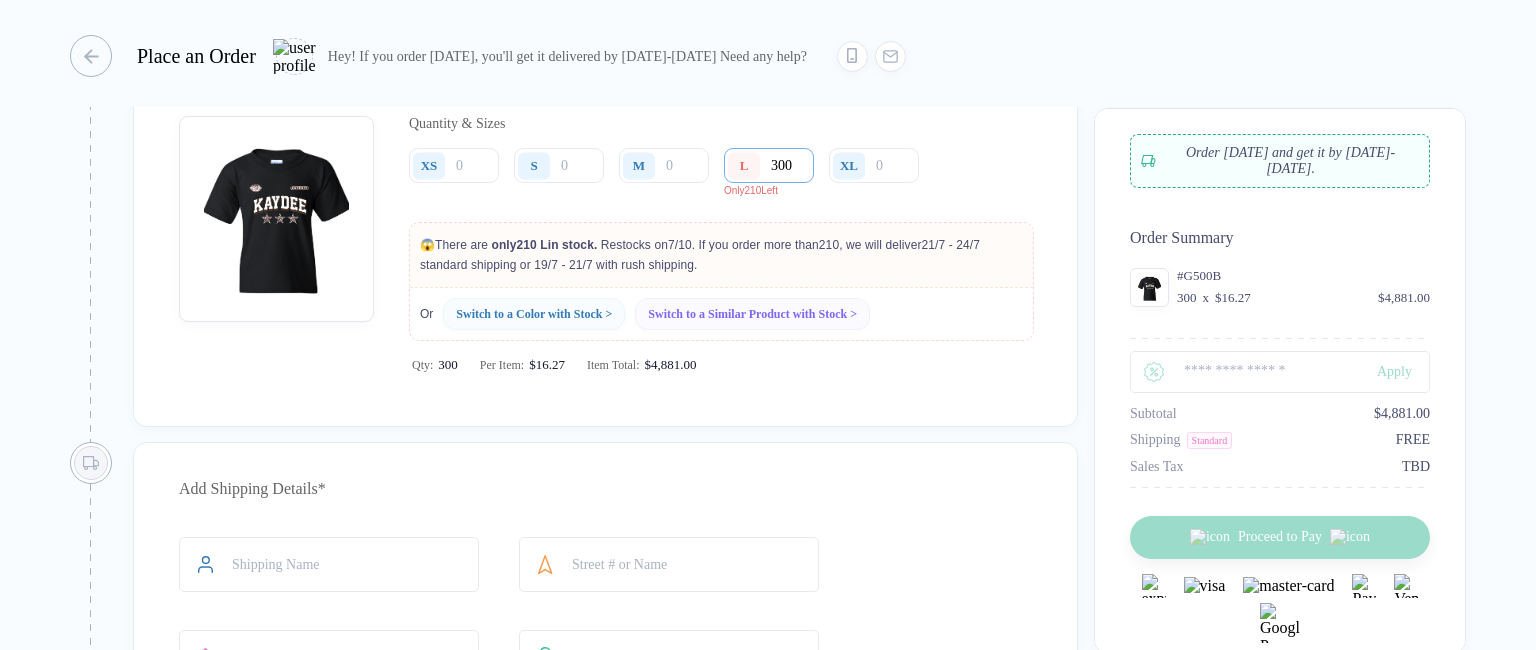 type on "300" 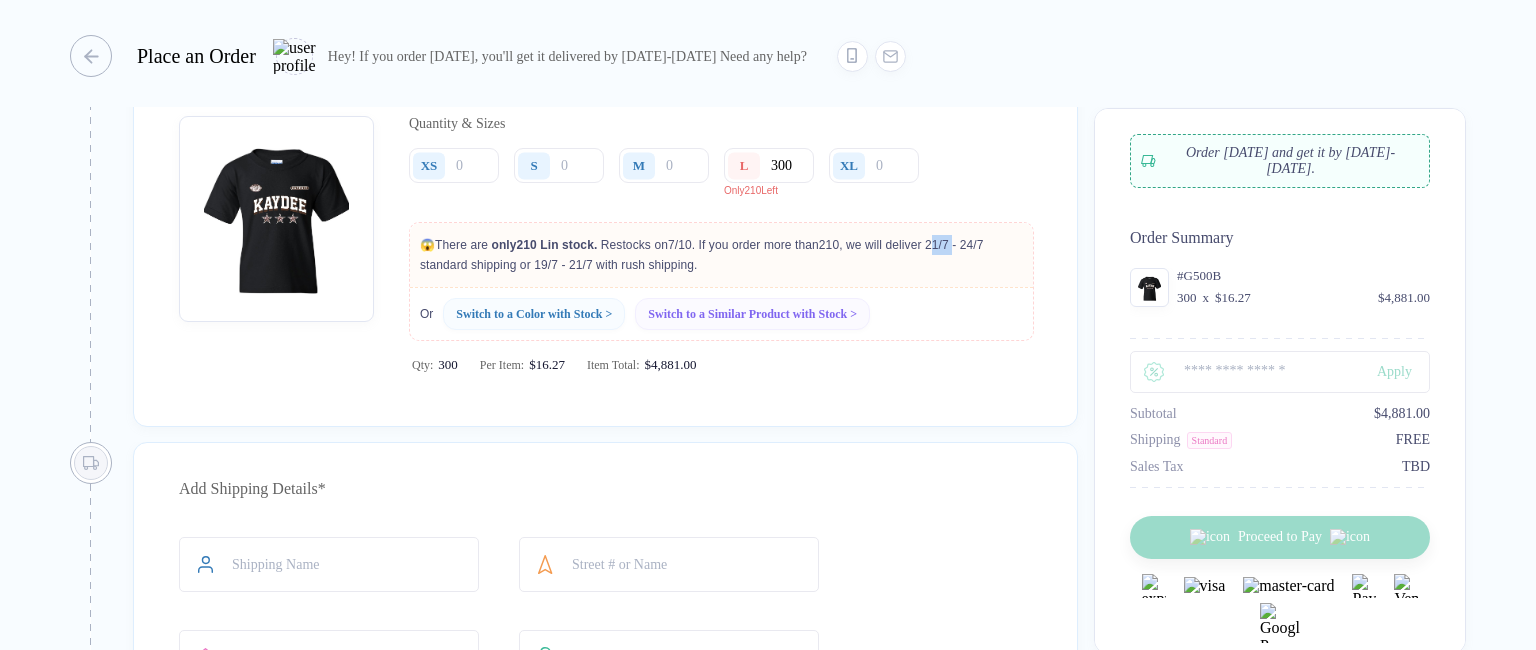 drag, startPoint x: 963, startPoint y: 266, endPoint x: 940, endPoint y: 274, distance: 24.351591 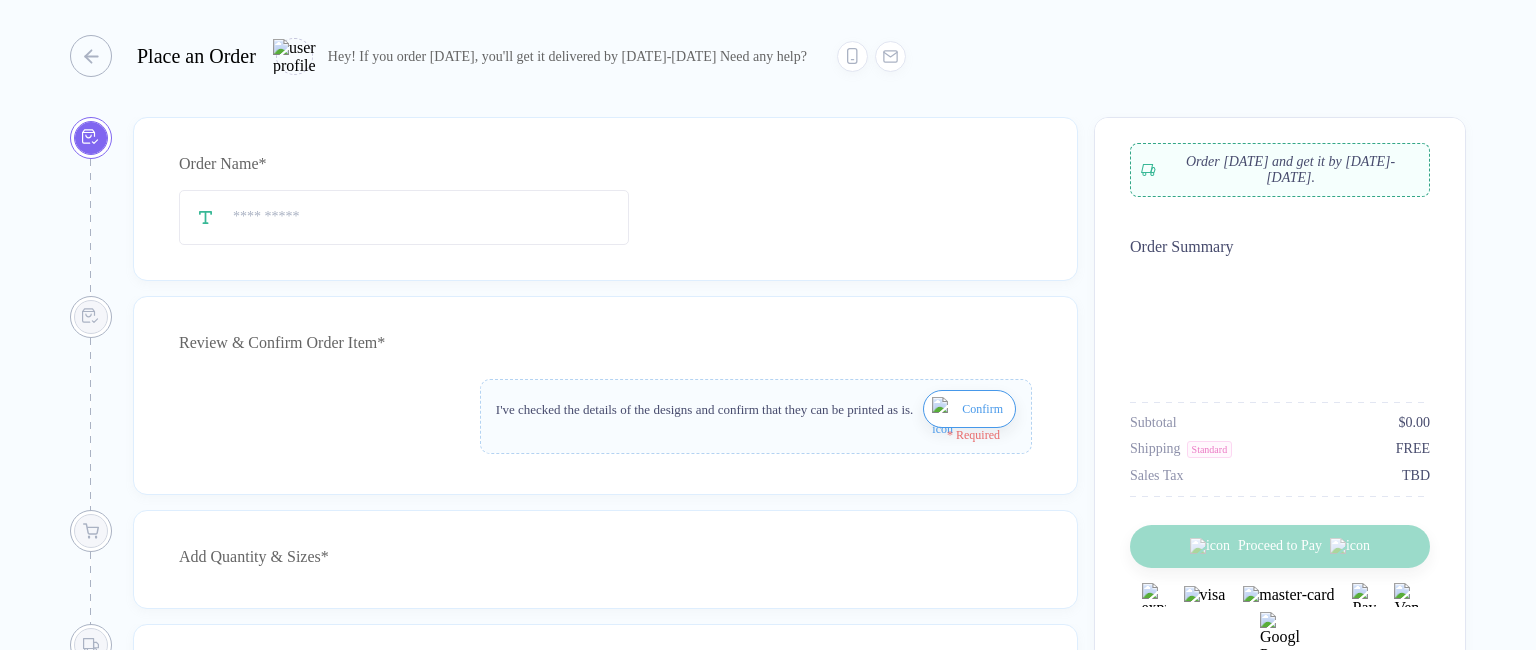 scroll, scrollTop: 0, scrollLeft: 0, axis: both 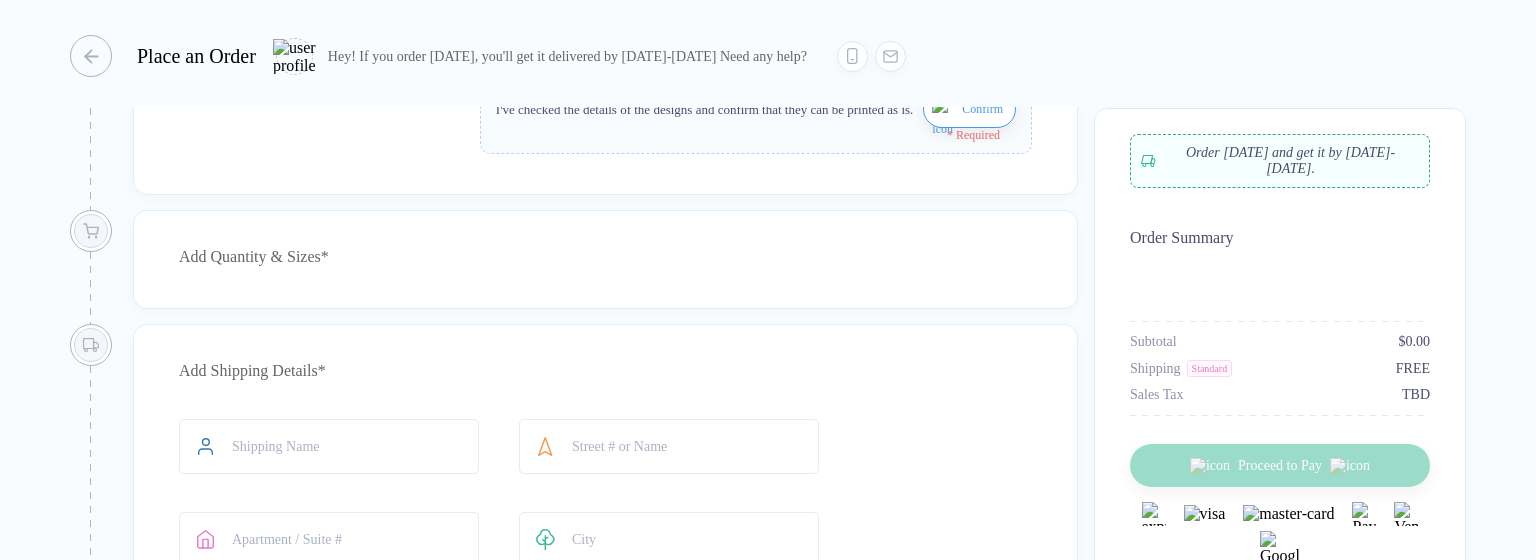 click on "Add Quantity & Sizes  *" at bounding box center (605, 257) 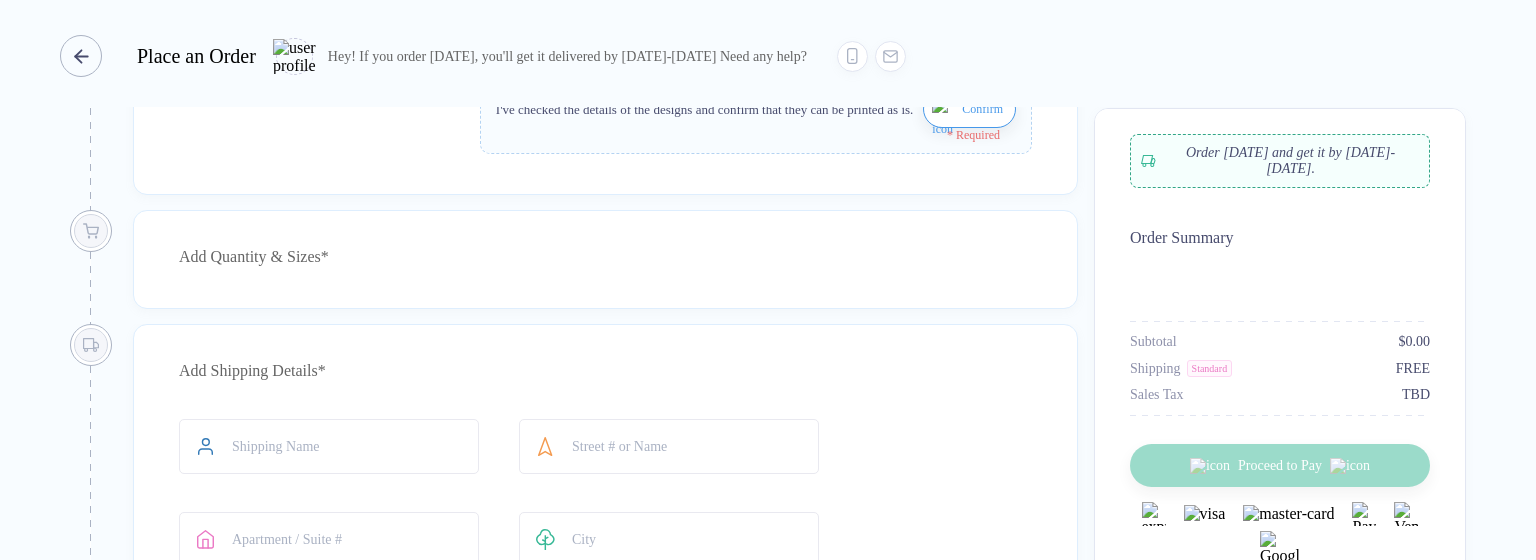 click at bounding box center [85, 56] 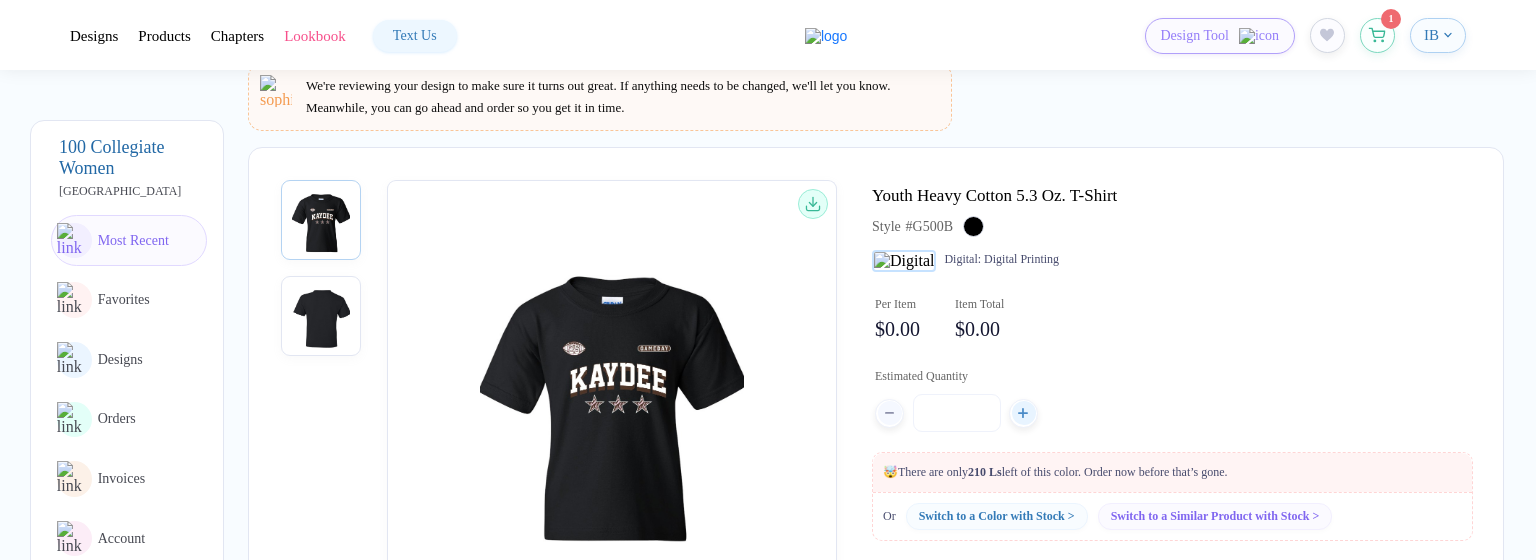 scroll, scrollTop: 300, scrollLeft: 0, axis: vertical 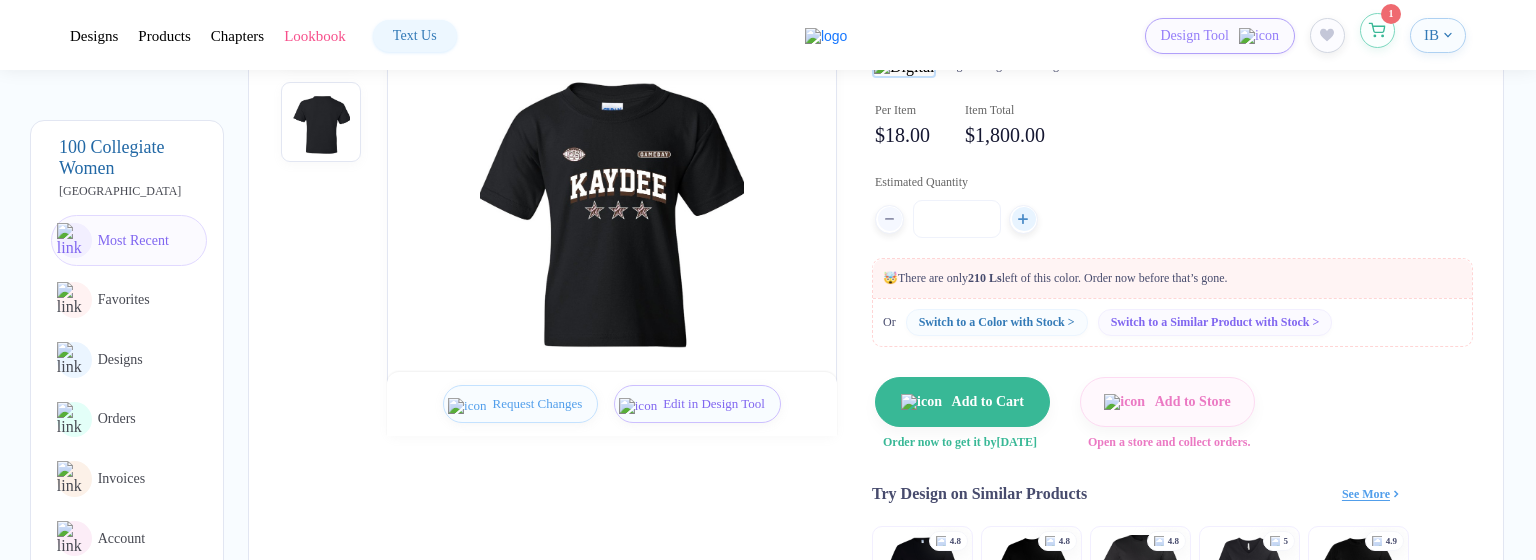 click at bounding box center [1377, 30] 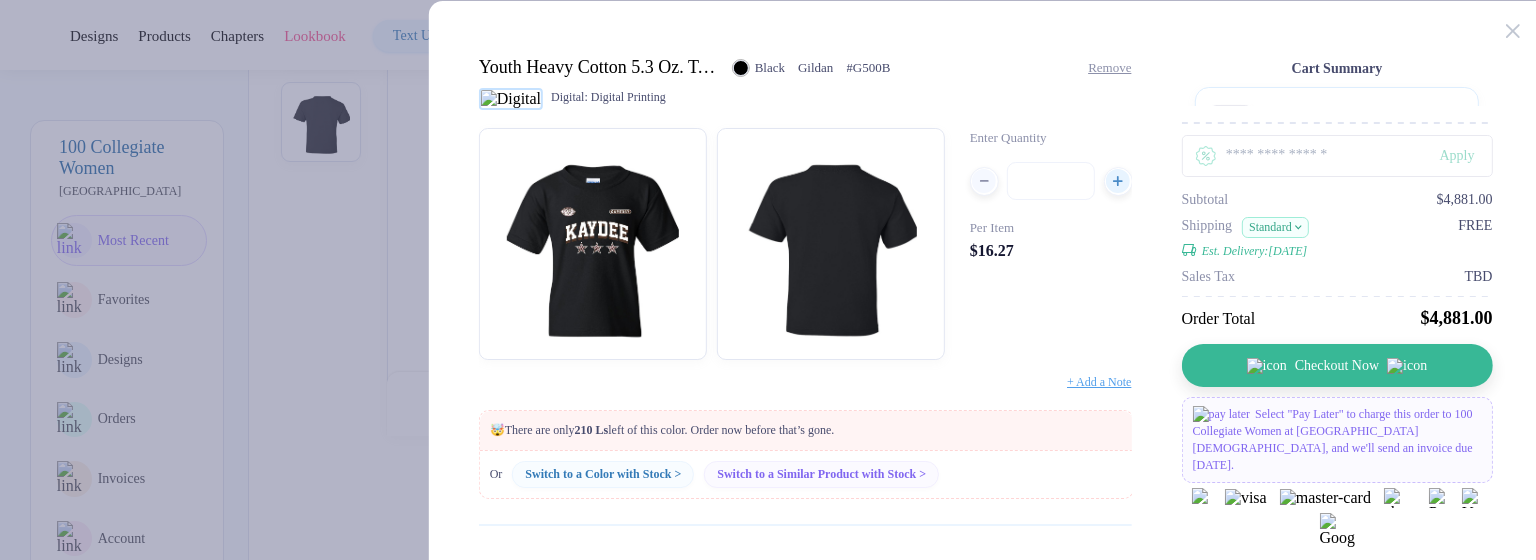 scroll, scrollTop: 87, scrollLeft: 0, axis: vertical 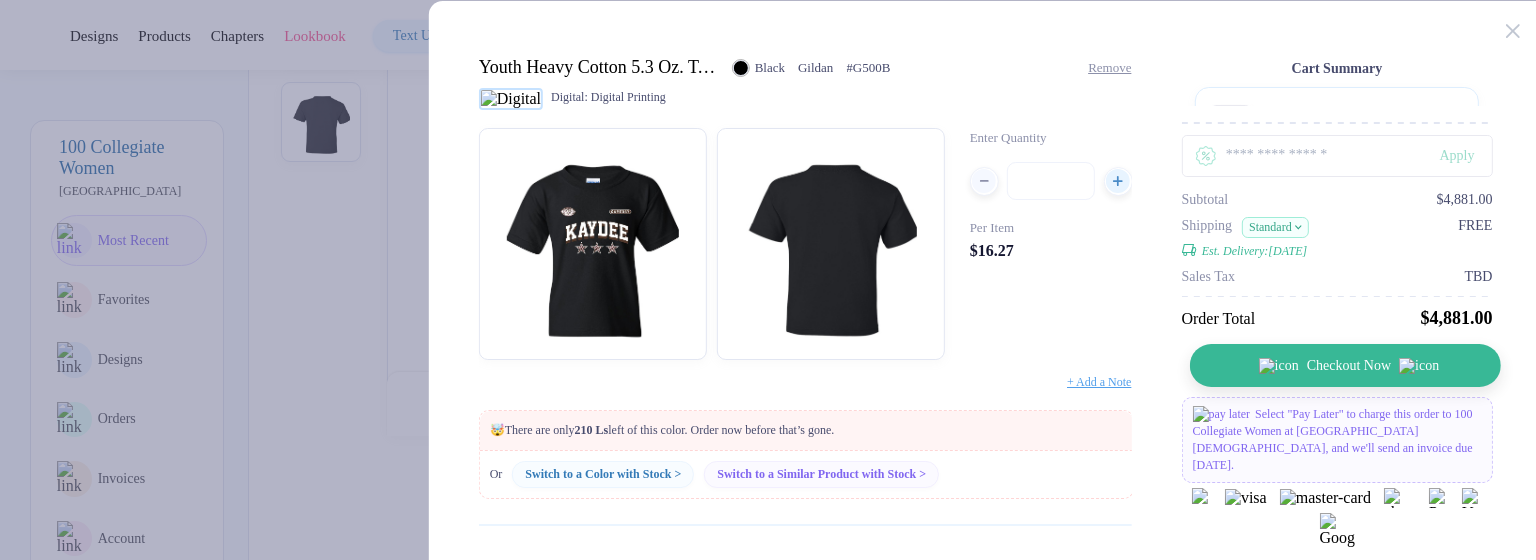 click on "Checkout Now" at bounding box center (1349, 366) 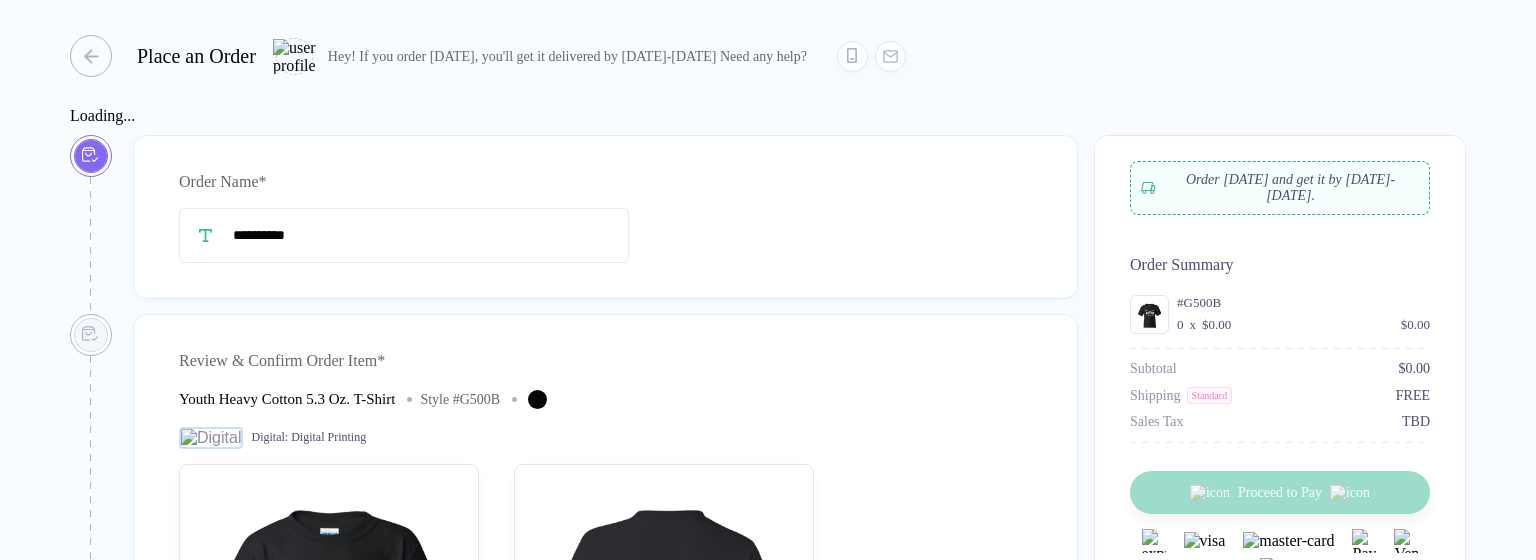 type on "**********" 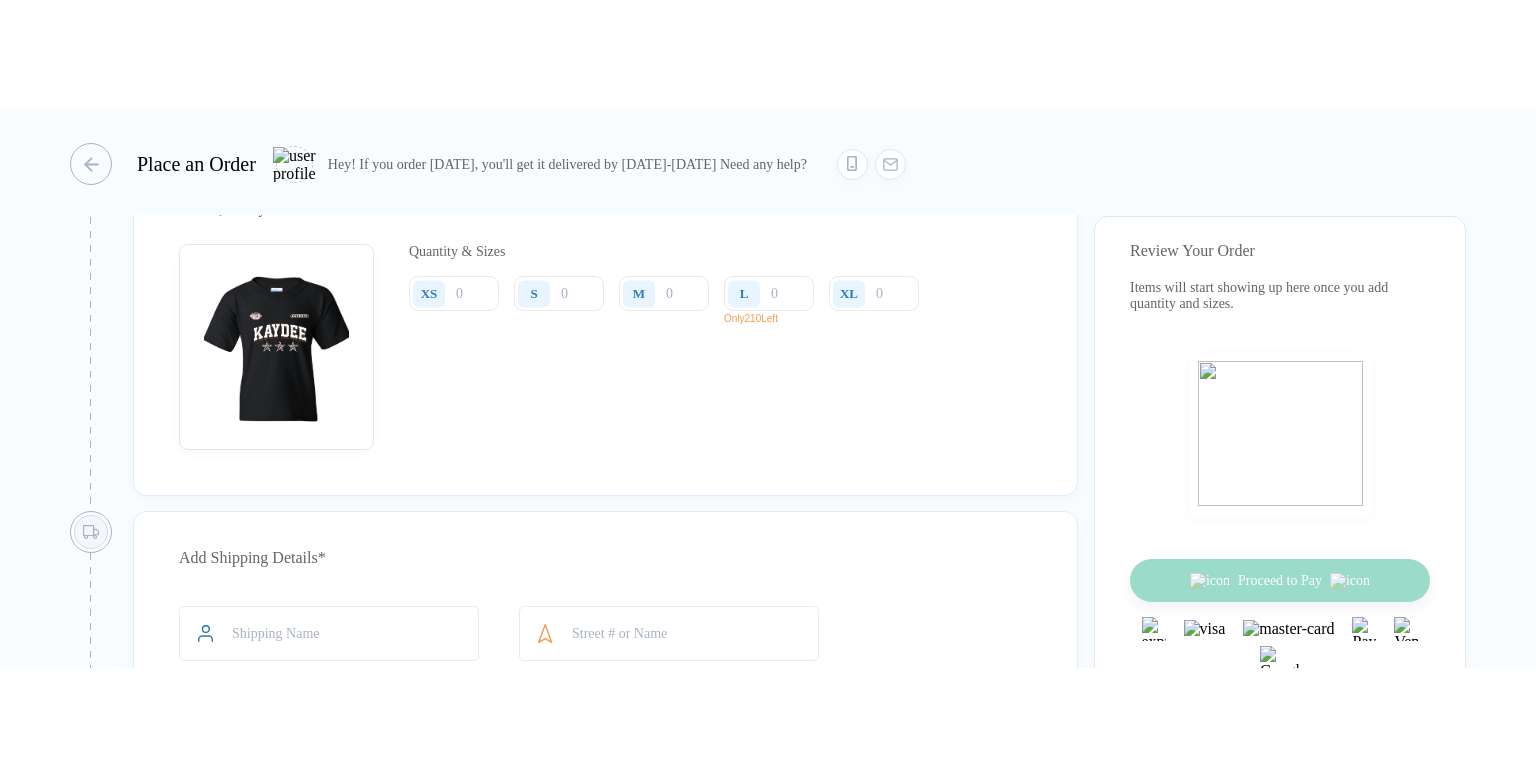 scroll, scrollTop: 1100, scrollLeft: 0, axis: vertical 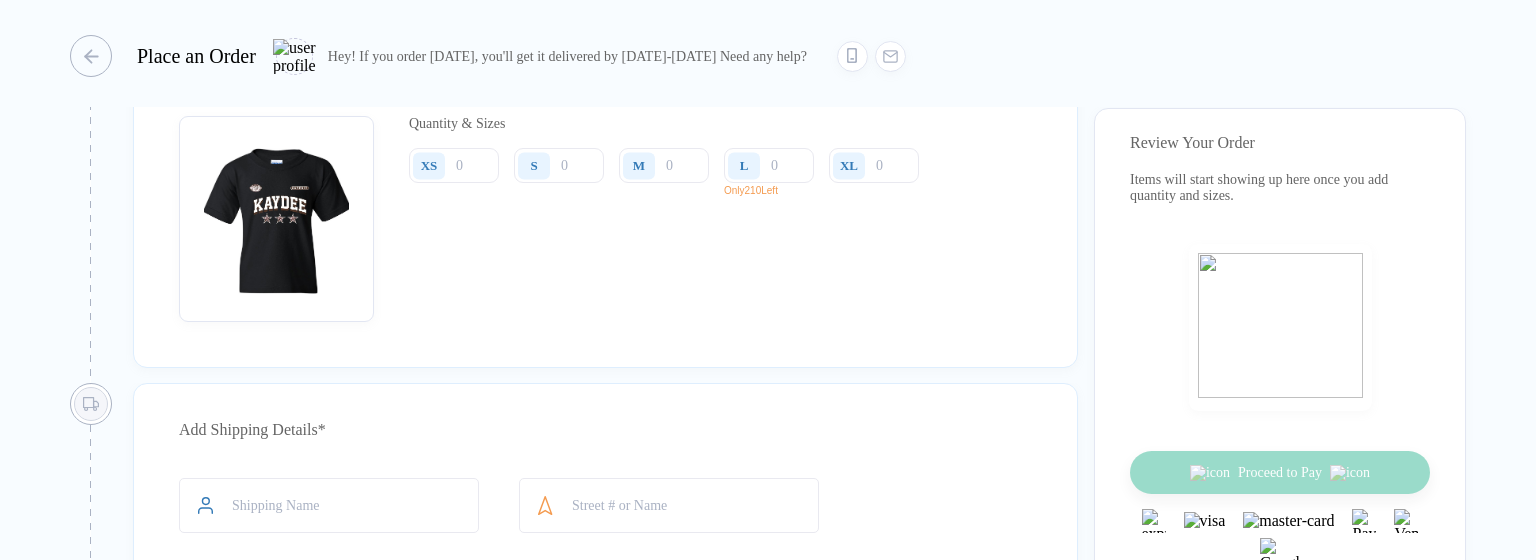 drag, startPoint x: 915, startPoint y: 559, endPoint x: 939, endPoint y: 527, distance: 40 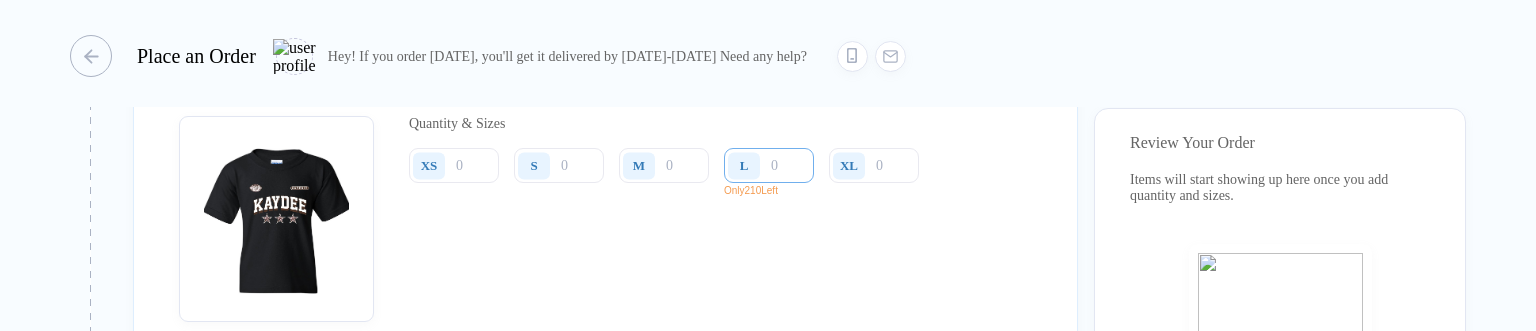 click at bounding box center (769, 165) 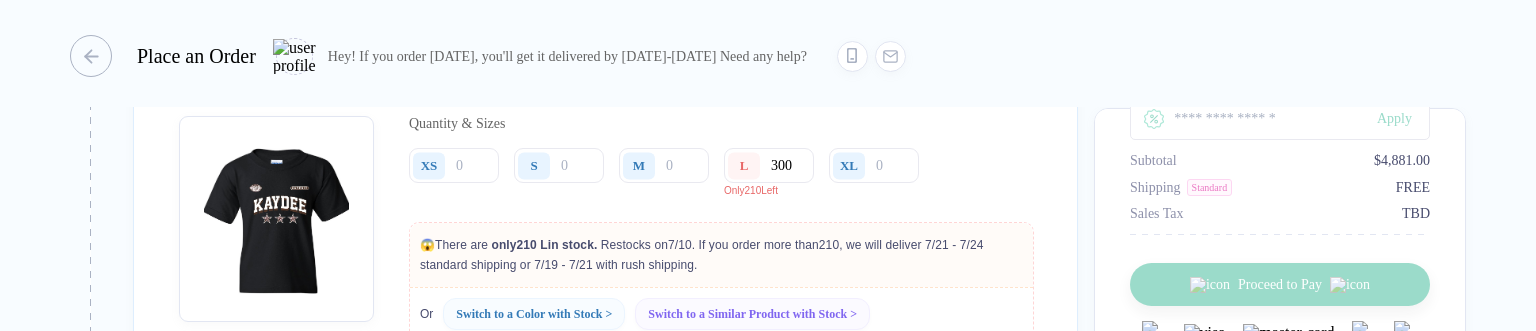type on "300" 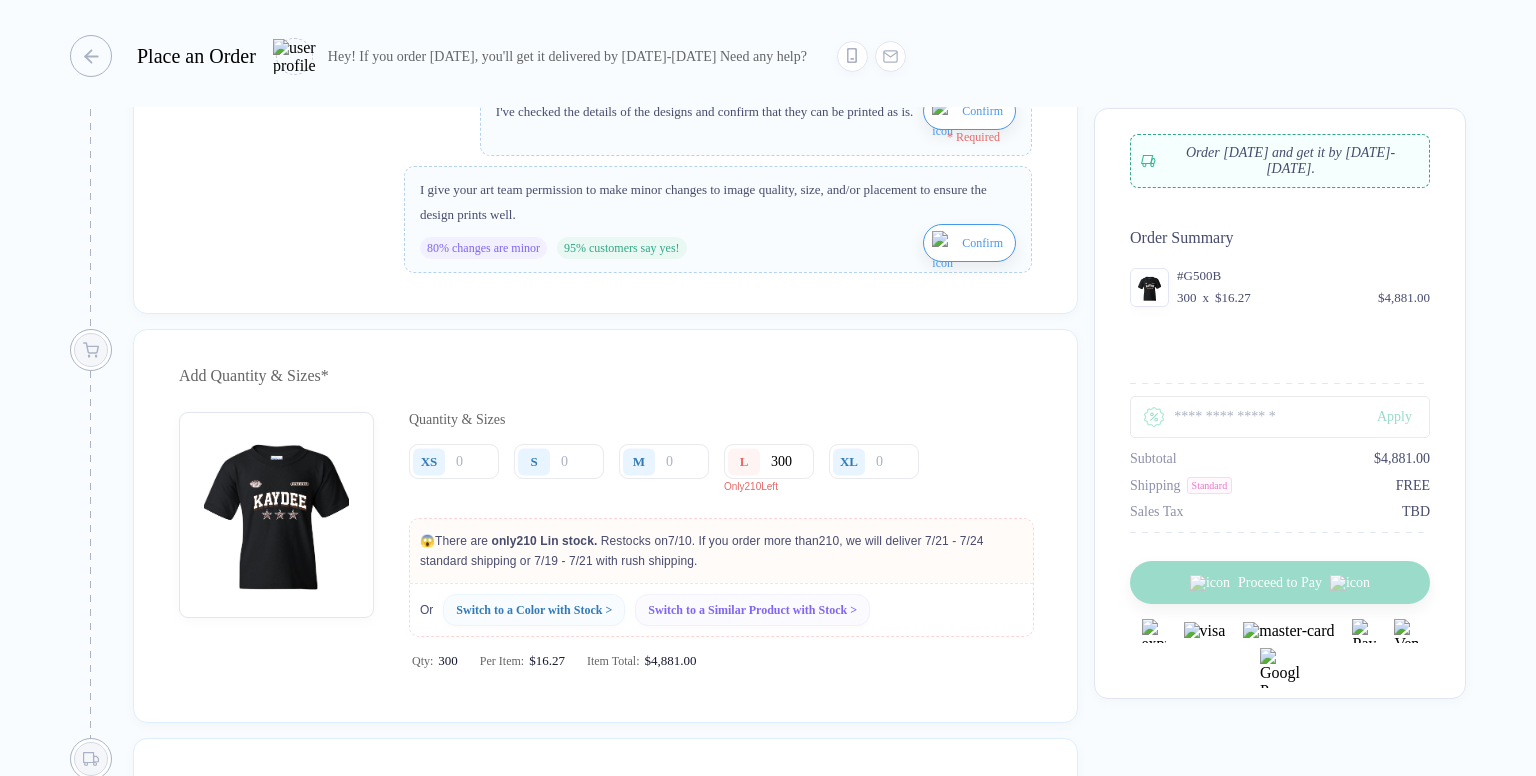 scroll, scrollTop: 800, scrollLeft: 0, axis: vertical 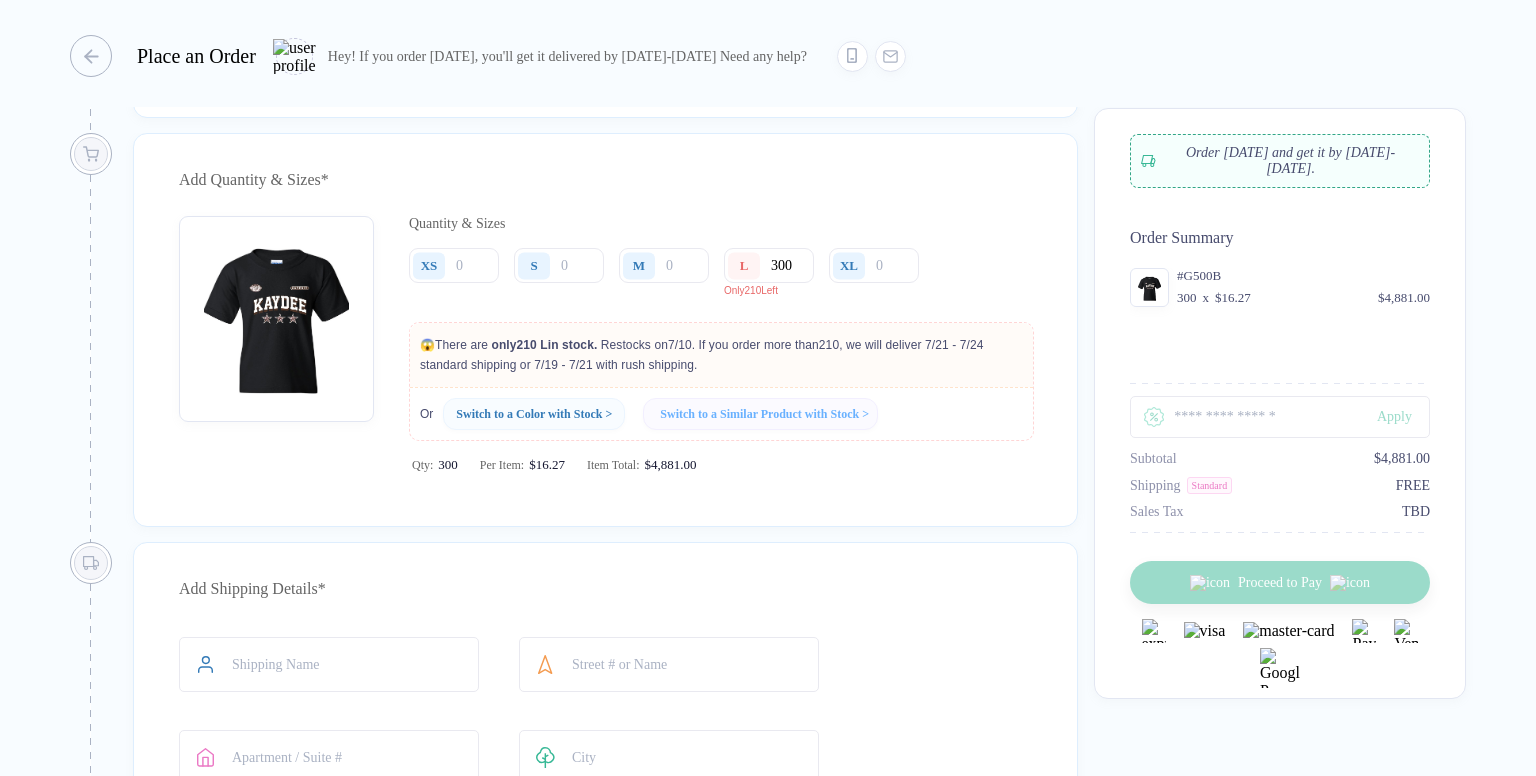 click on "Switch to a Similar Product with Stock >" at bounding box center (764, 414) 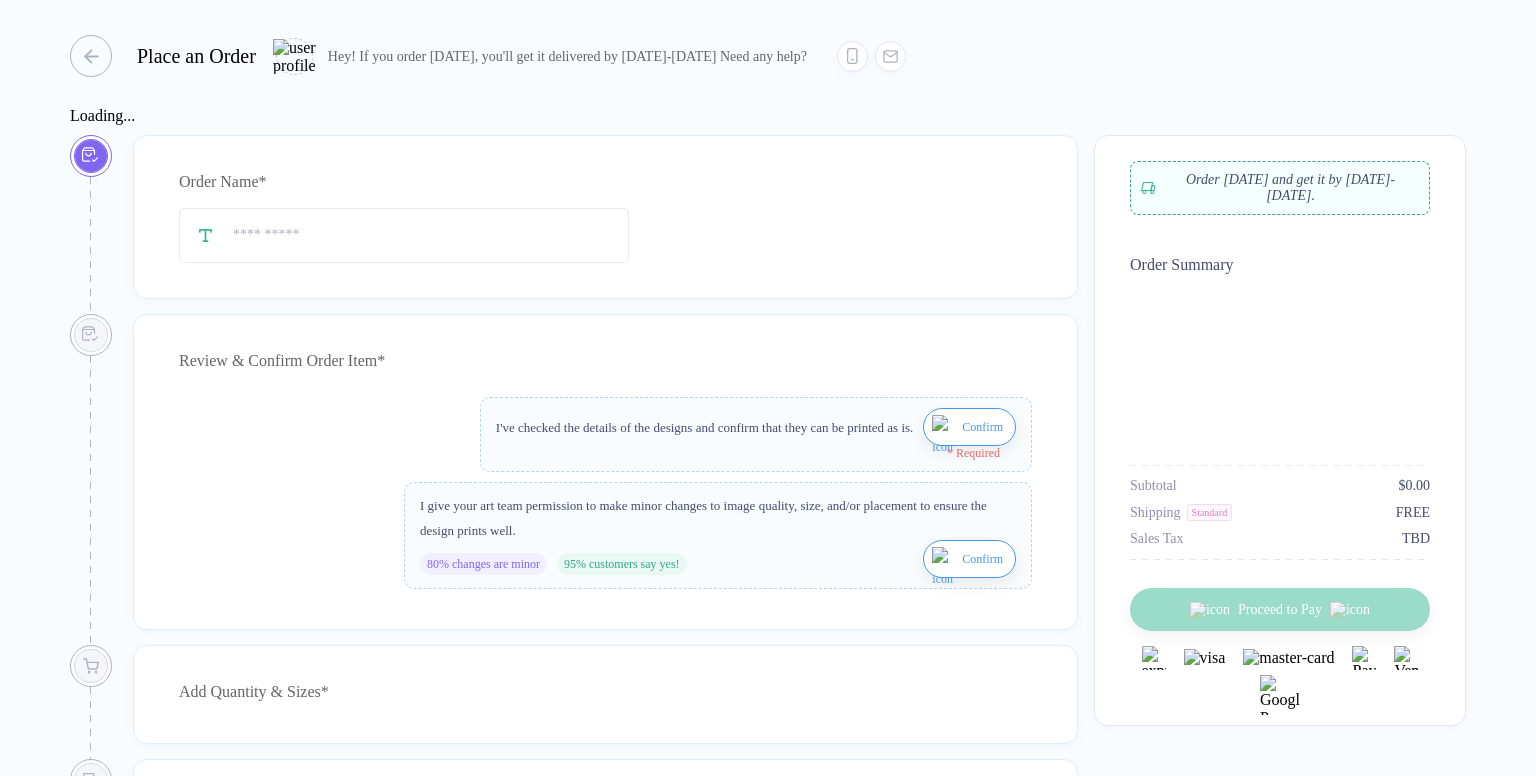 type on "**********" 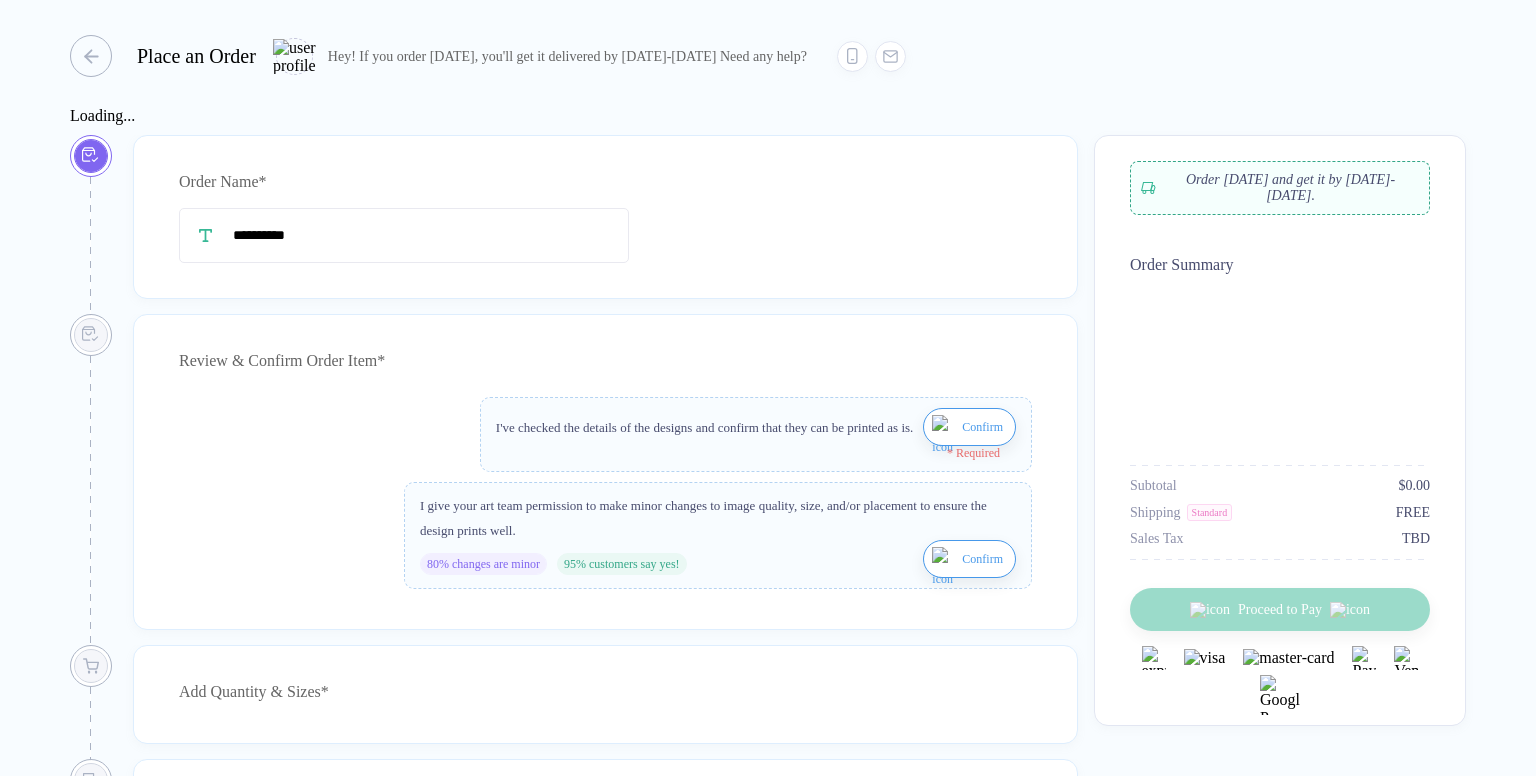 scroll, scrollTop: 0, scrollLeft: 0, axis: both 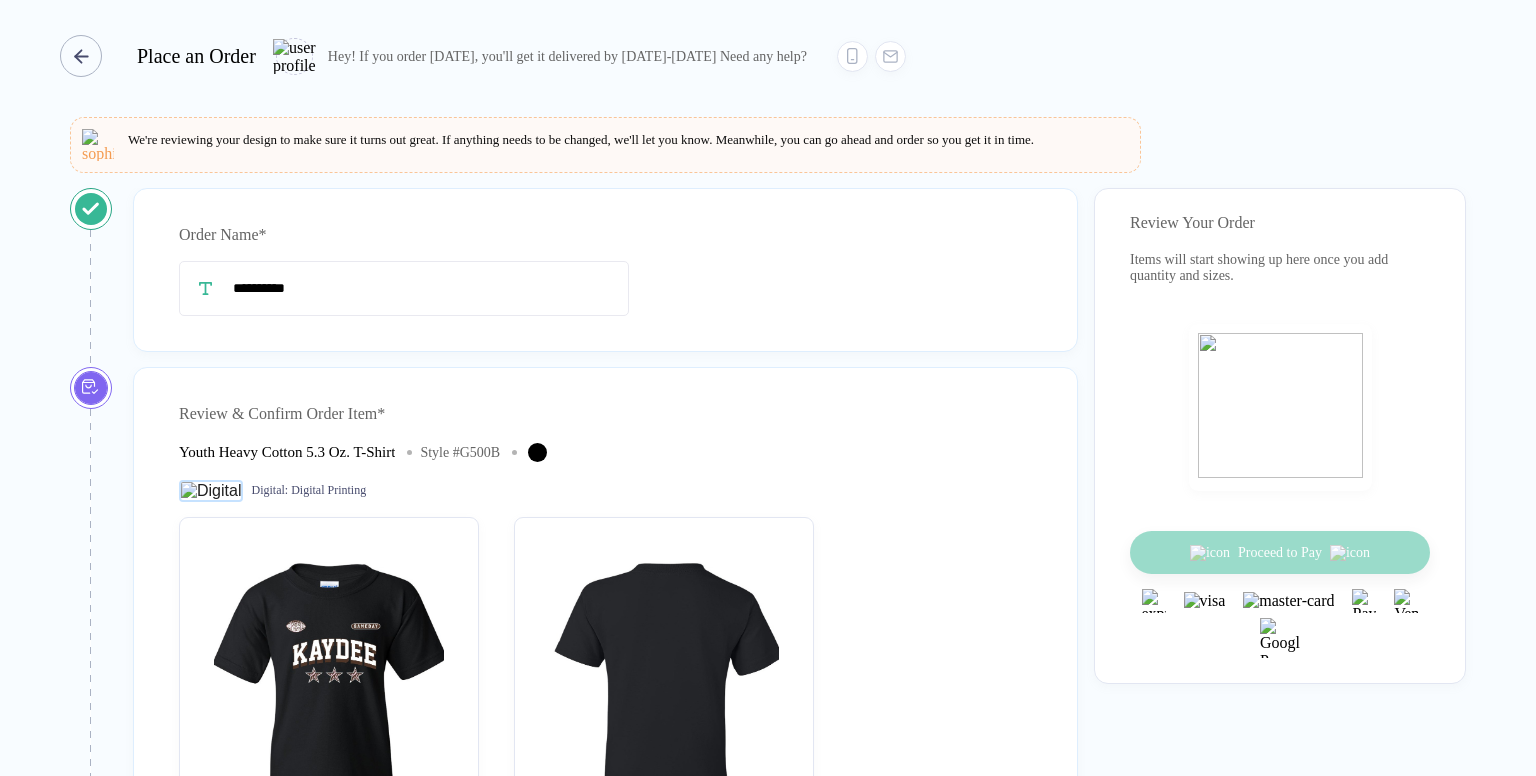 click at bounding box center (81, 56) 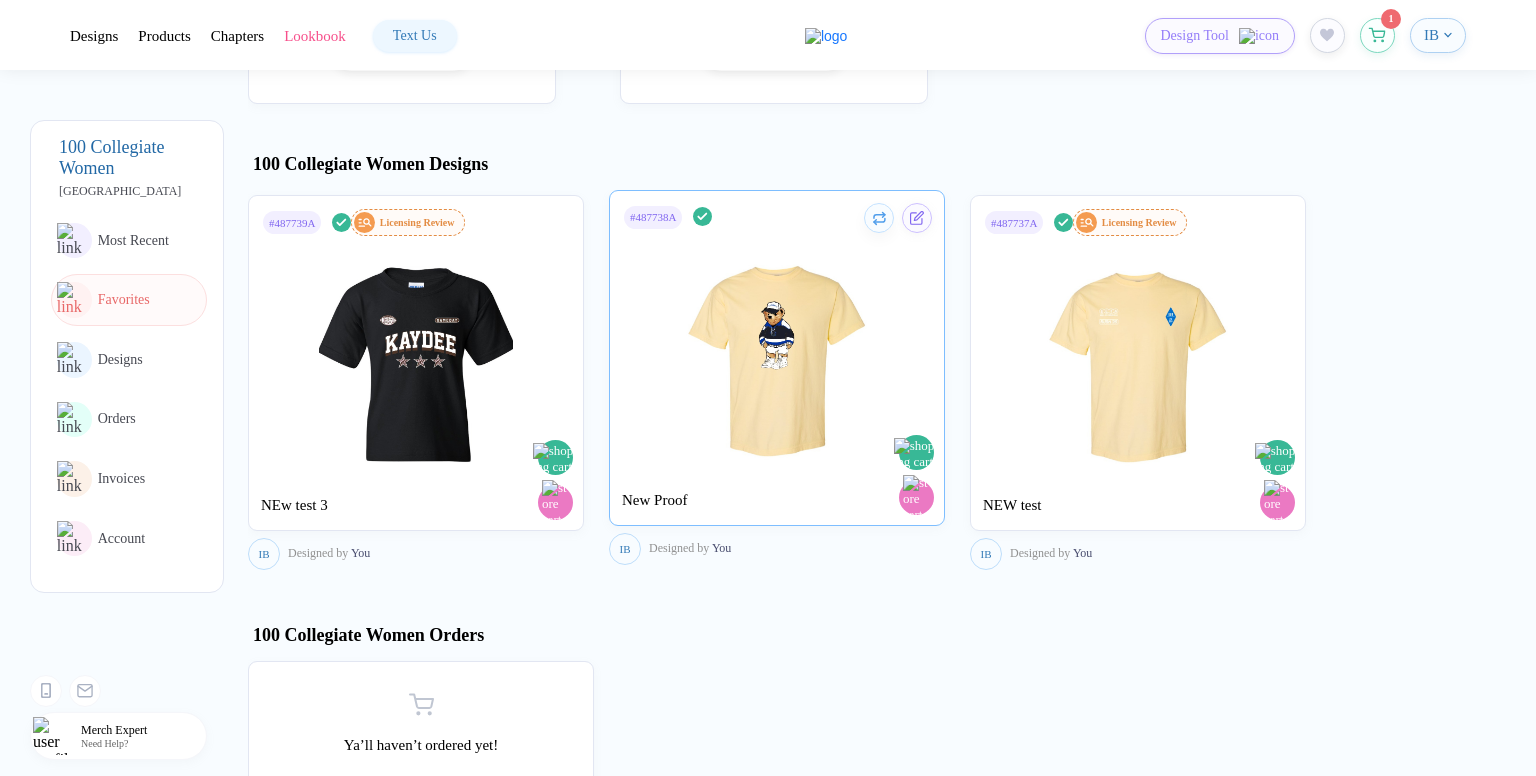 scroll, scrollTop: 1200, scrollLeft: 0, axis: vertical 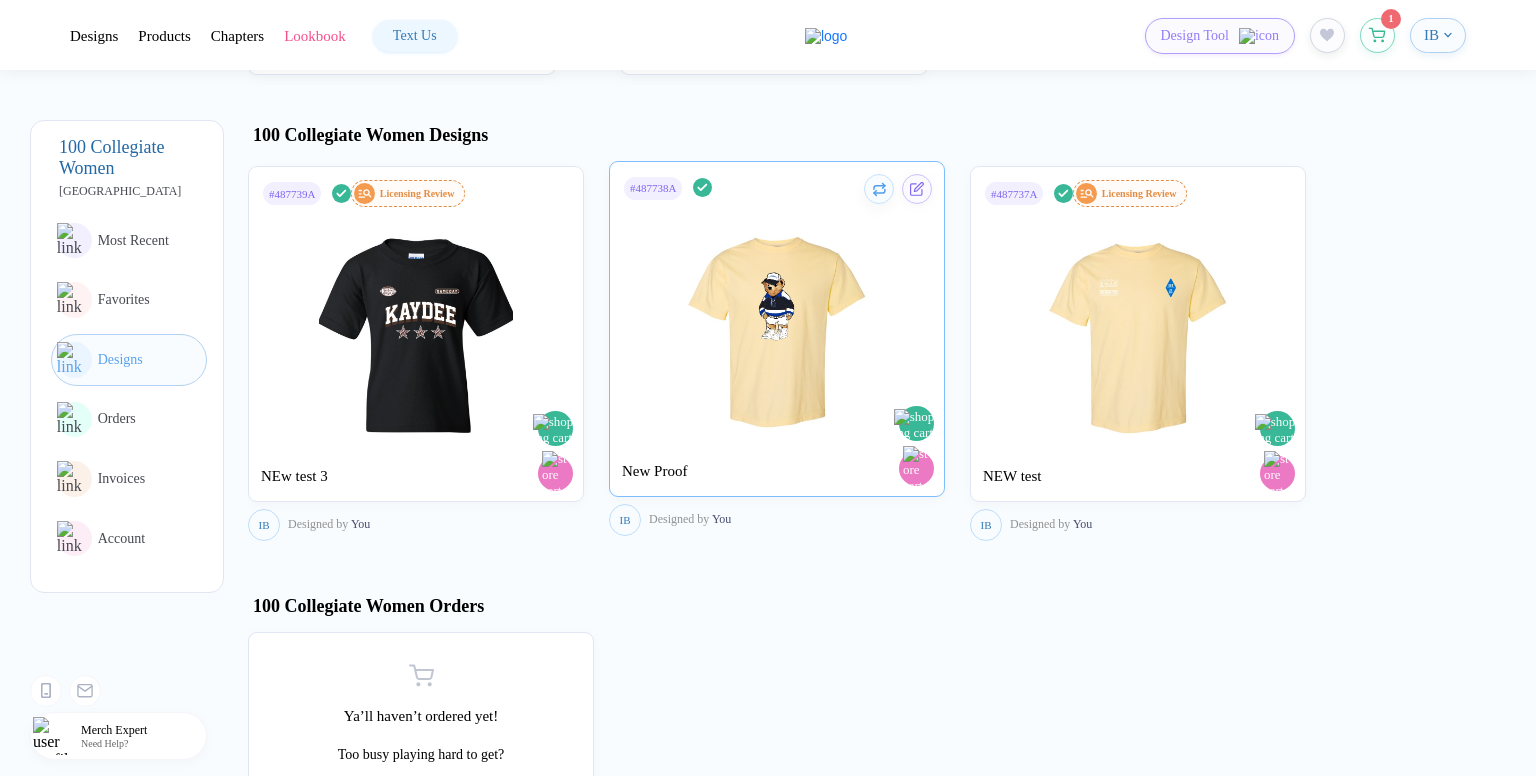 click at bounding box center (777, 319) 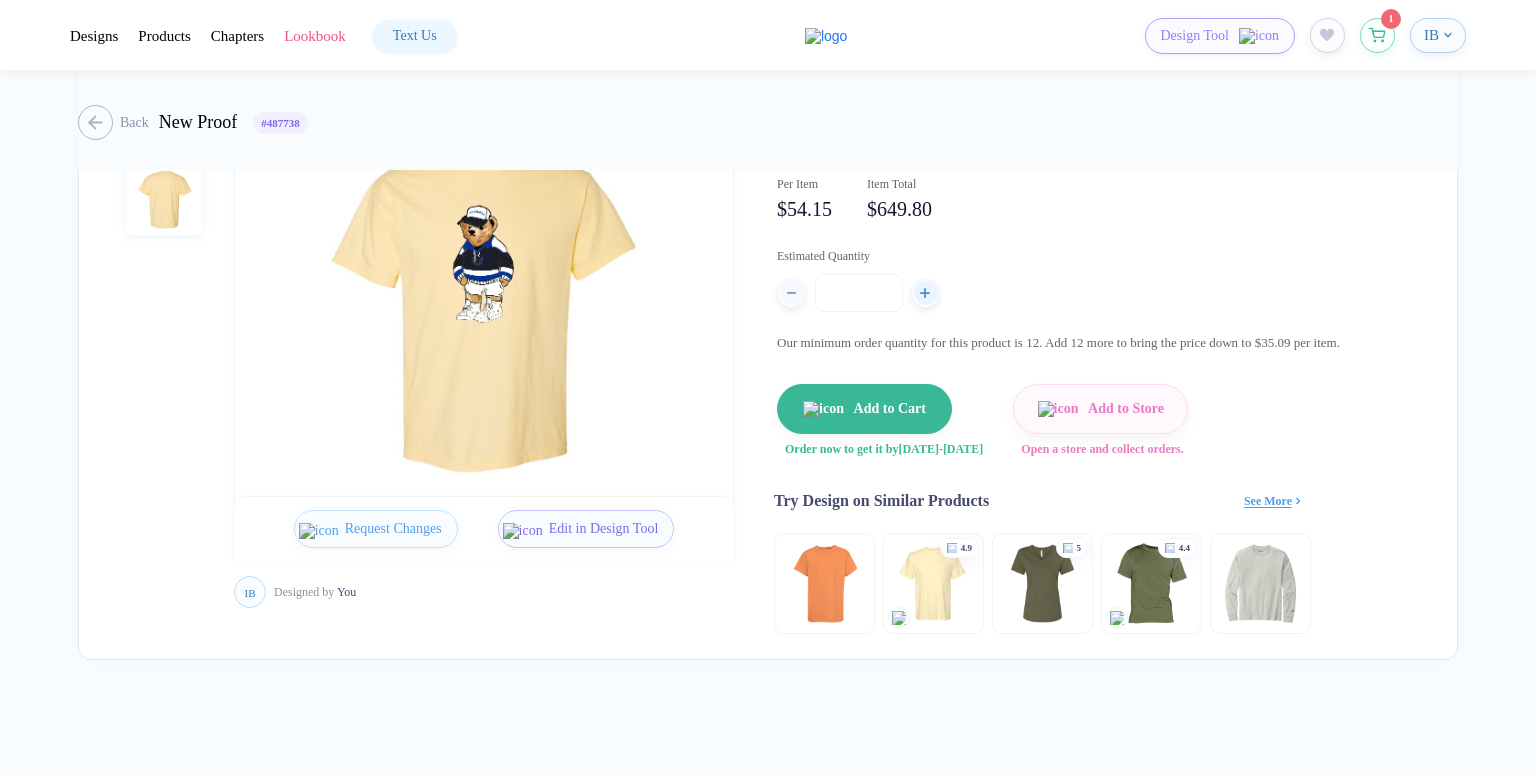 scroll, scrollTop: 205, scrollLeft: 0, axis: vertical 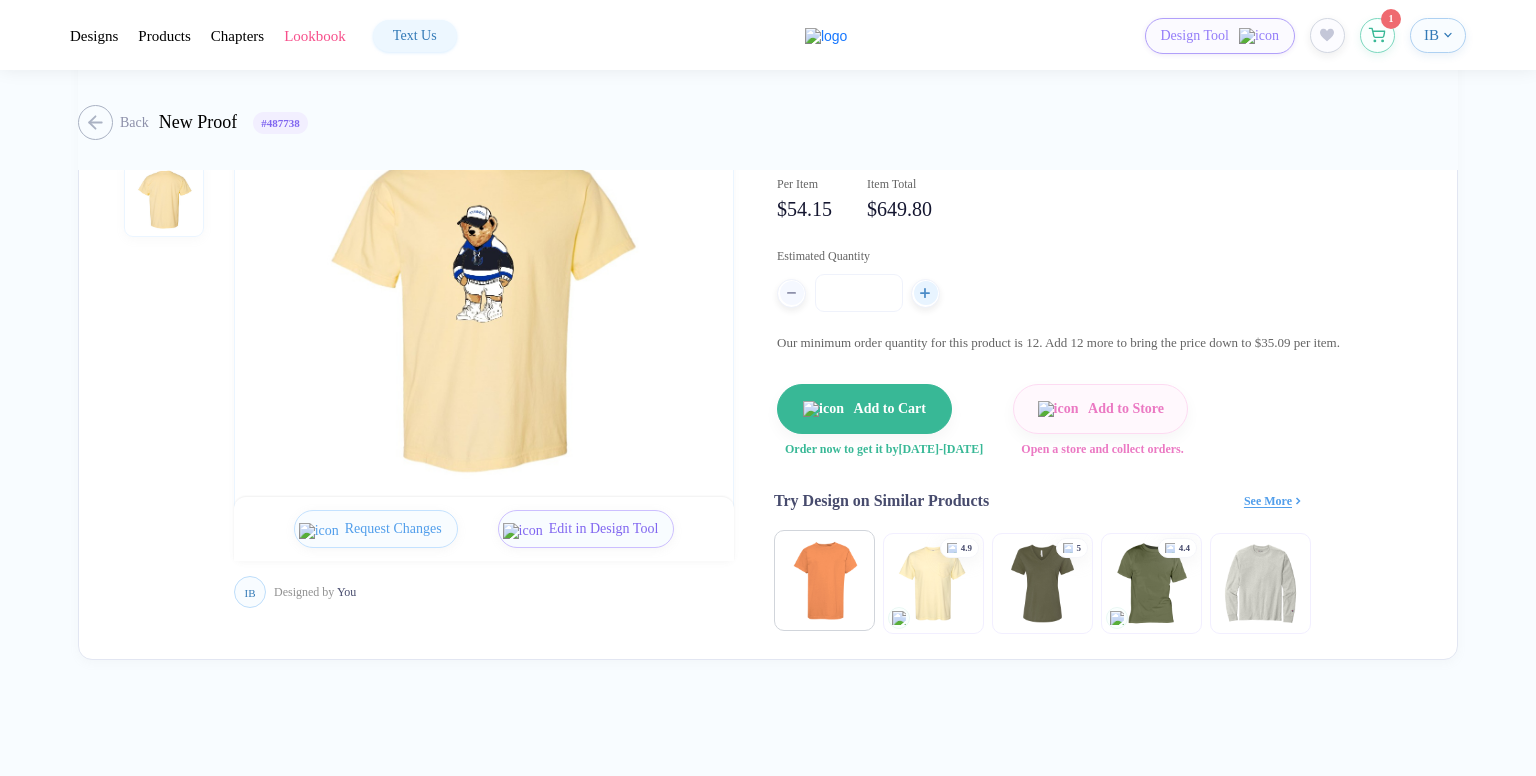 click at bounding box center [824, 580] 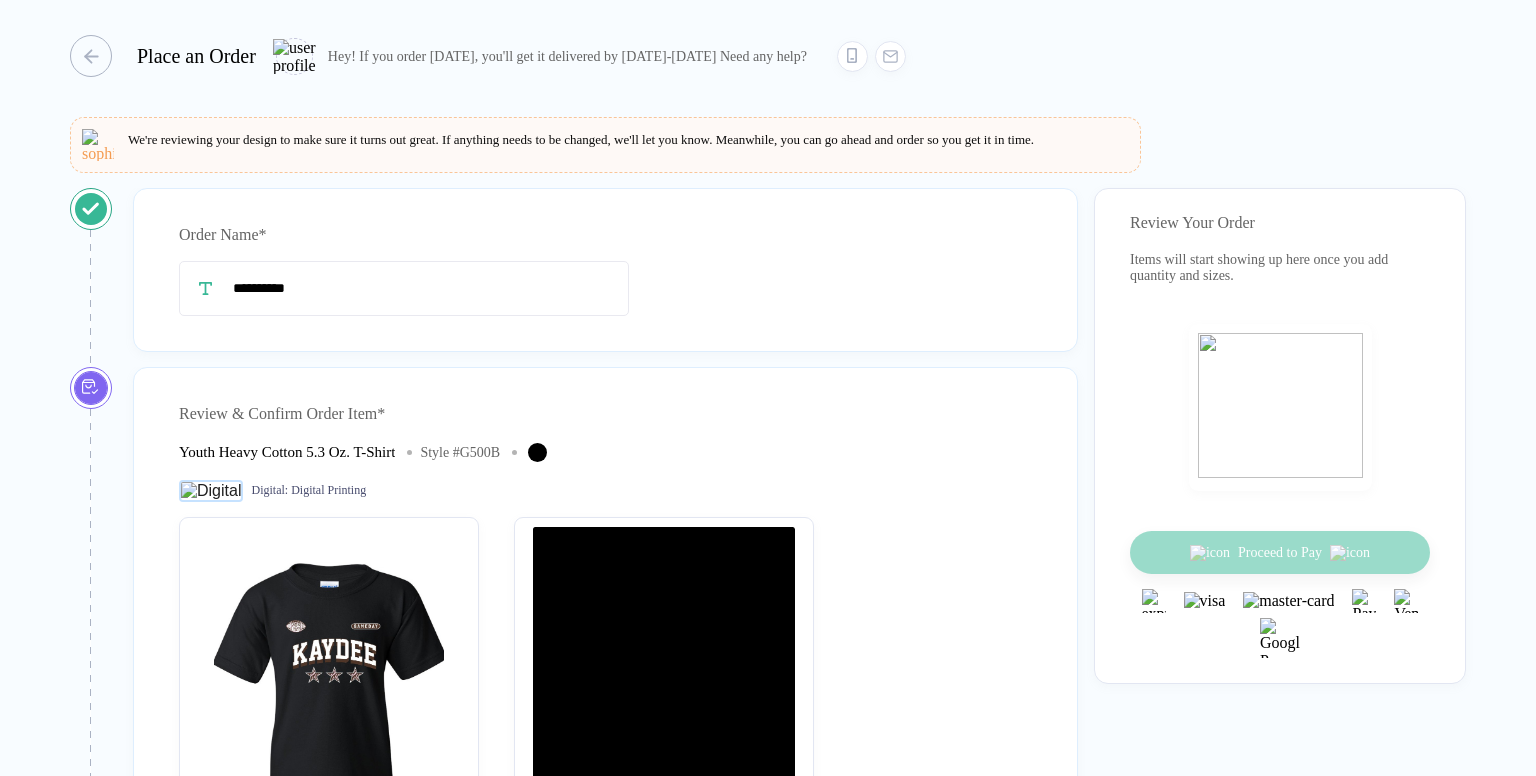 scroll, scrollTop: 0, scrollLeft: 0, axis: both 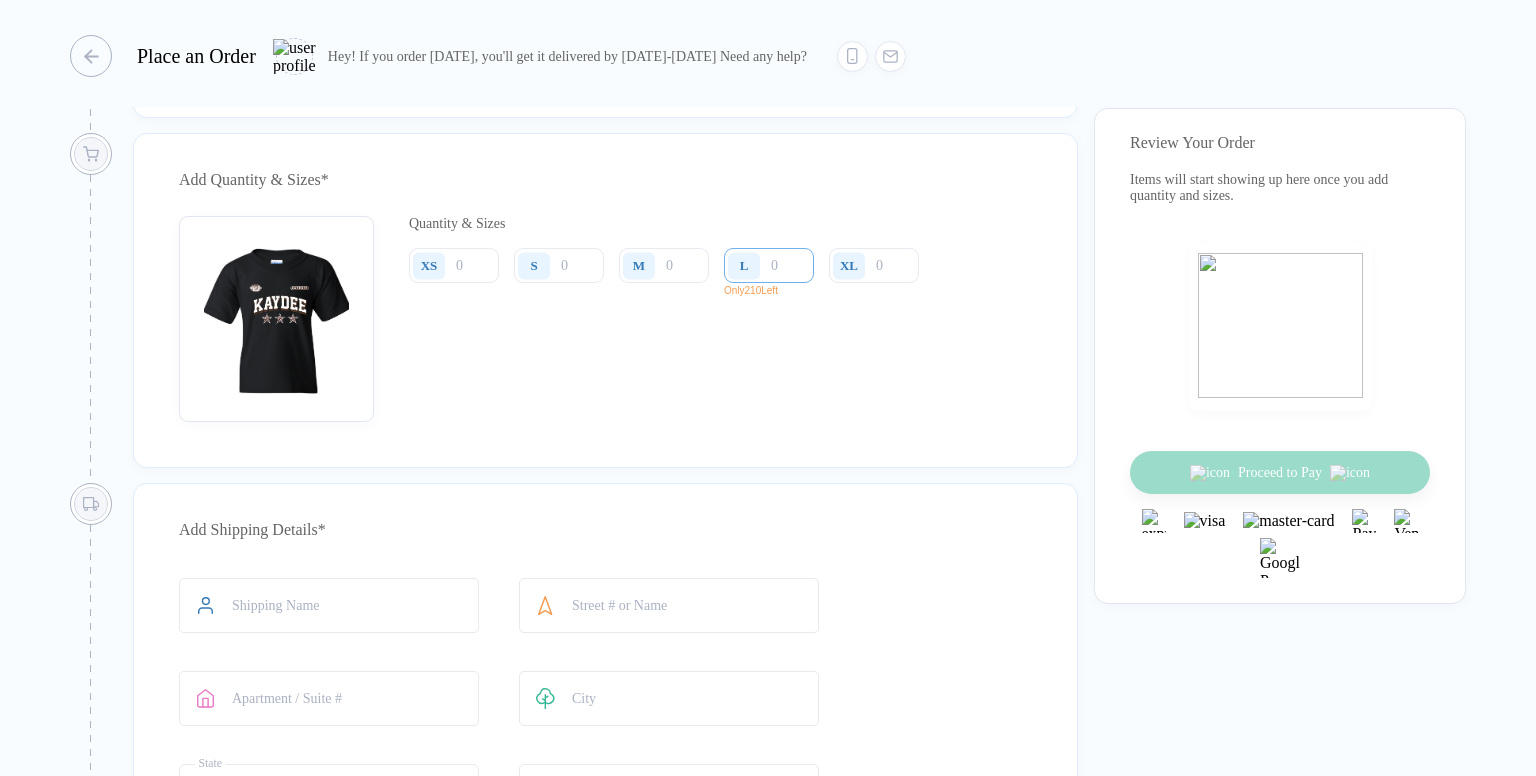 click at bounding box center [769, 265] 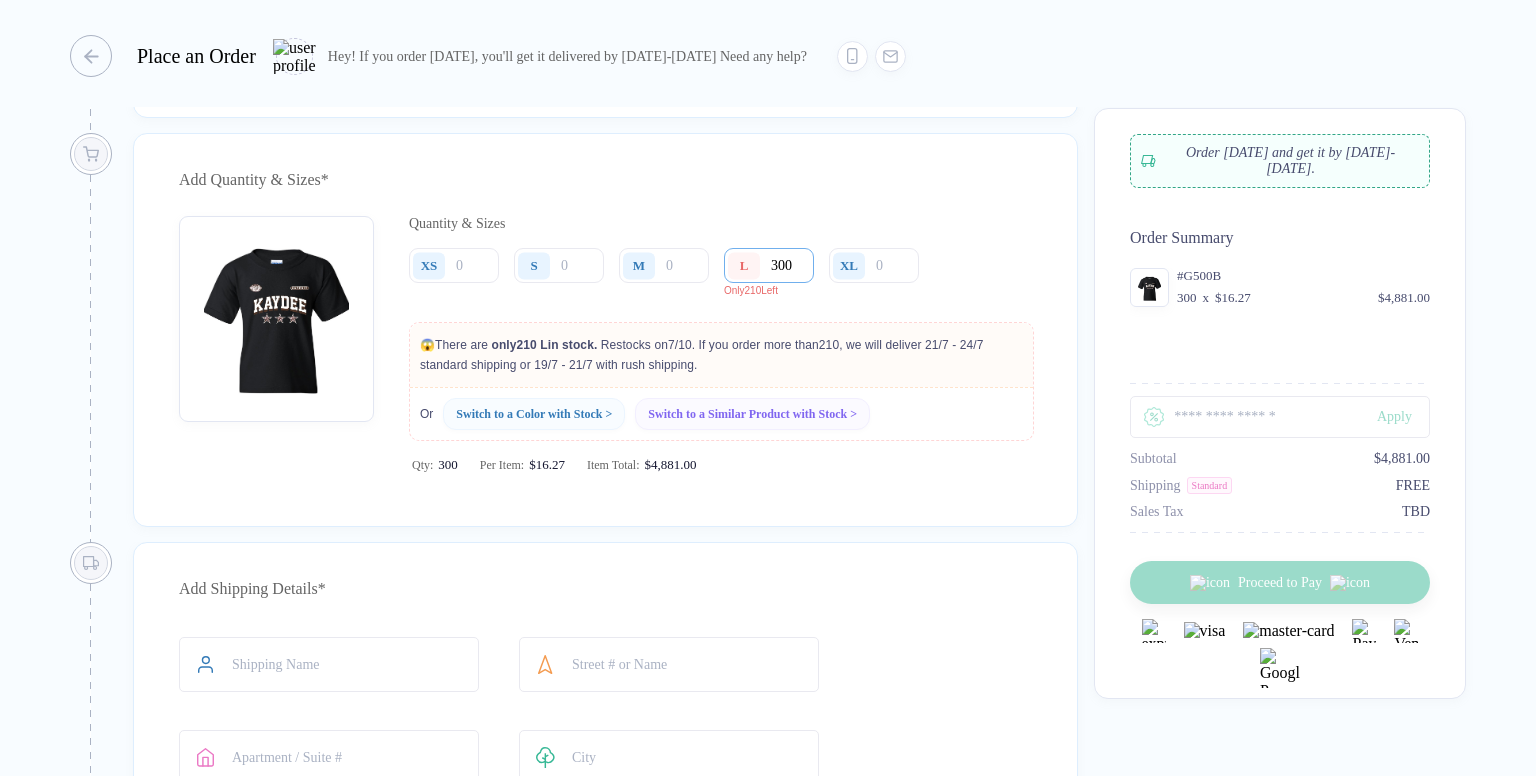 type on "300" 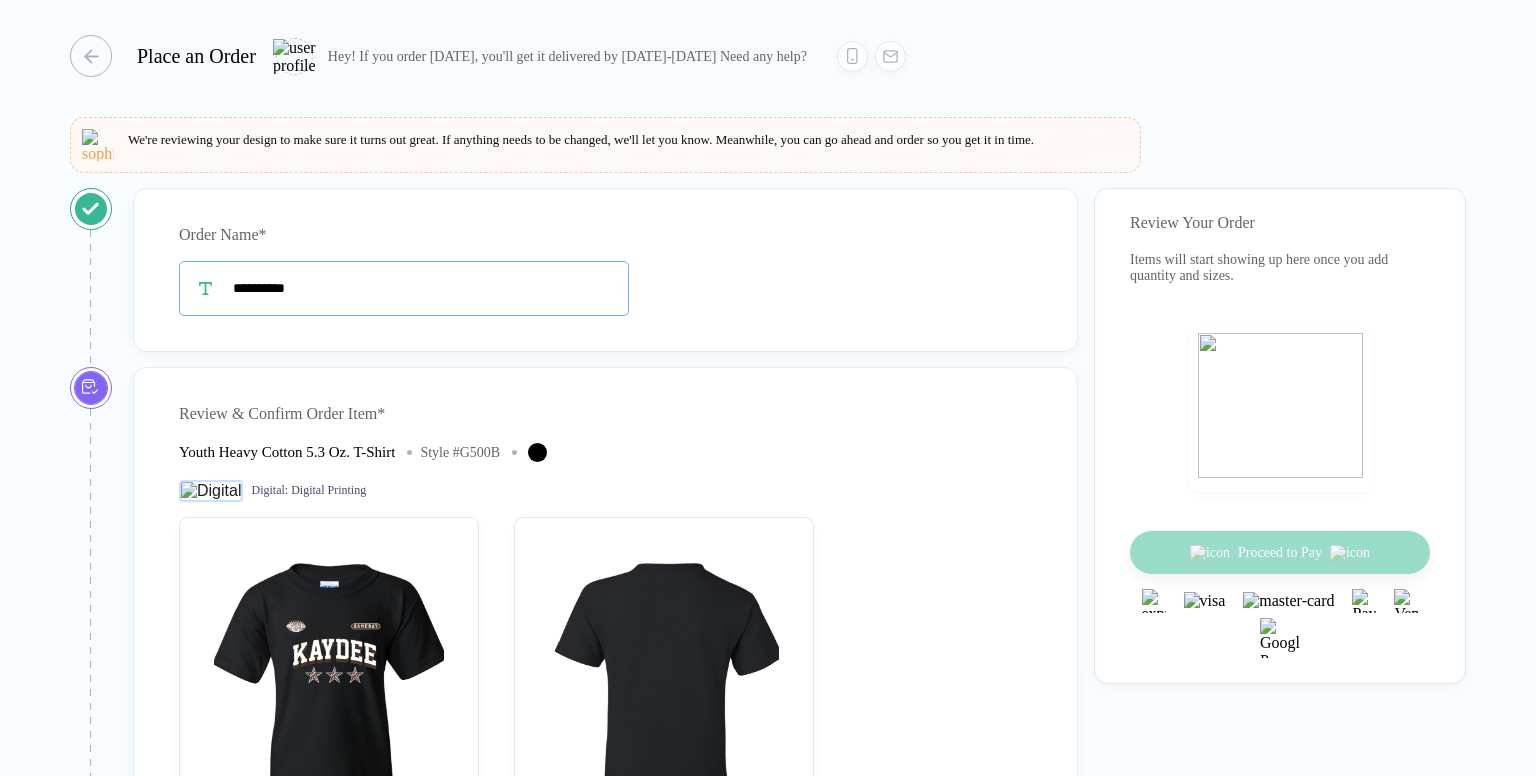 scroll, scrollTop: 0, scrollLeft: 0, axis: both 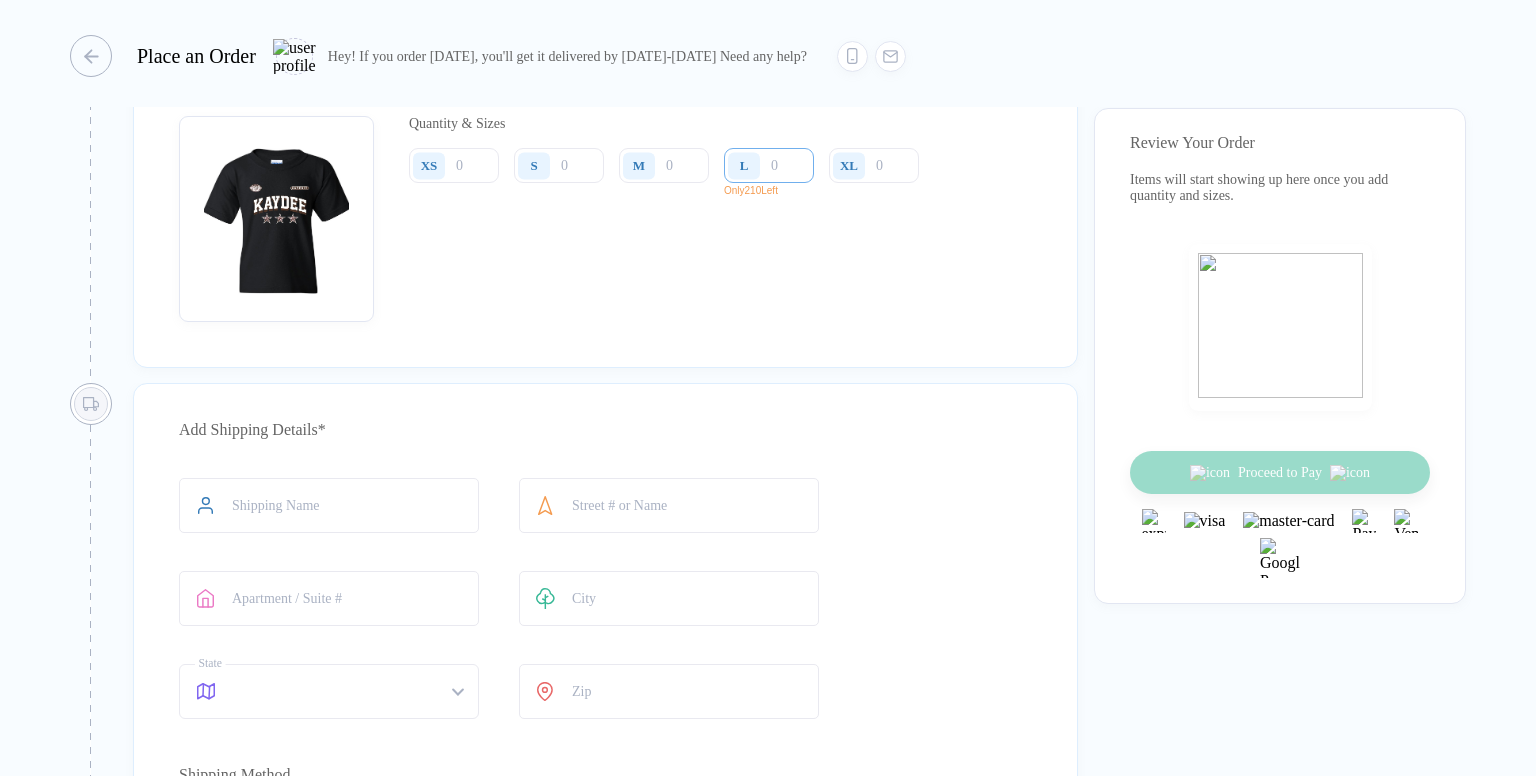 click at bounding box center [769, 165] 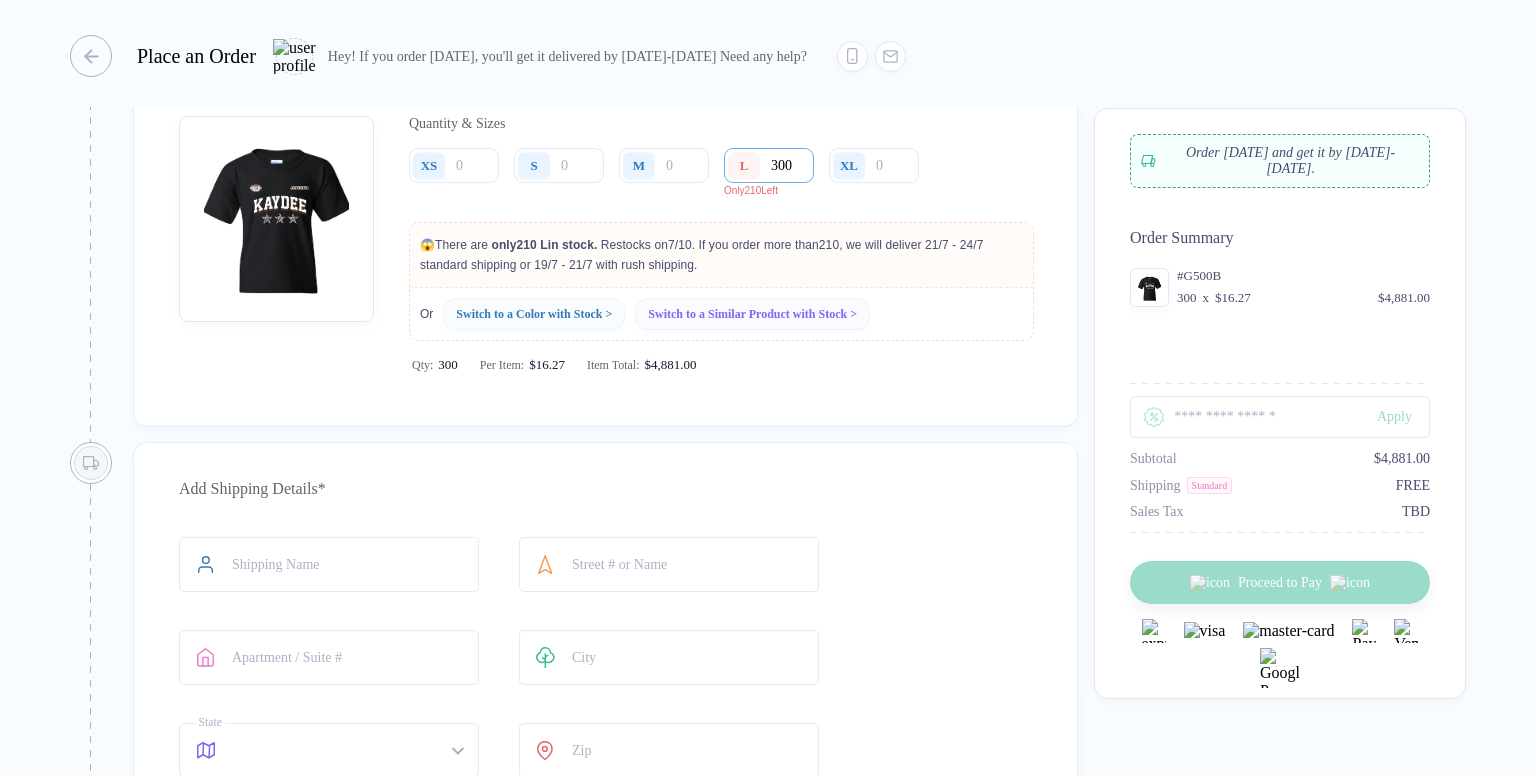type on "300" 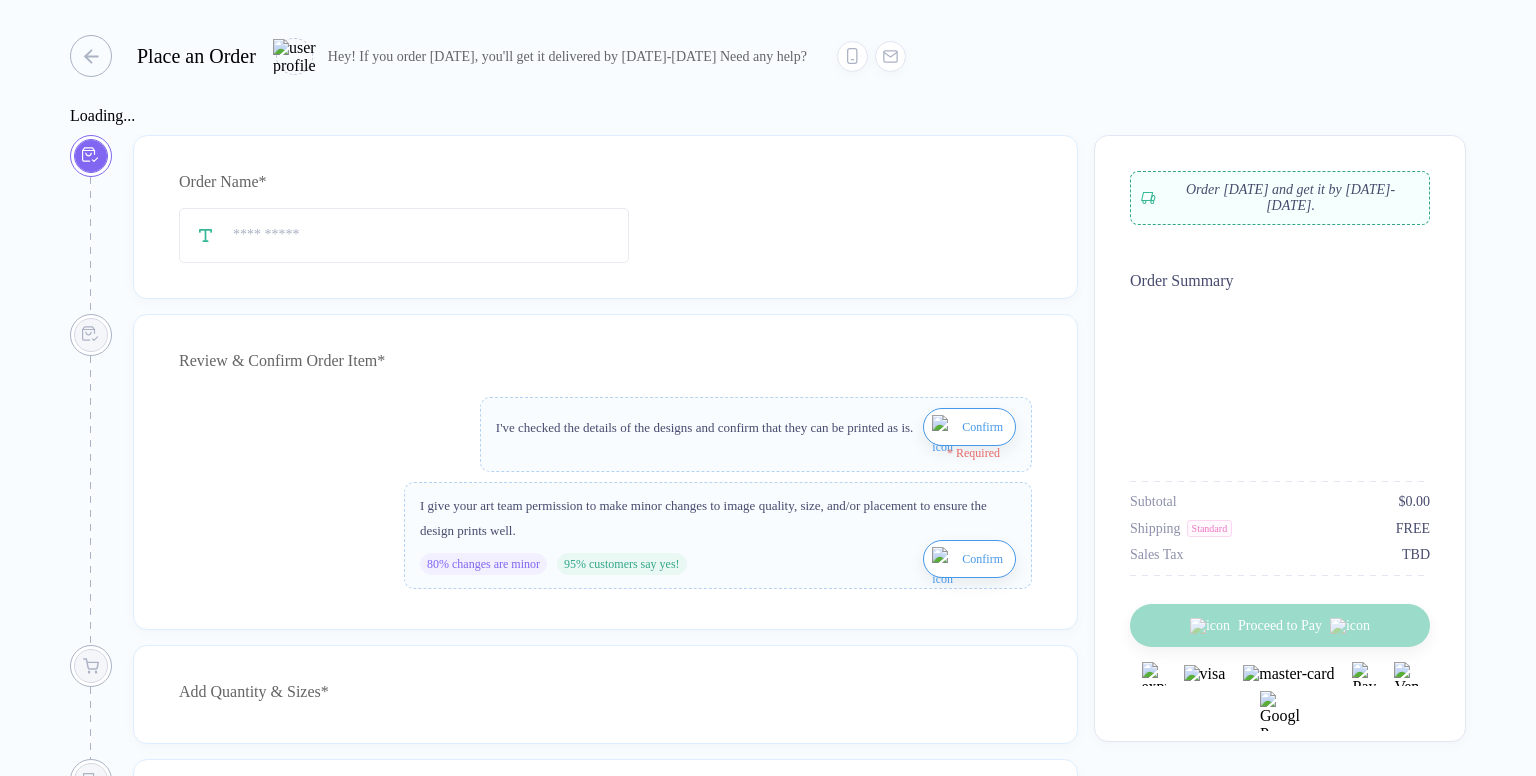 type on "**********" 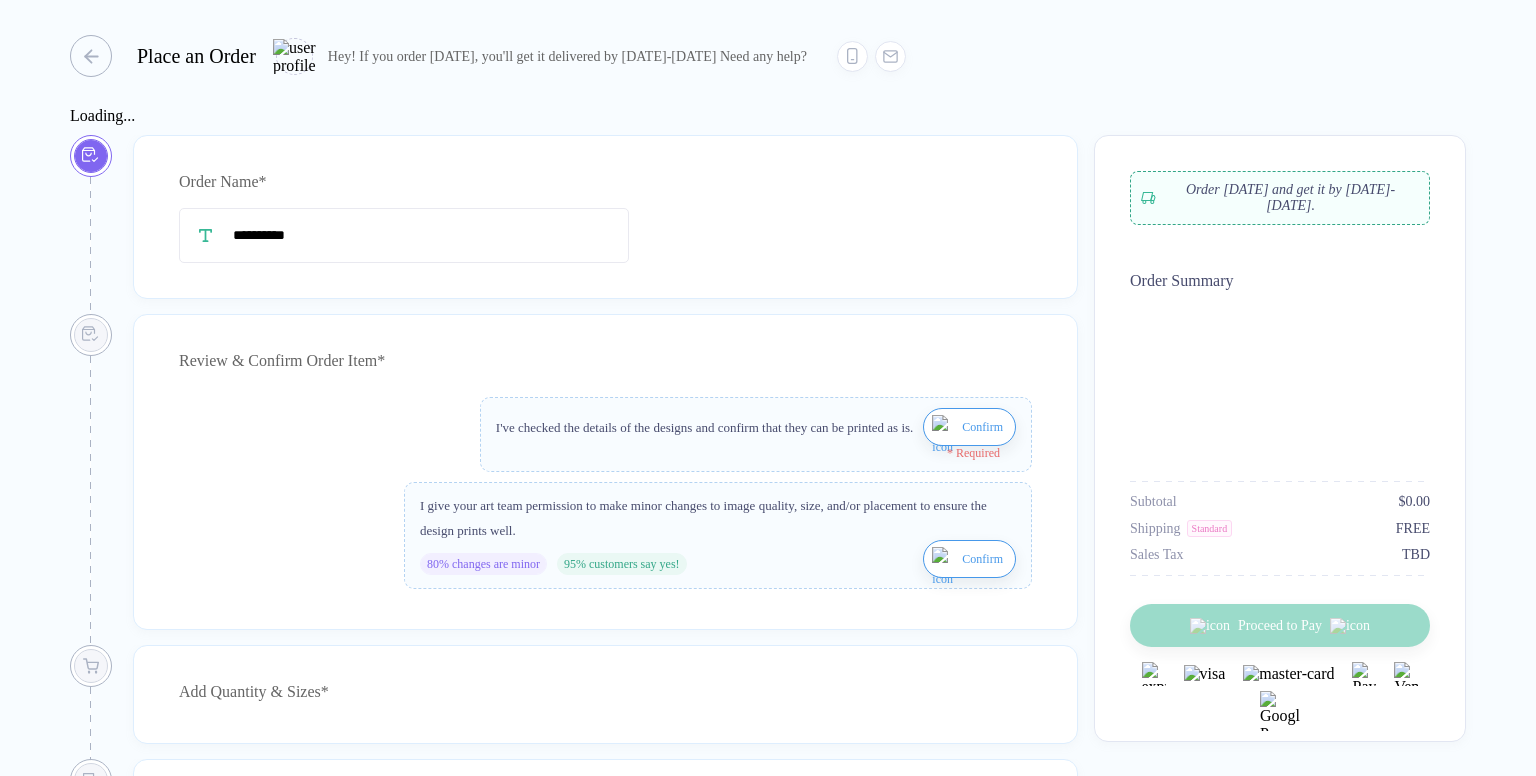 scroll, scrollTop: 0, scrollLeft: 0, axis: both 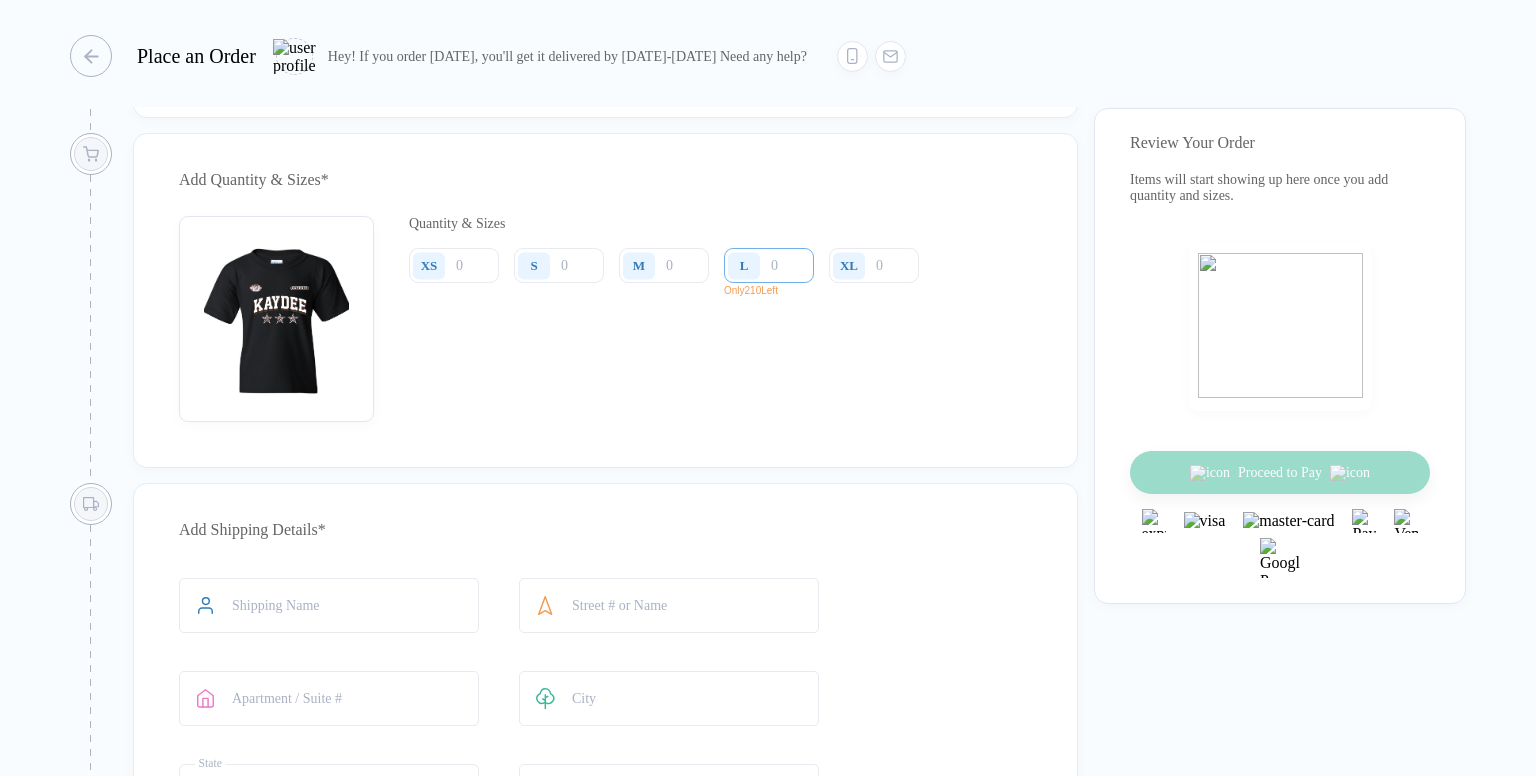 click at bounding box center (769, 265) 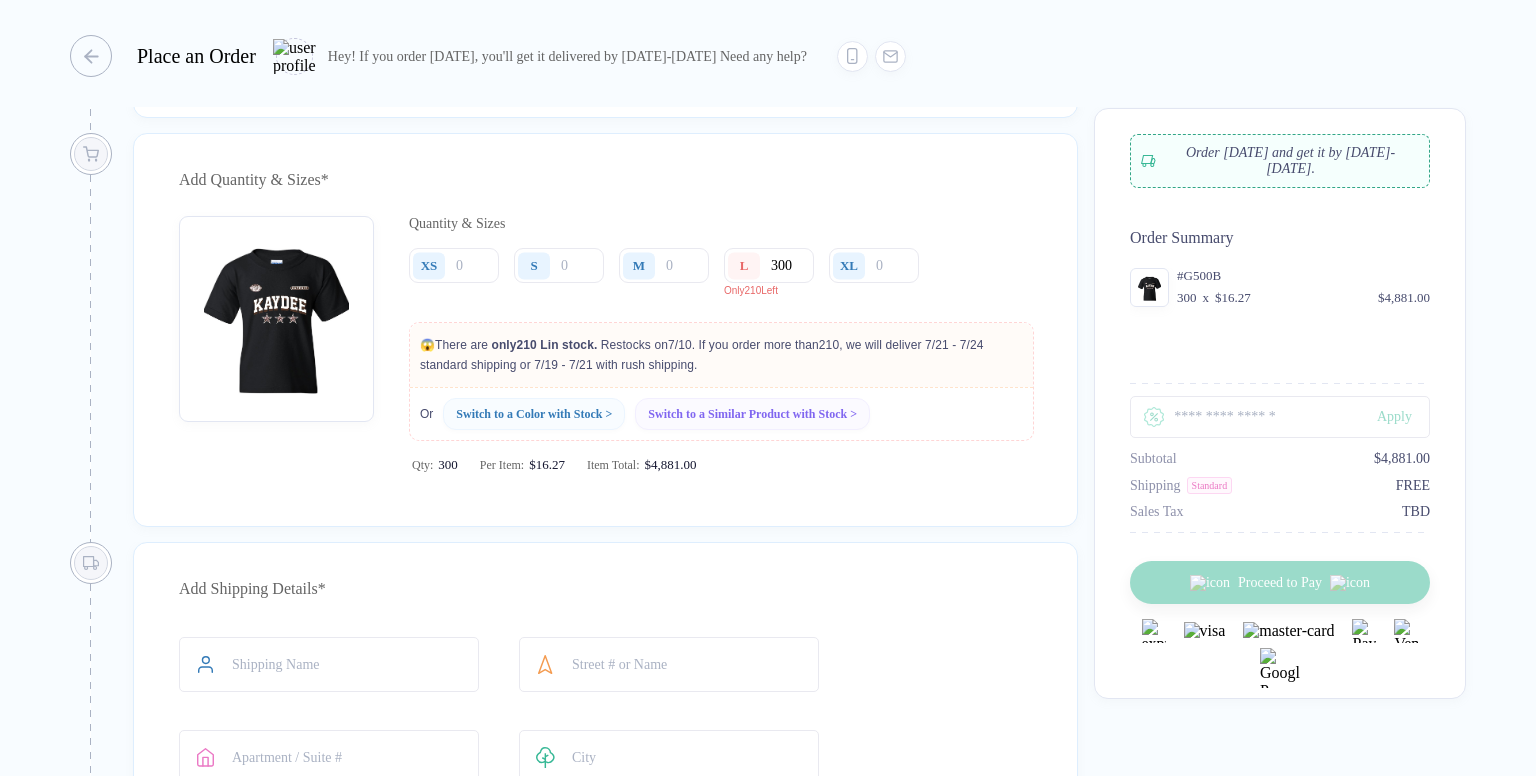 type on "300" 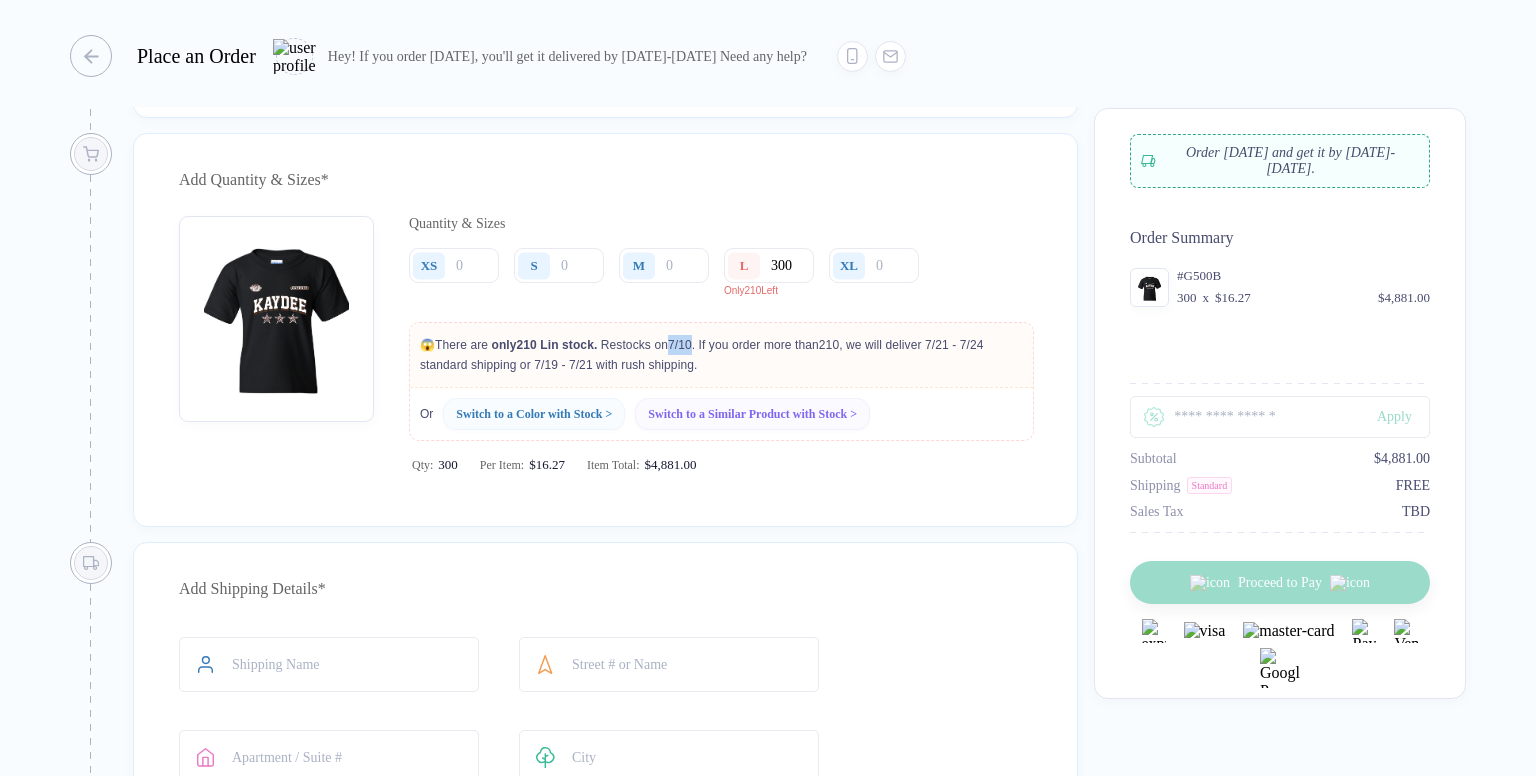 drag, startPoint x: 675, startPoint y: 369, endPoint x: 696, endPoint y: 364, distance: 21.587032 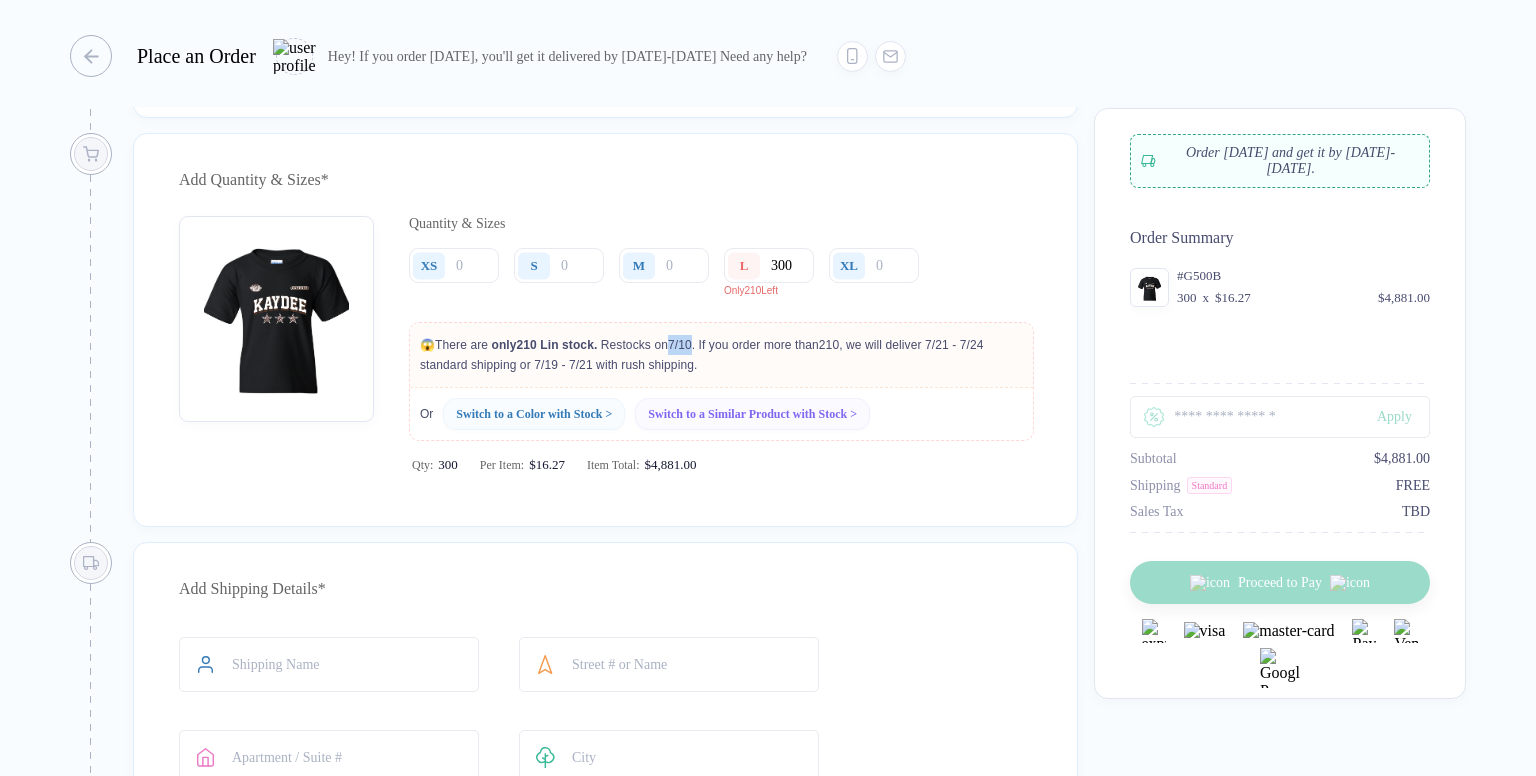 drag, startPoint x: 696, startPoint y: 364, endPoint x: 675, endPoint y: 368, distance: 21.377558 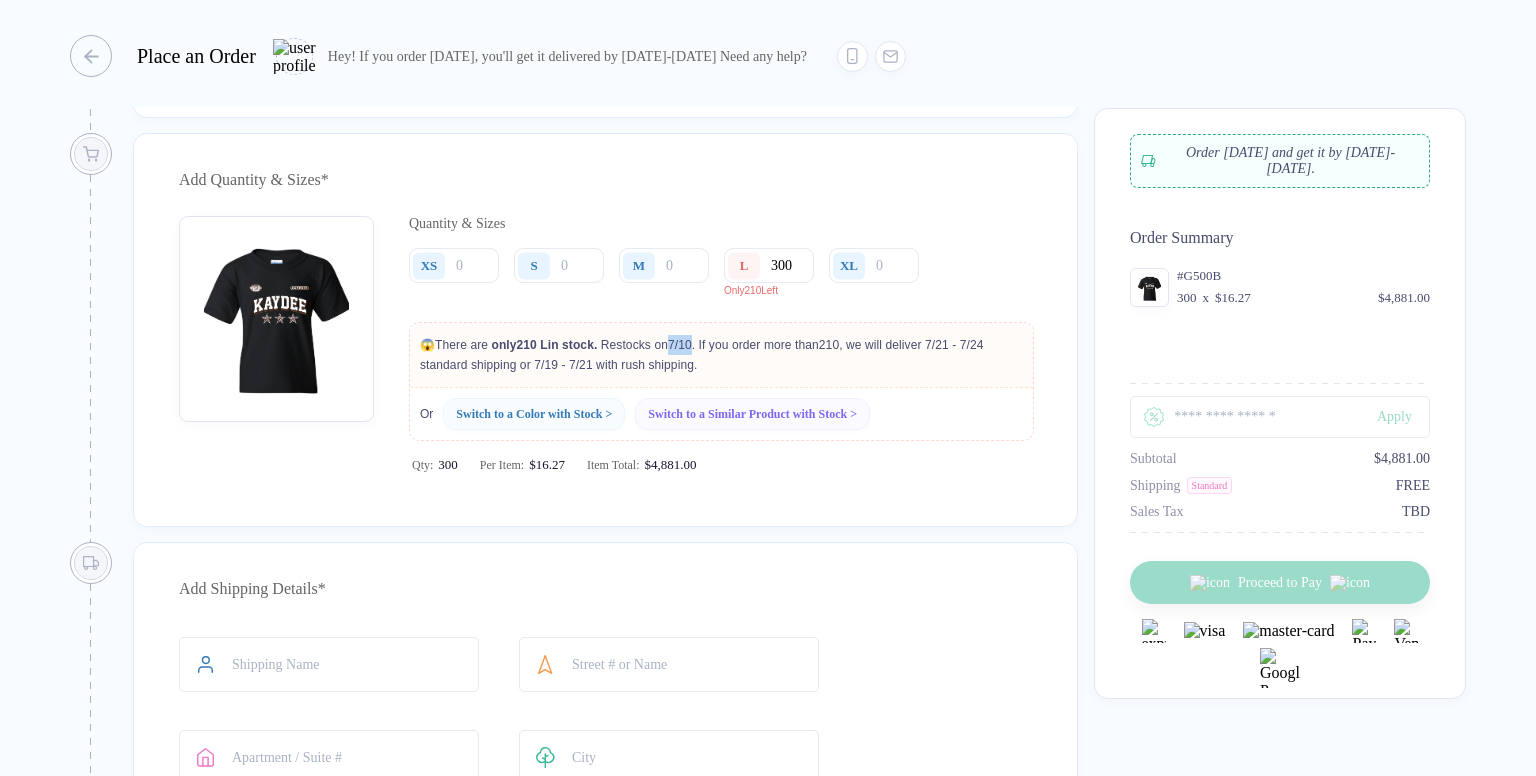 click on "😱  There are   only  210   L  in stock.   Restocks on  7/10 . If you order more than  210 , we will deliver   7/21 - 7/24   standard shipping or   7/19 - 7/21   with rush shipping." at bounding box center (721, 355) 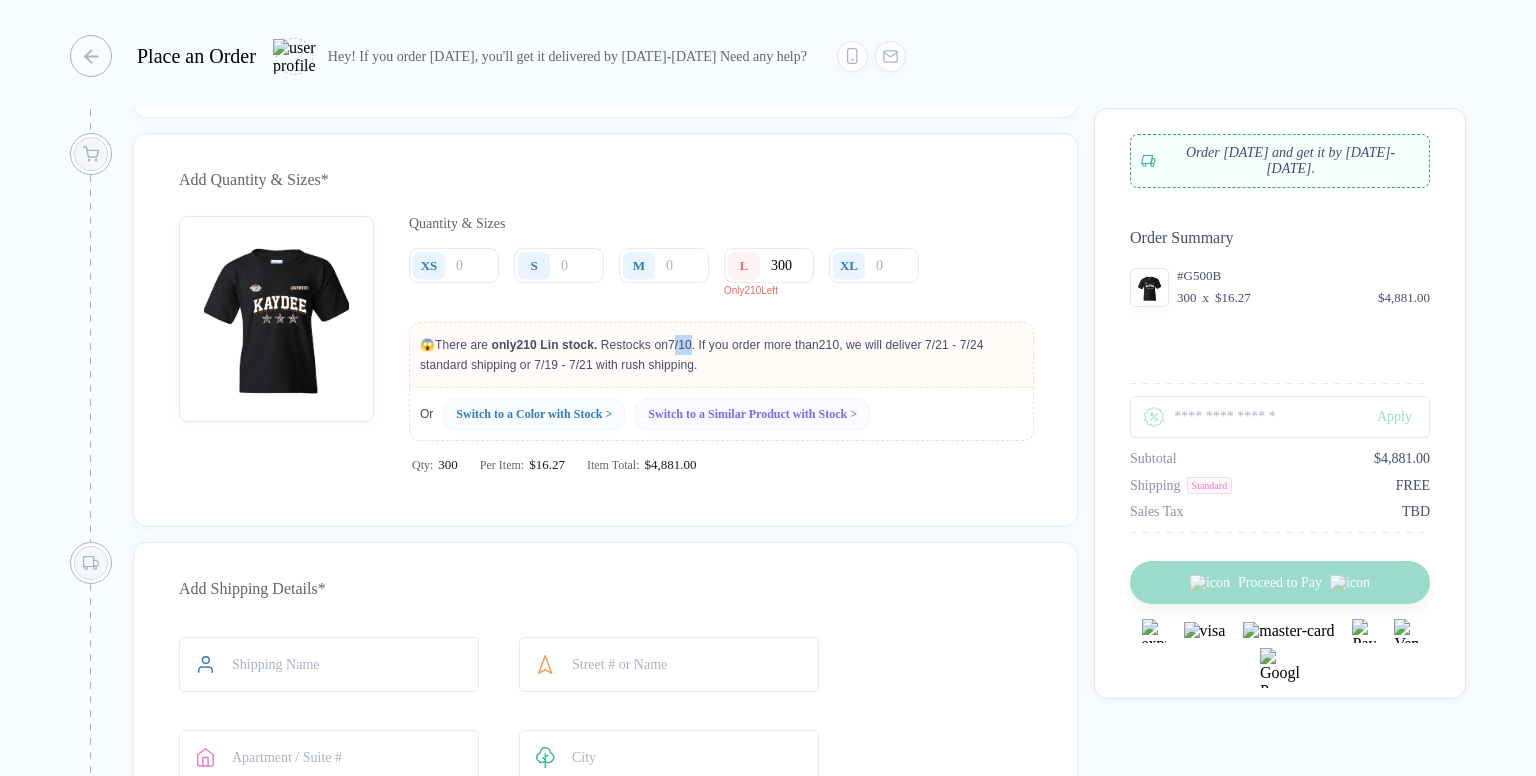 drag, startPoint x: 690, startPoint y: 375, endPoint x: 678, endPoint y: 373, distance: 12.165525 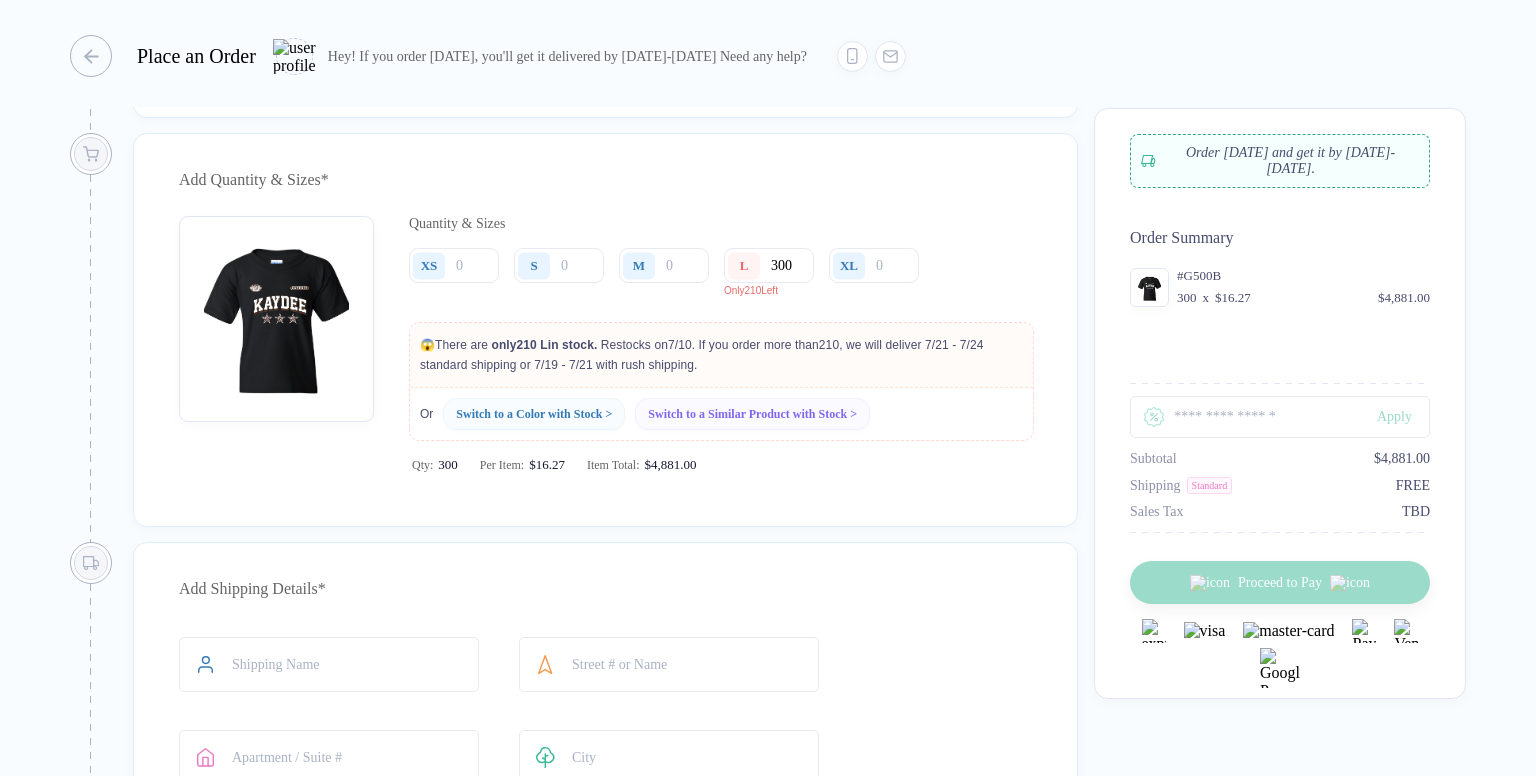 click on "😱  There are   only  210   L  in stock.   Restocks on  7/10 . If you order more than  210 , we will deliver   7/21 - 7/24   standard shipping or   7/19 - 7/21   with rush shipping." at bounding box center (721, 355) 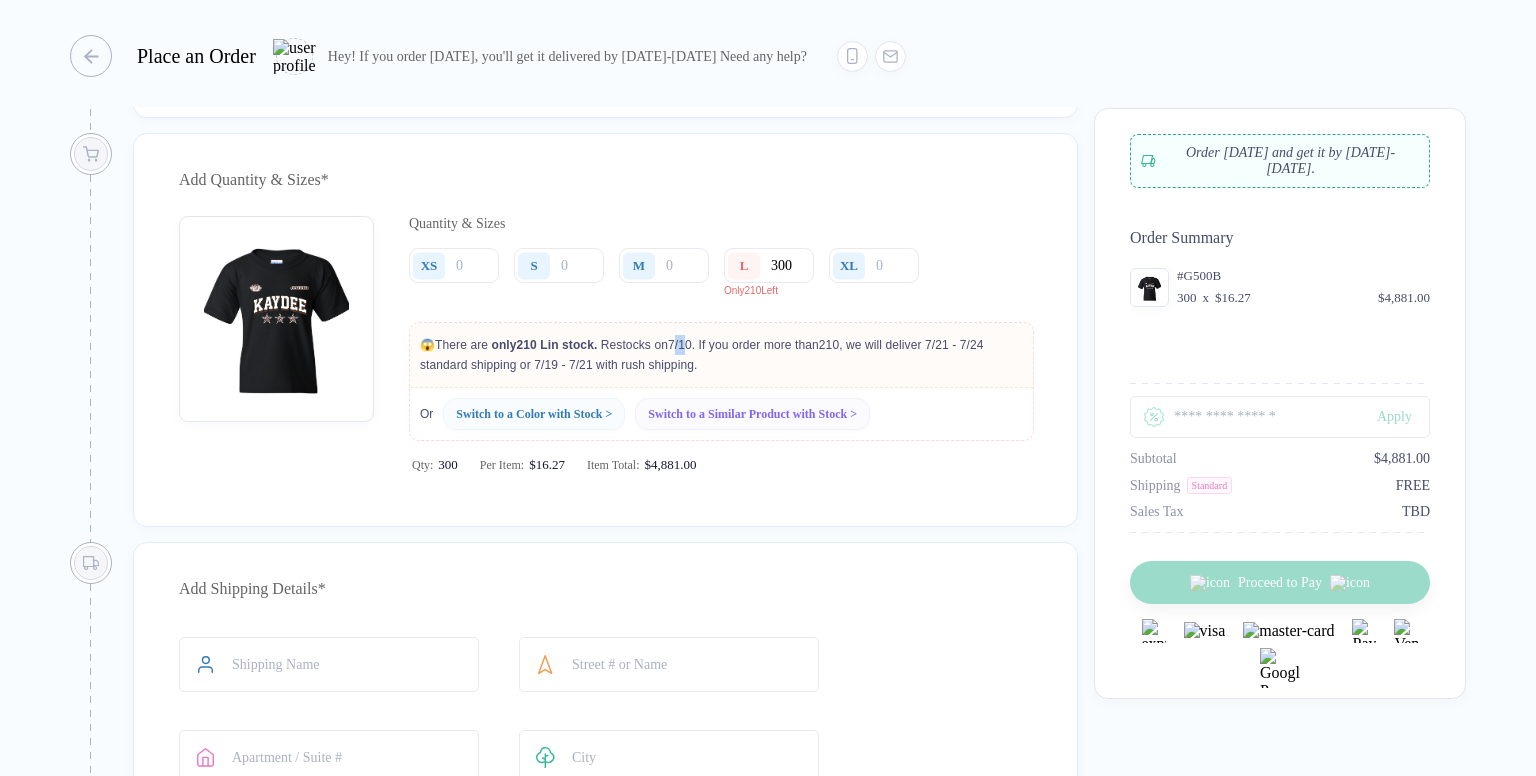 drag, startPoint x: 694, startPoint y: 376, endPoint x: 680, endPoint y: 377, distance: 14.035668 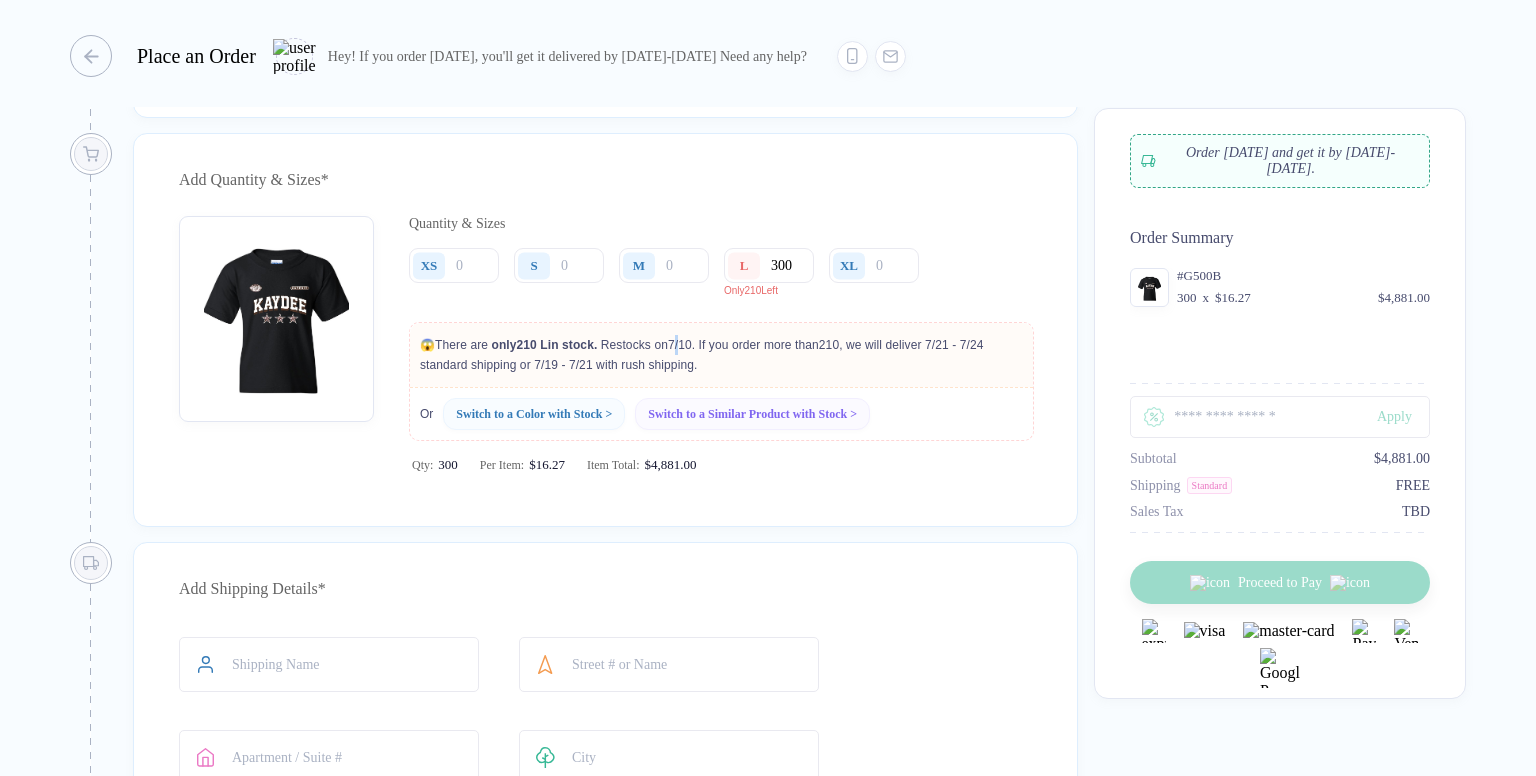 click on "😱  There are   only  210   L  in stock.   Restocks on  7/10 . If you order more than  210 , we will deliver   7/21 - 7/24   standard shipping or   7/19 - 7/21   with rush shipping." at bounding box center (721, 355) 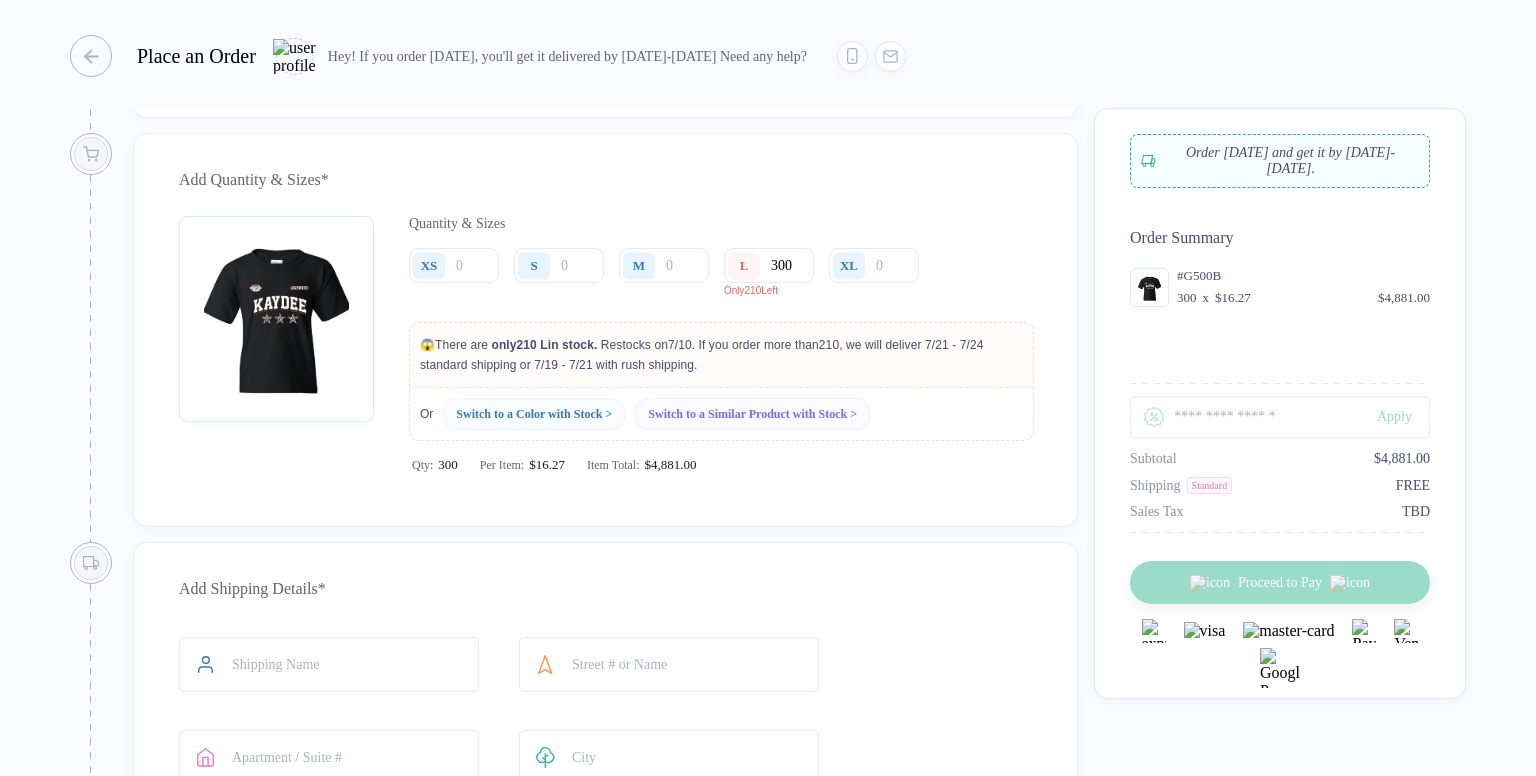 click on "😱  There are   only  210   L  in stock.   Restocks on  7/10 . If you order more than  210 , we will deliver   7/21 - 7/24   standard shipping or   7/19 - 7/21   with rush shipping." at bounding box center (721, 355) 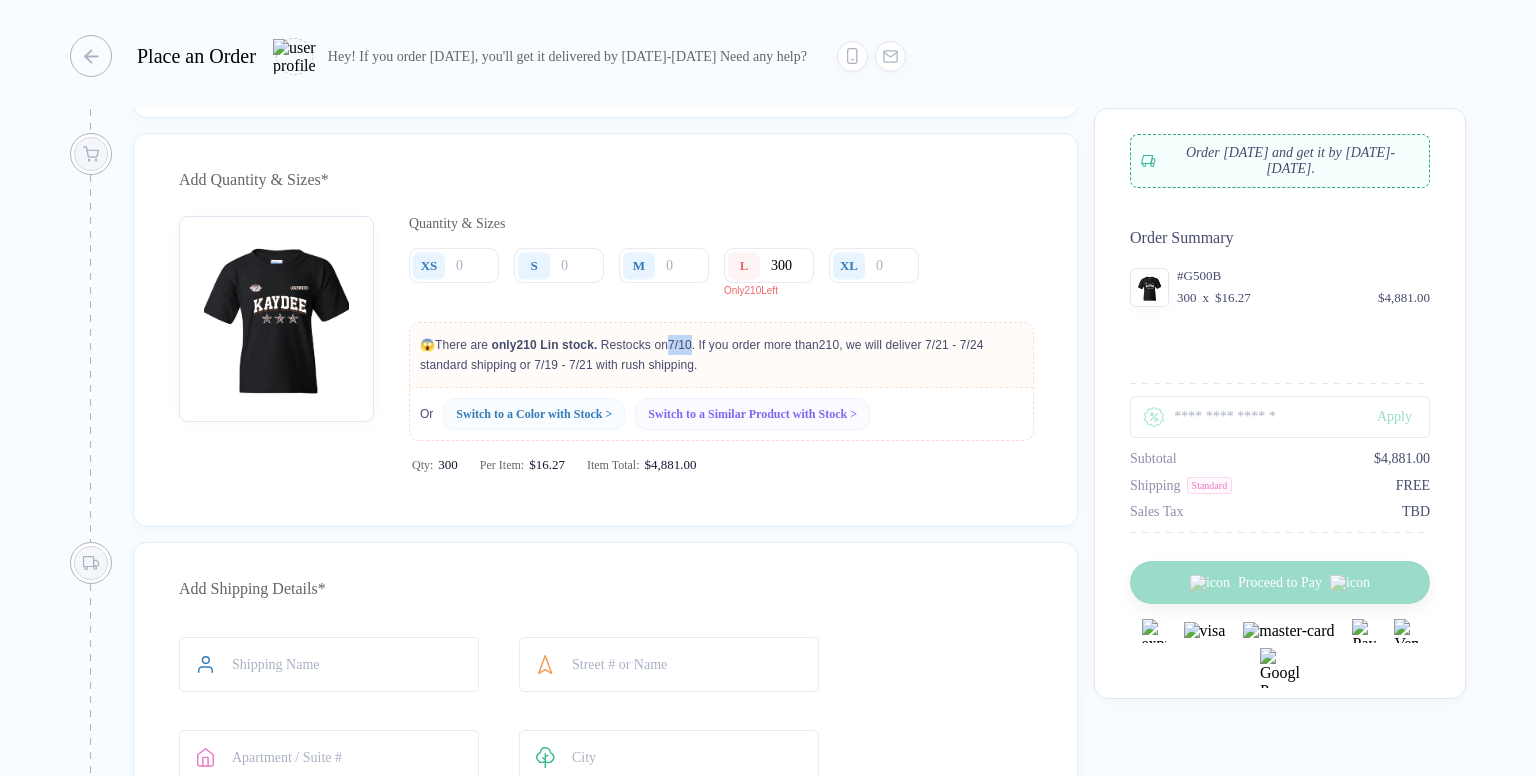 drag, startPoint x: 676, startPoint y: 376, endPoint x: 689, endPoint y: 374, distance: 13.152946 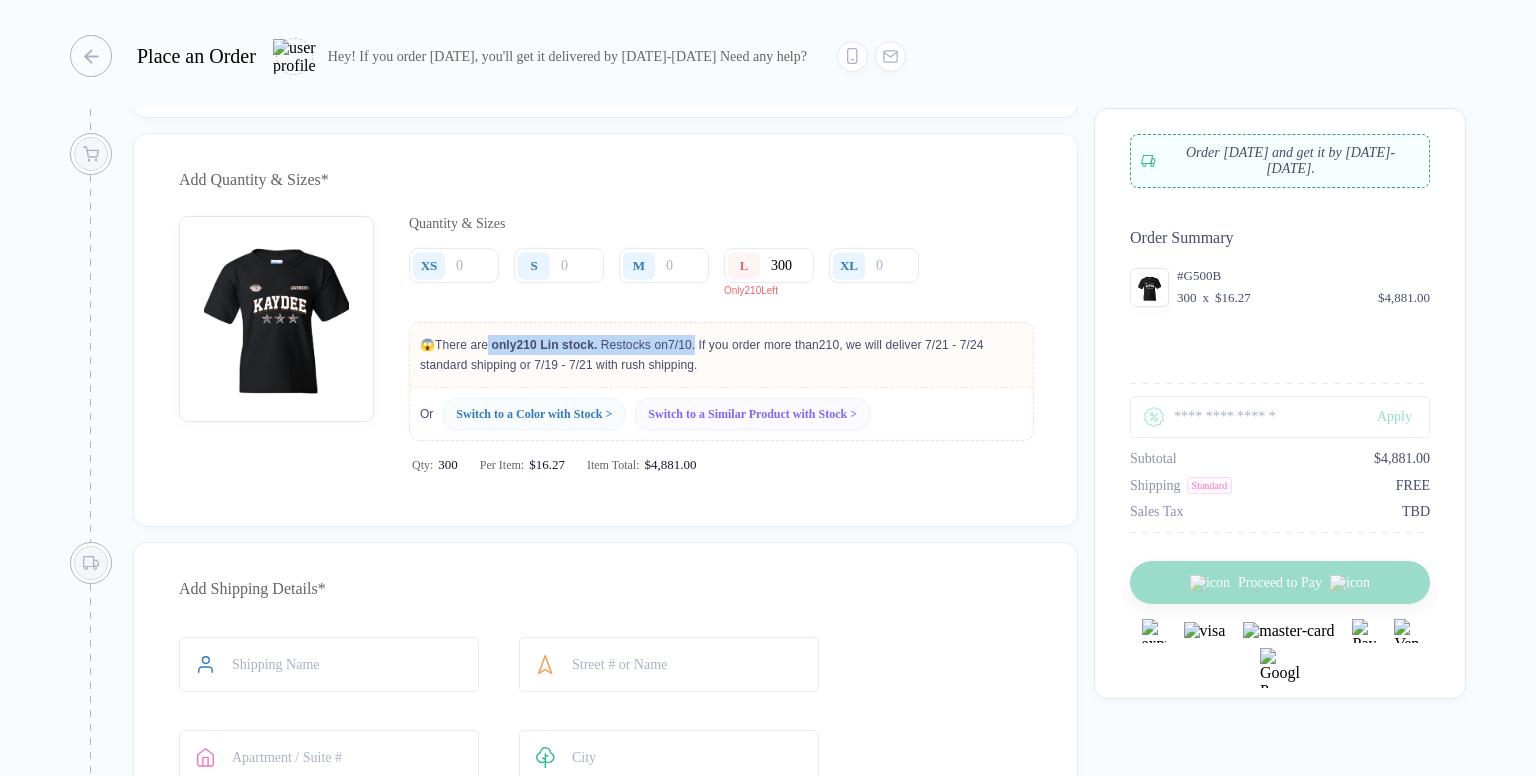 drag, startPoint x: 702, startPoint y: 376, endPoint x: 483, endPoint y: 378, distance: 219.00912 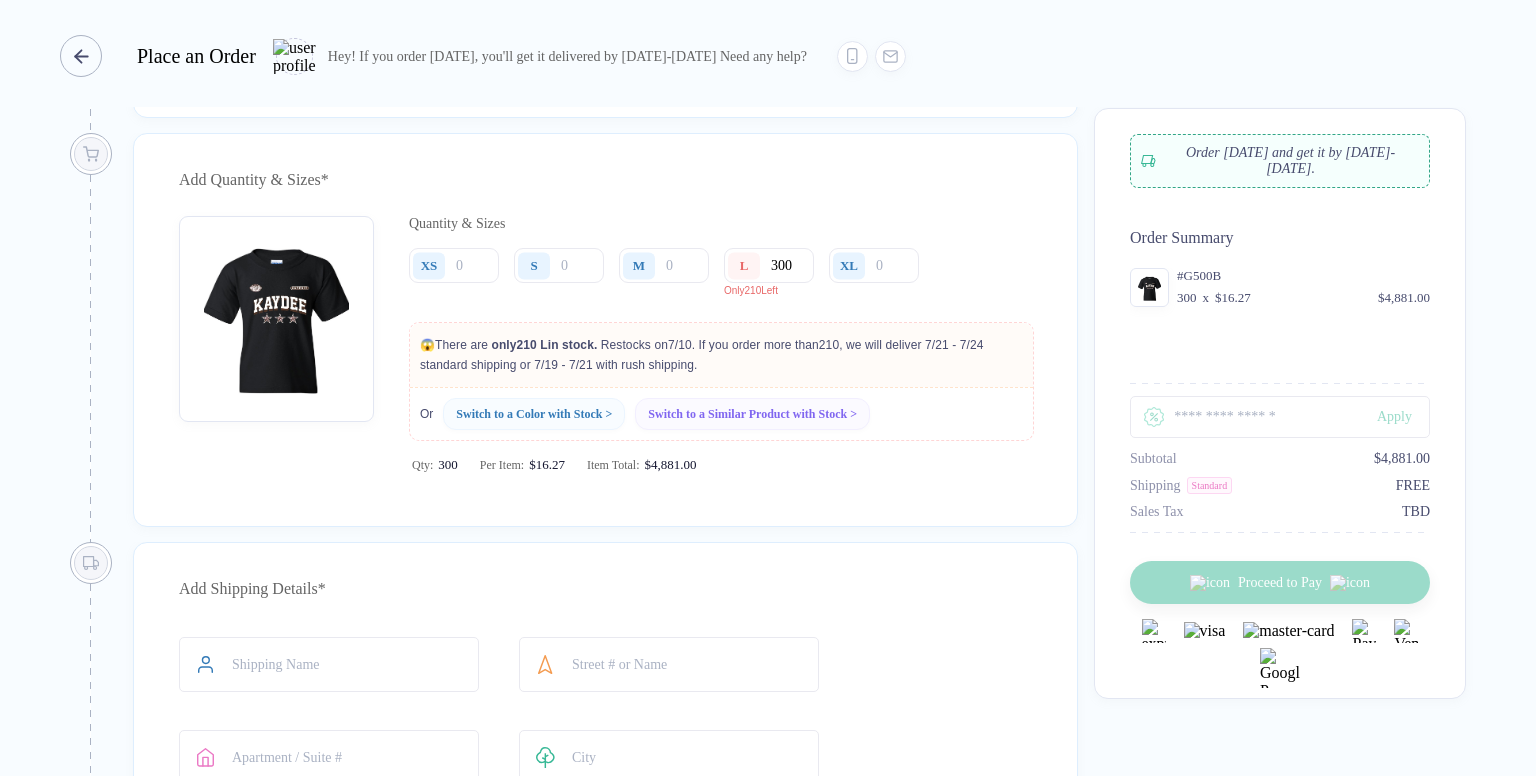 click 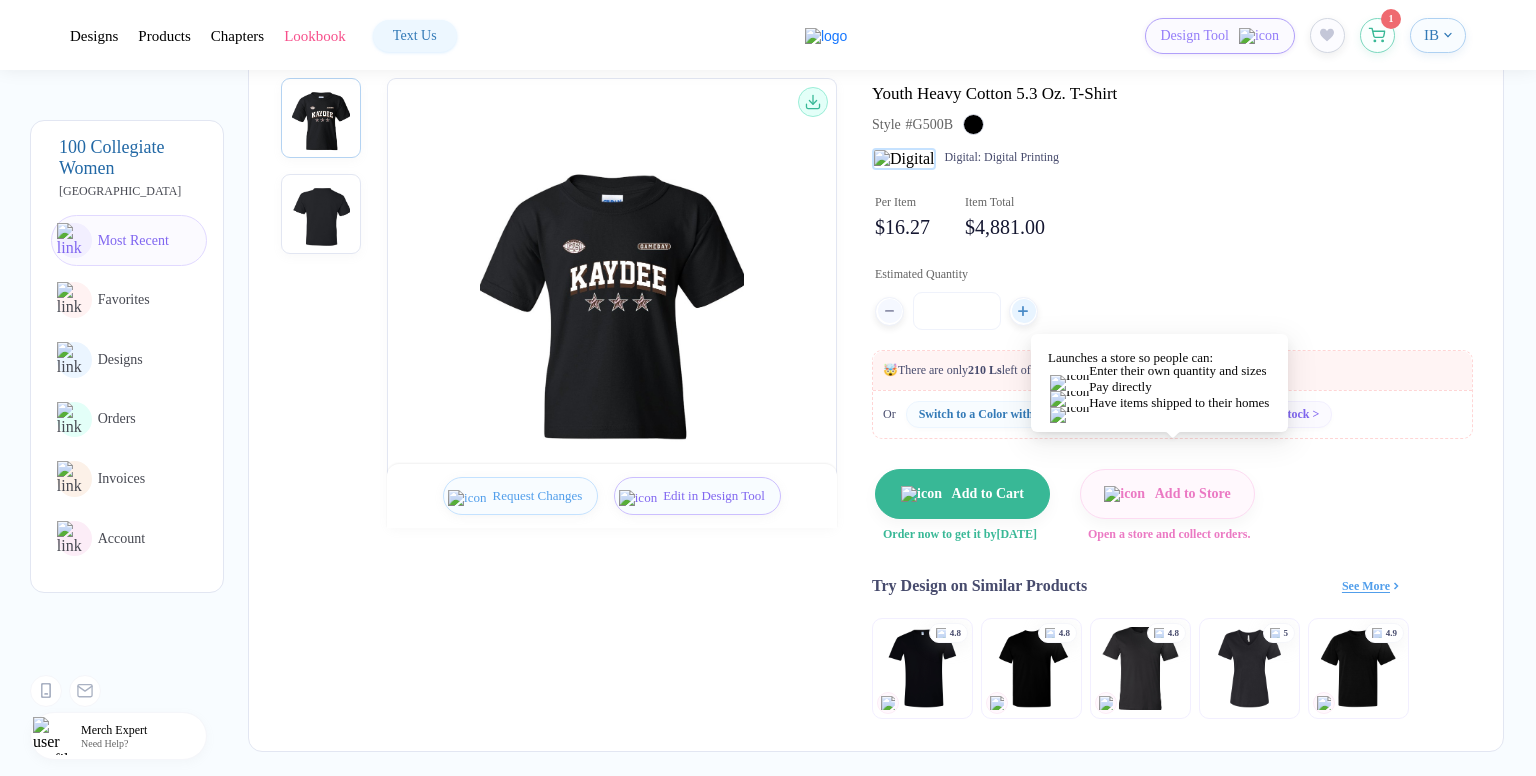 scroll, scrollTop: 200, scrollLeft: 0, axis: vertical 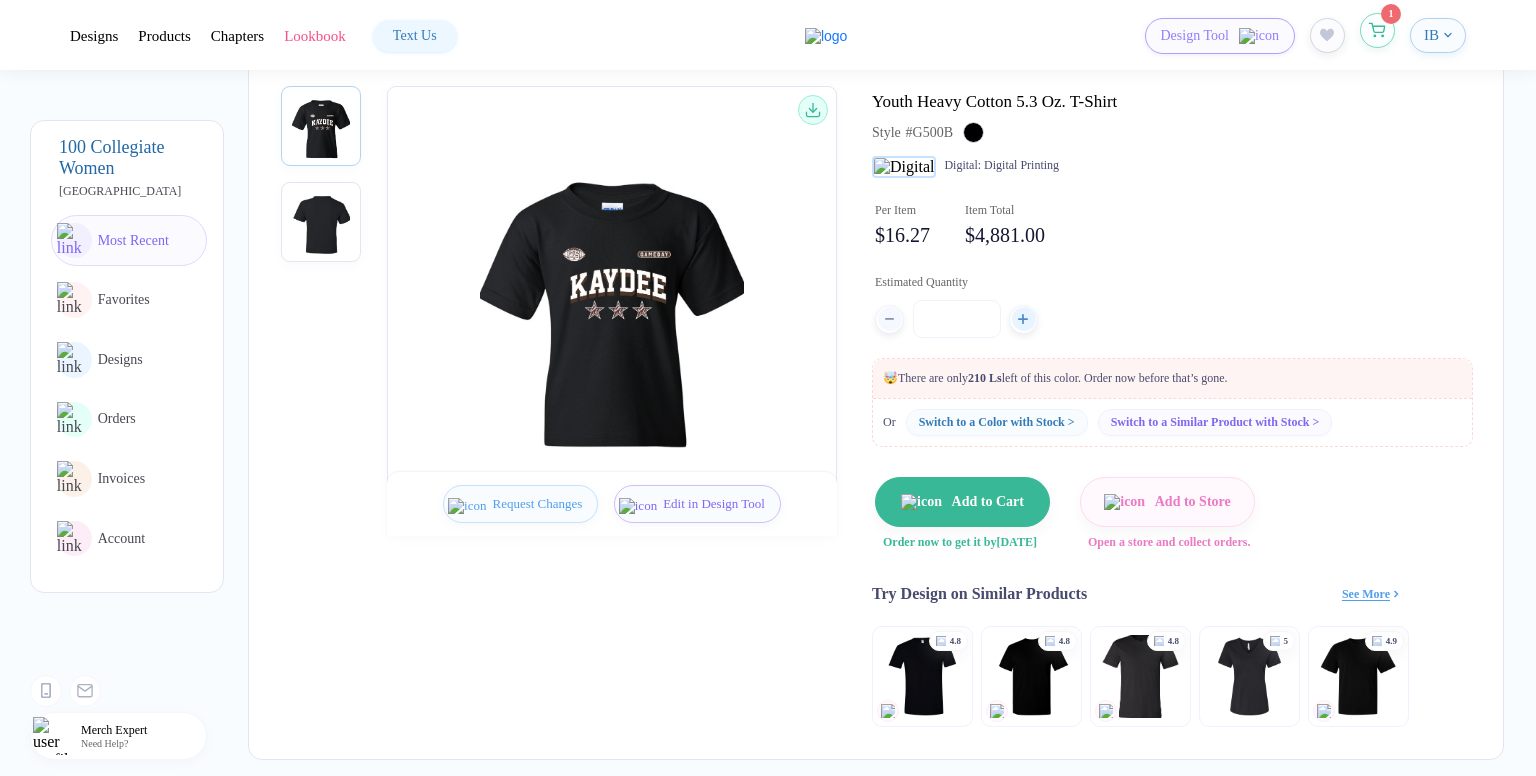 click at bounding box center [1377, 30] 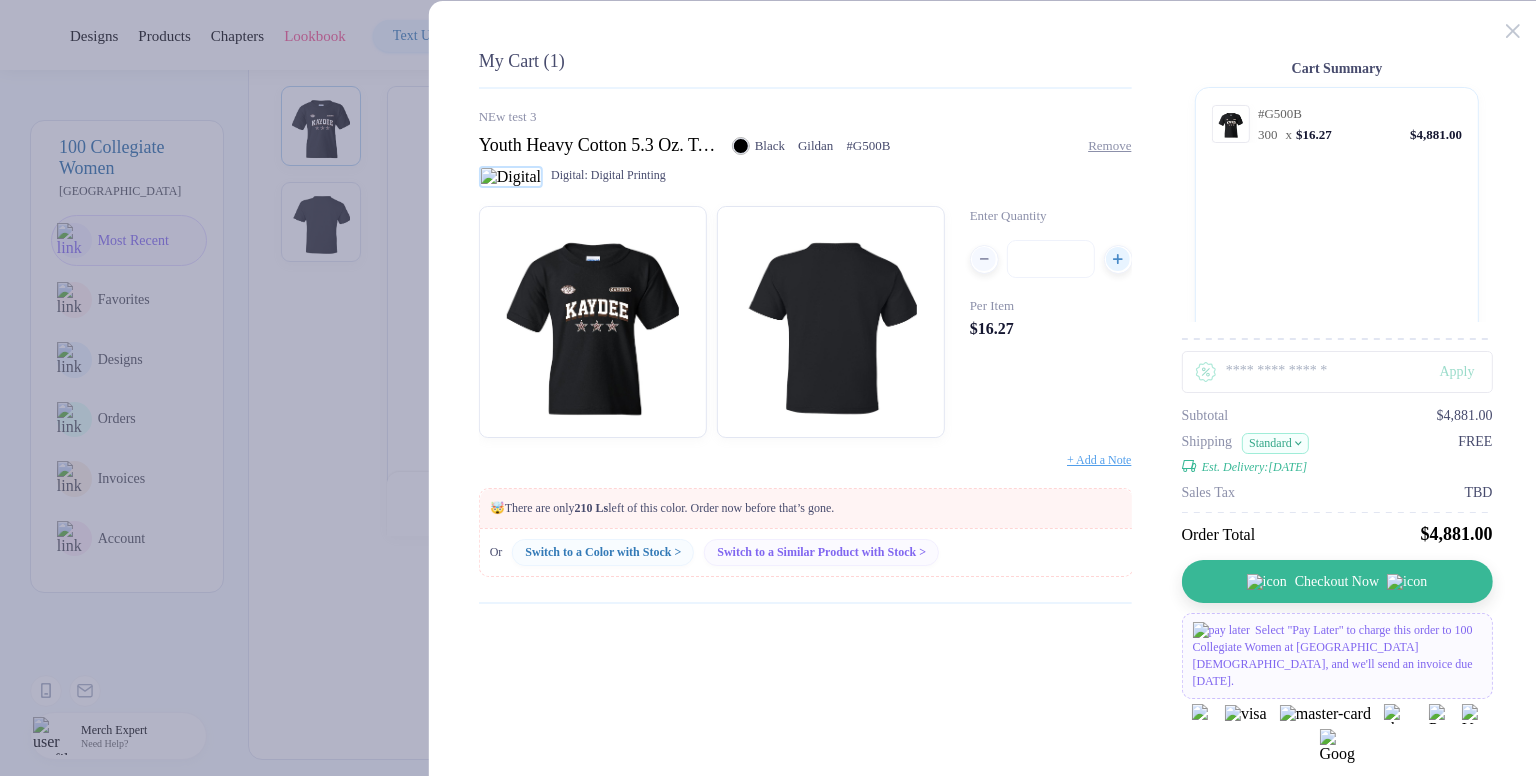 type 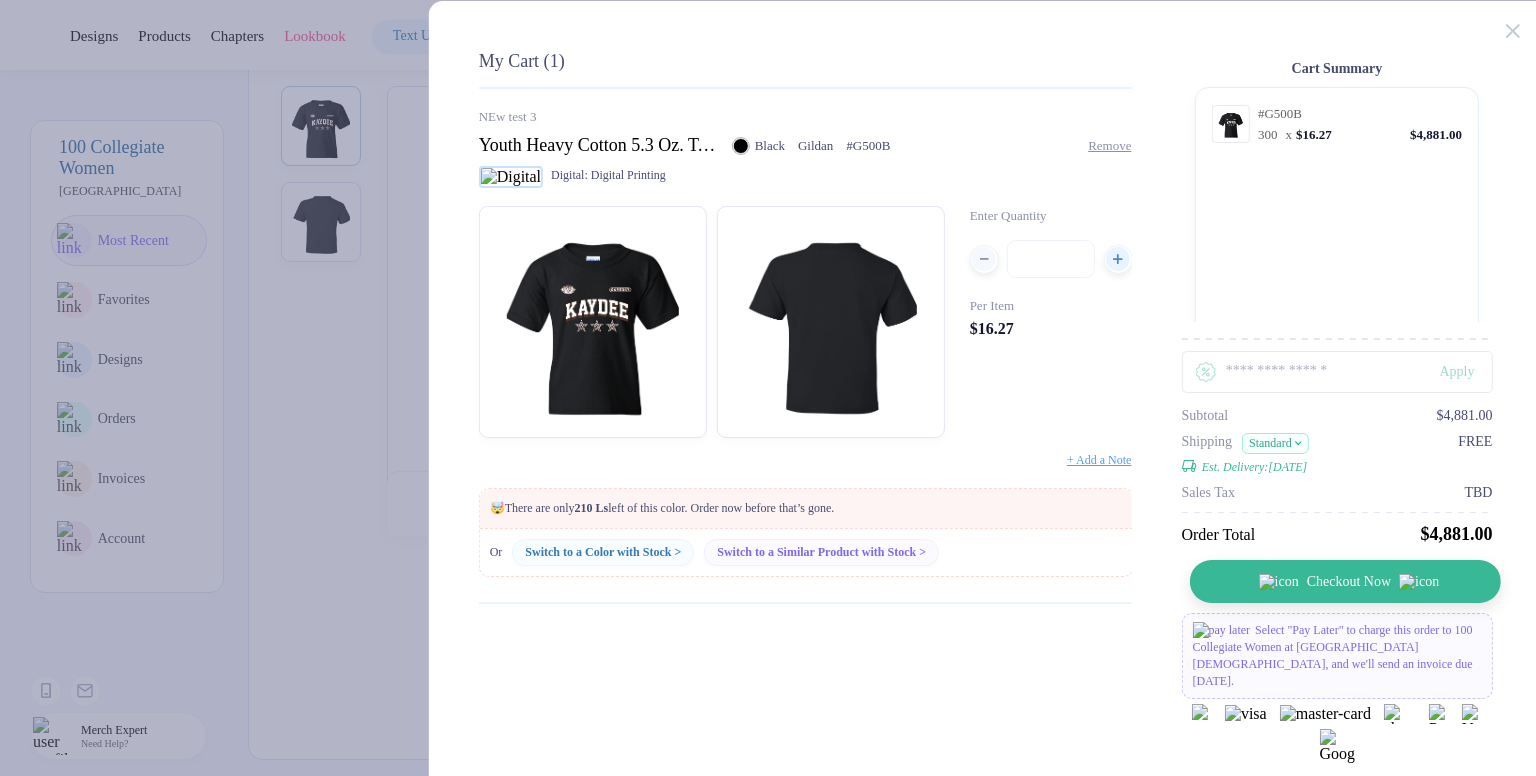 click on "Checkout Now" at bounding box center [1344, 581] 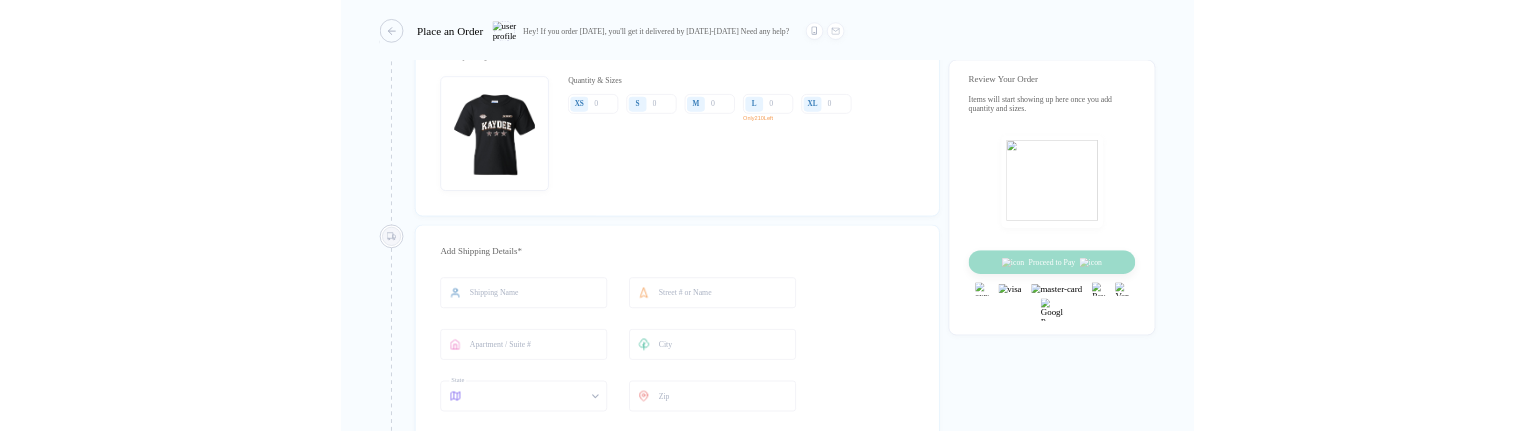 scroll, scrollTop: 1100, scrollLeft: 0, axis: vertical 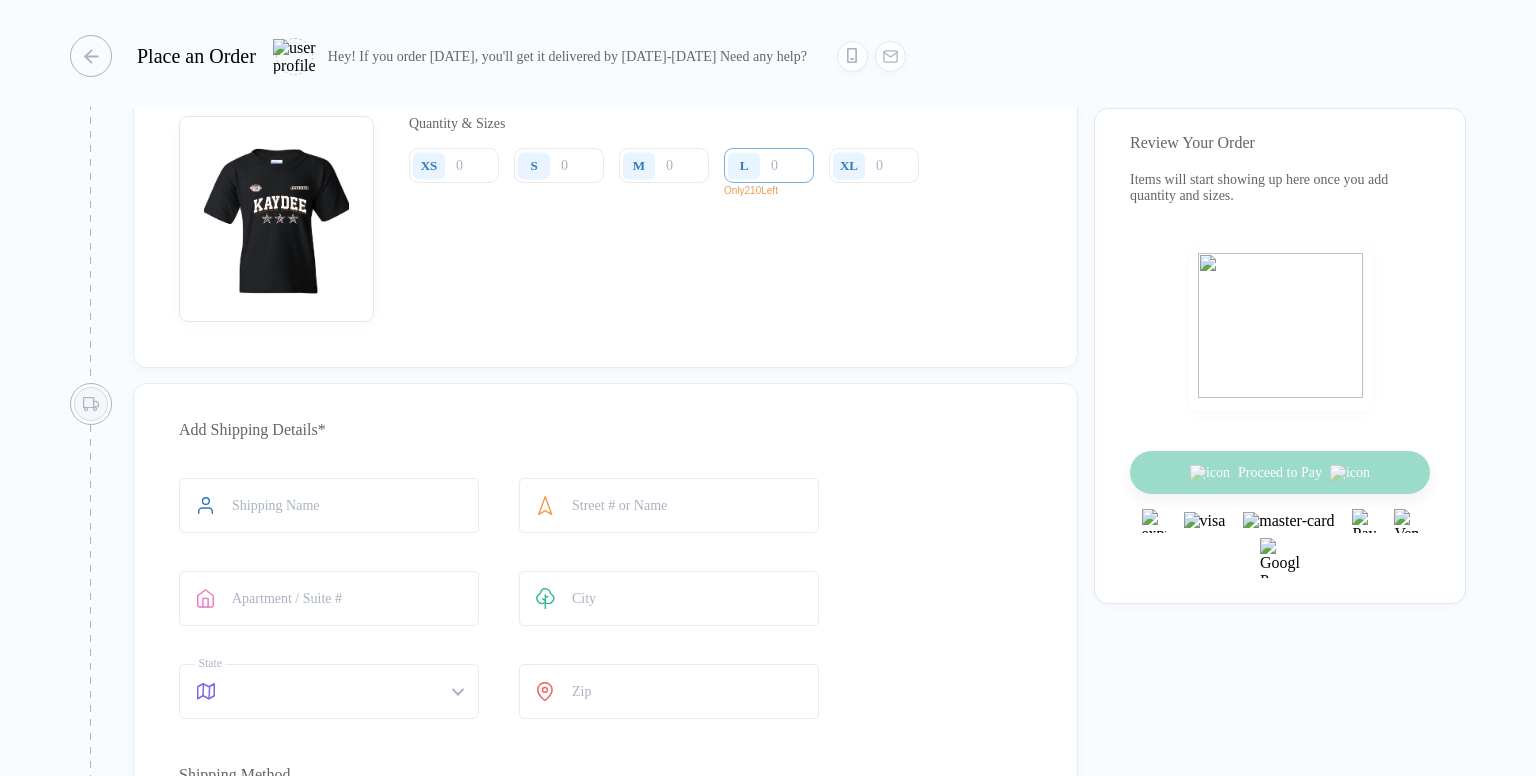 click at bounding box center [769, 165] 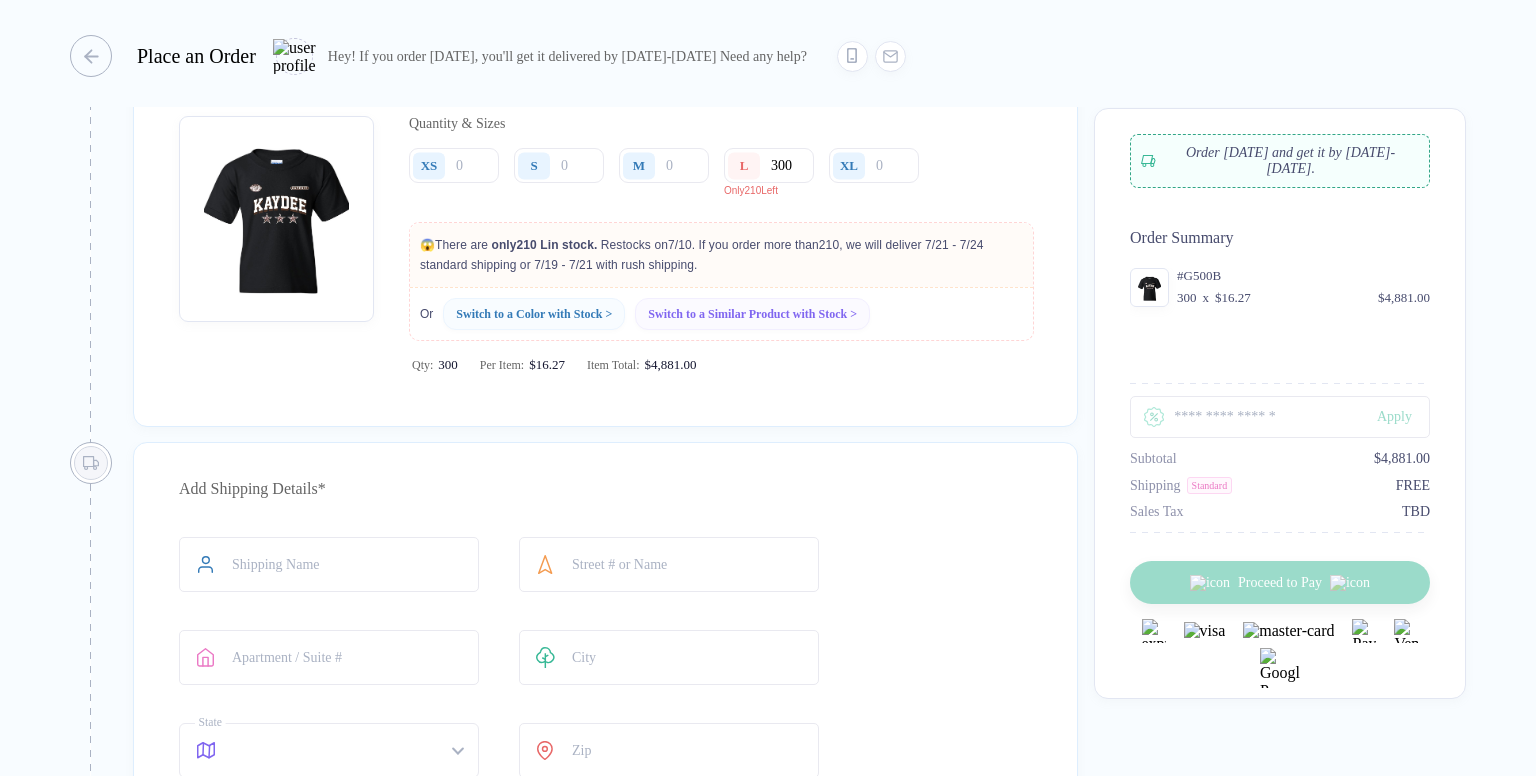 type on "300" 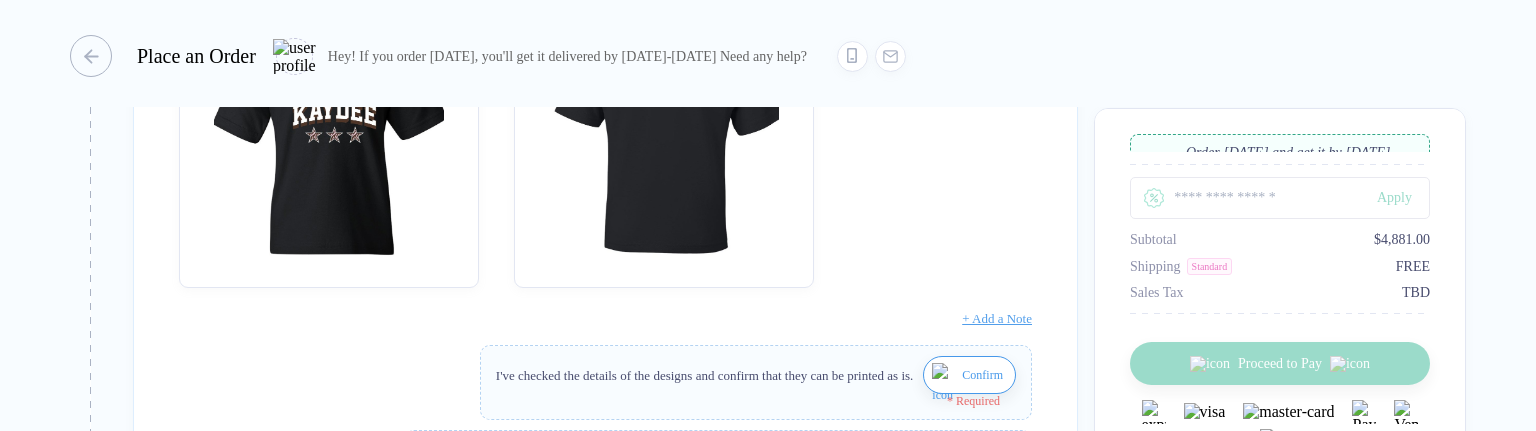 scroll, scrollTop: 500, scrollLeft: 0, axis: vertical 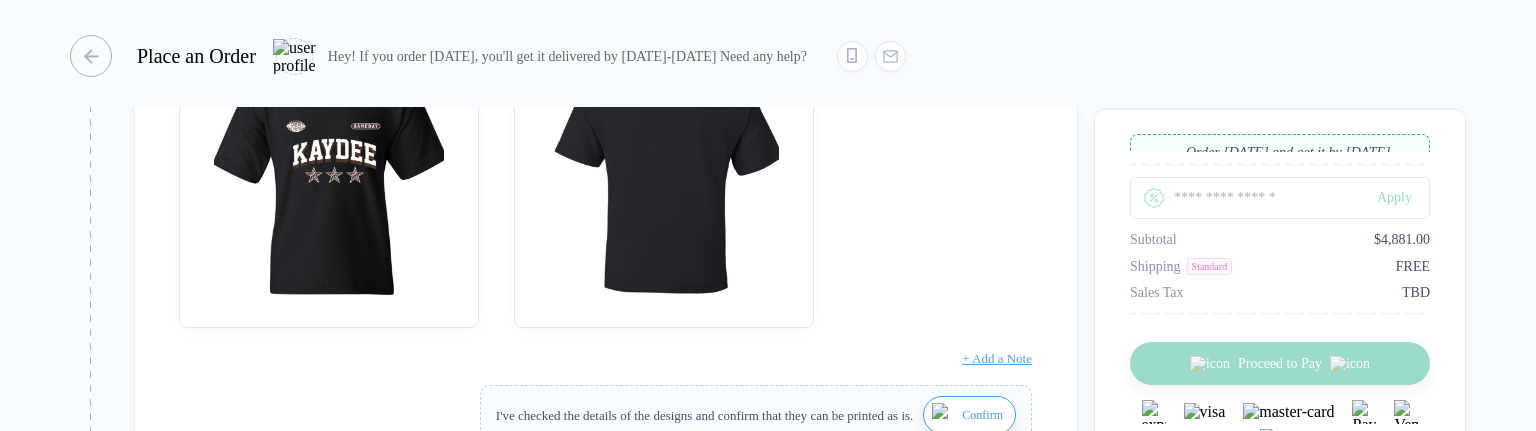 click on "Place an Order" at bounding box center (163, 56) 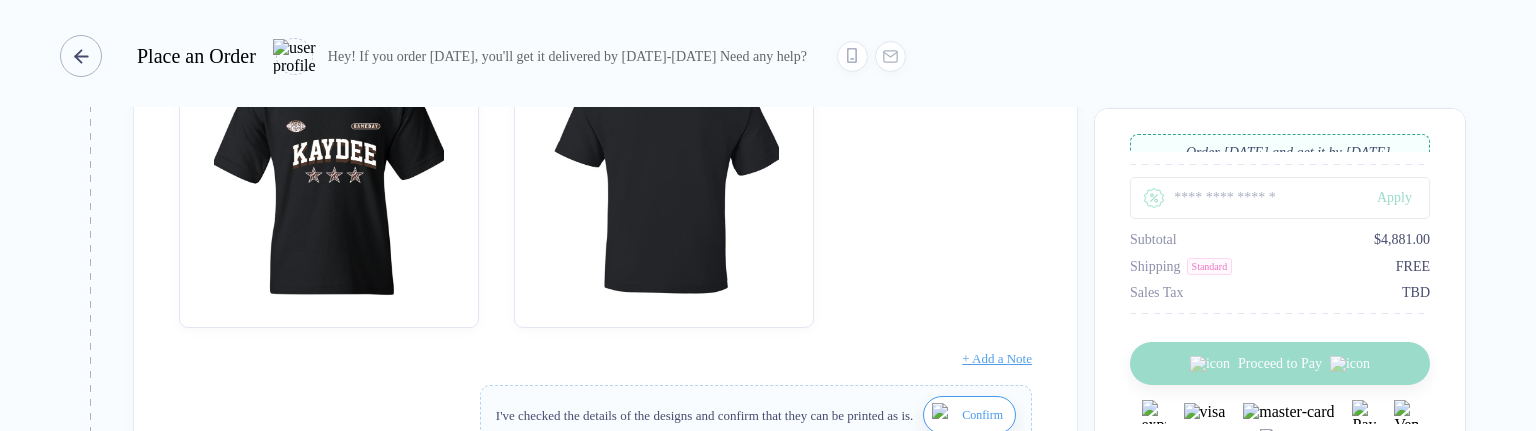 click at bounding box center [81, 56] 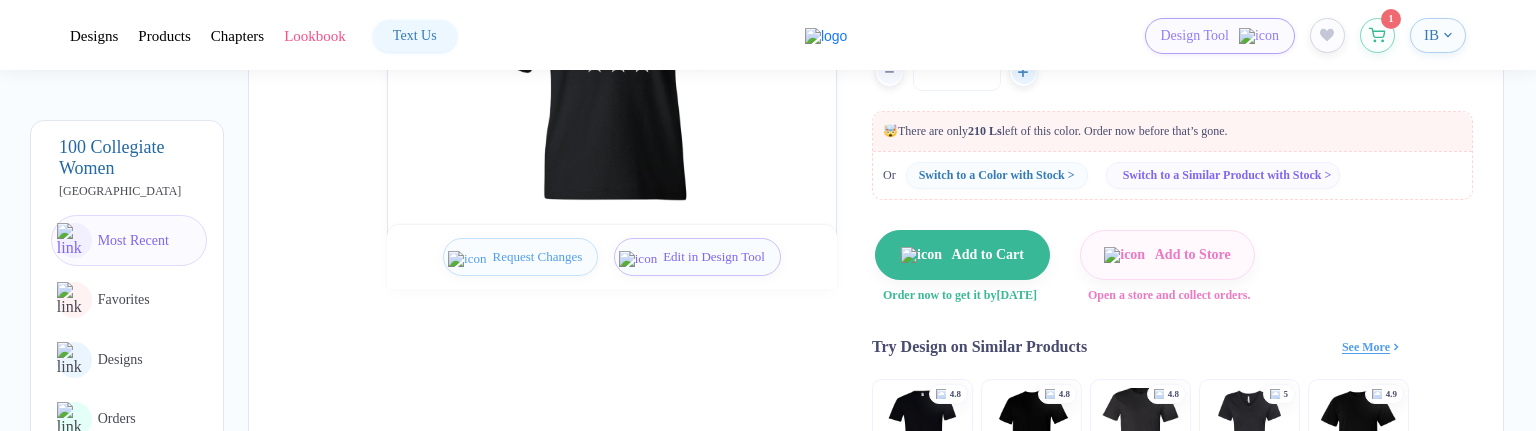scroll, scrollTop: 400, scrollLeft: 0, axis: vertical 